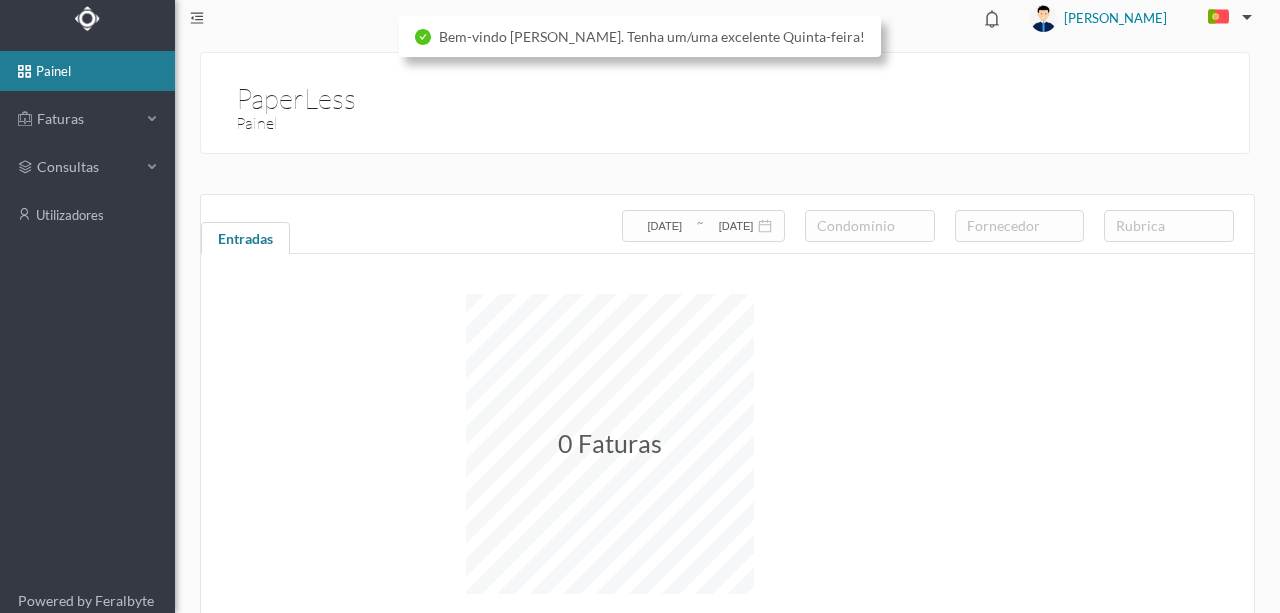 scroll, scrollTop: 0, scrollLeft: 0, axis: both 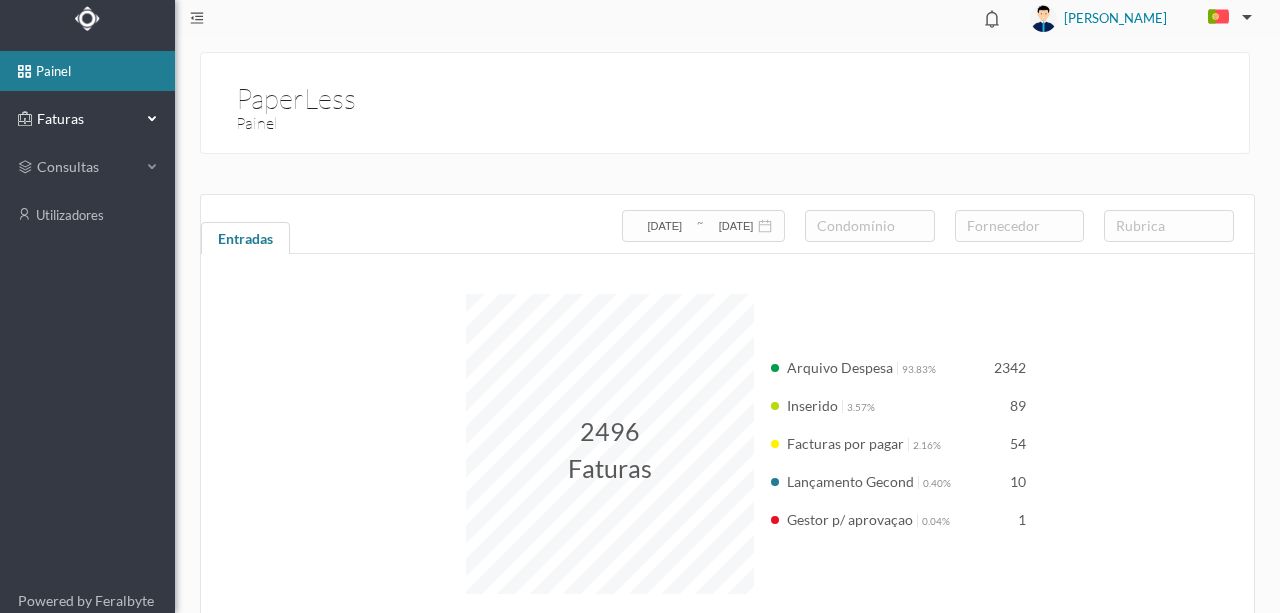 click on "Faturas" at bounding box center (87, 119) 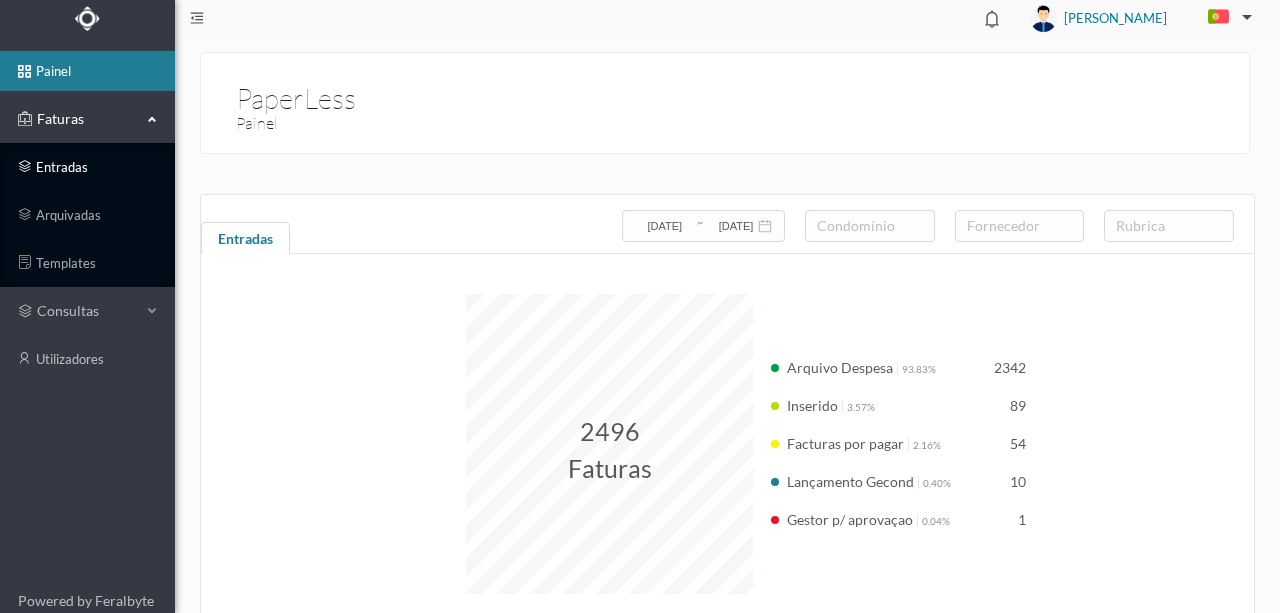 click on "entradas" at bounding box center [87, 167] 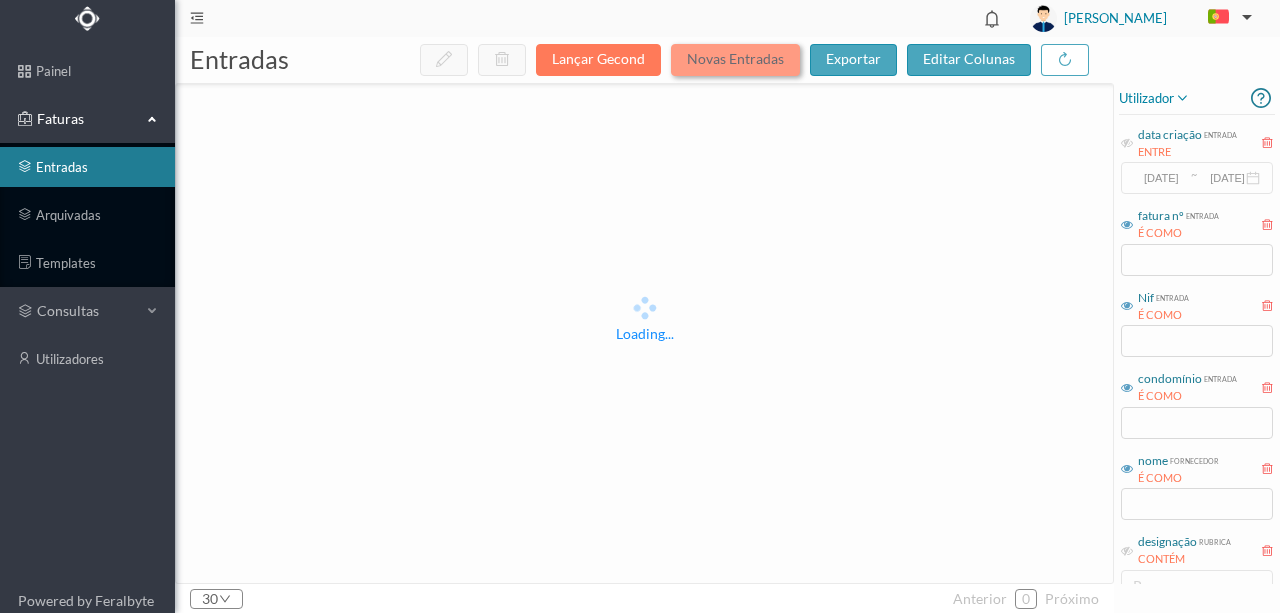 click on "Novas Entradas" at bounding box center [735, 60] 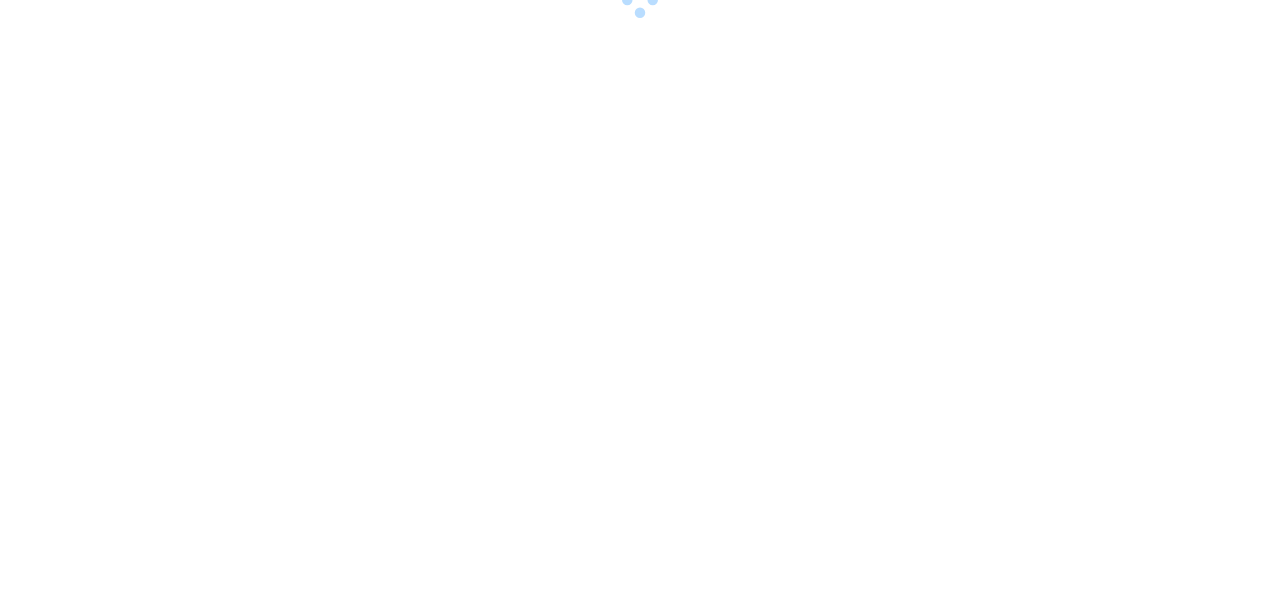 scroll, scrollTop: 0, scrollLeft: 0, axis: both 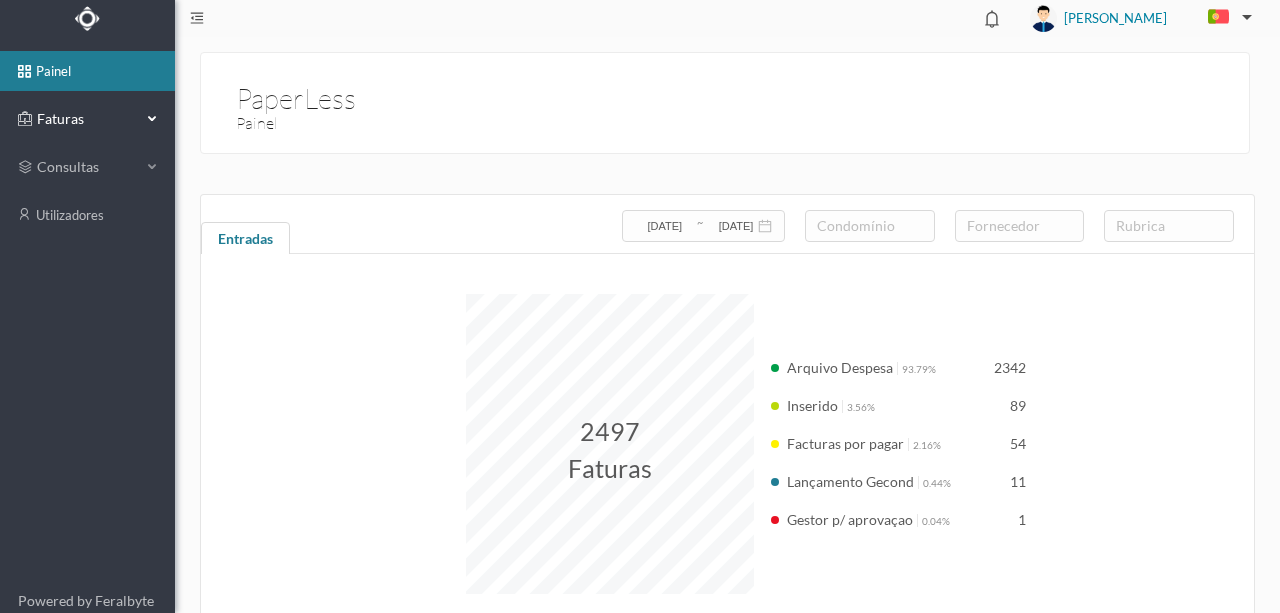click on "Faturas" at bounding box center (87, 119) 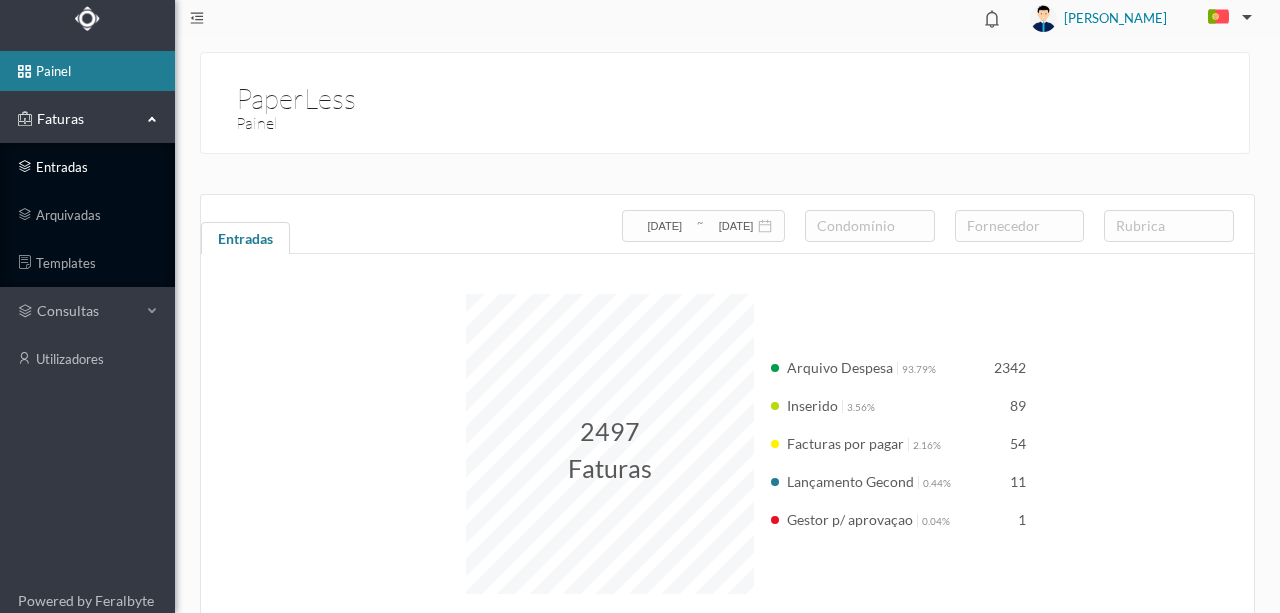 click on "entradas" at bounding box center [87, 167] 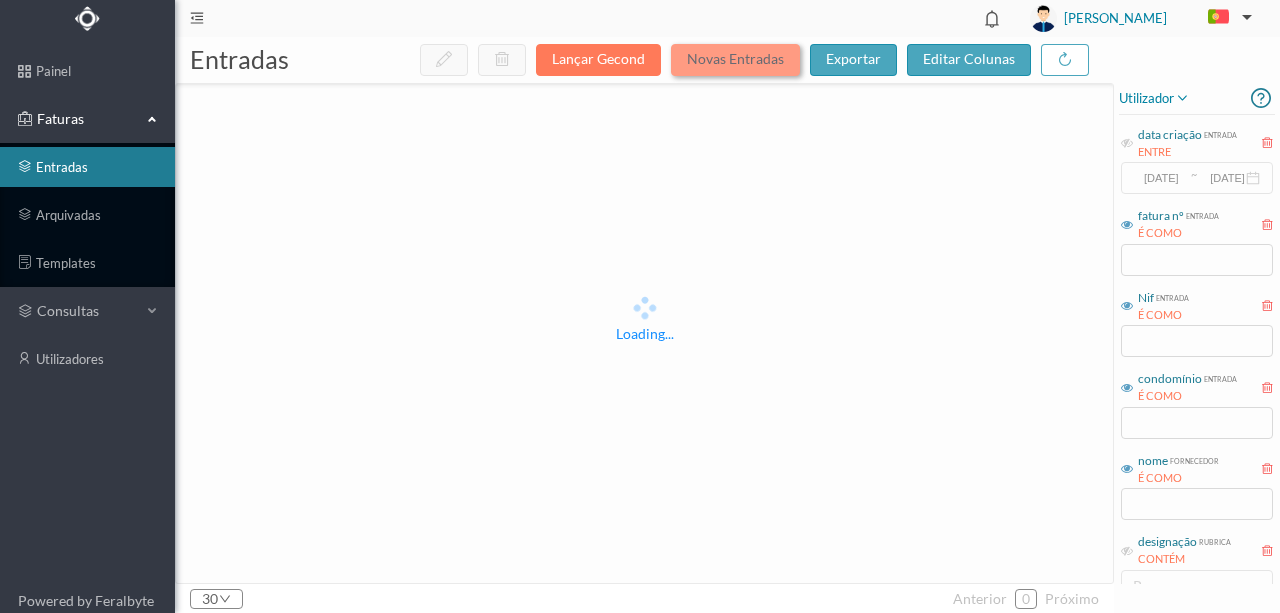 click on "Novas Entradas" at bounding box center (735, 60) 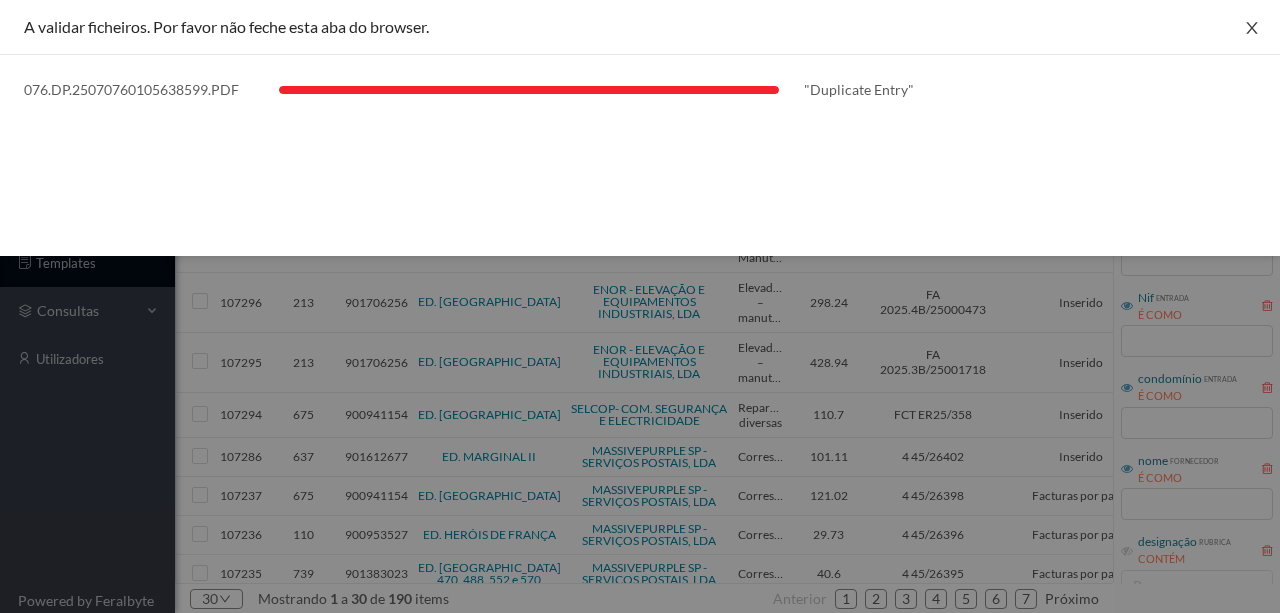 click 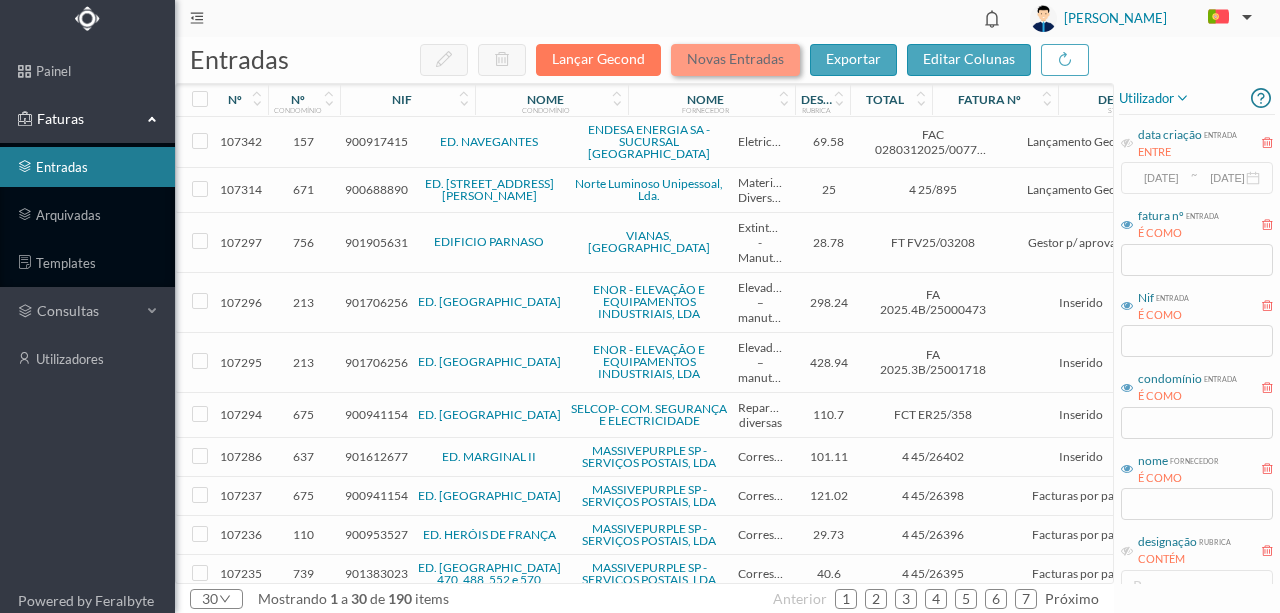 click on "Novas Entradas" at bounding box center [735, 60] 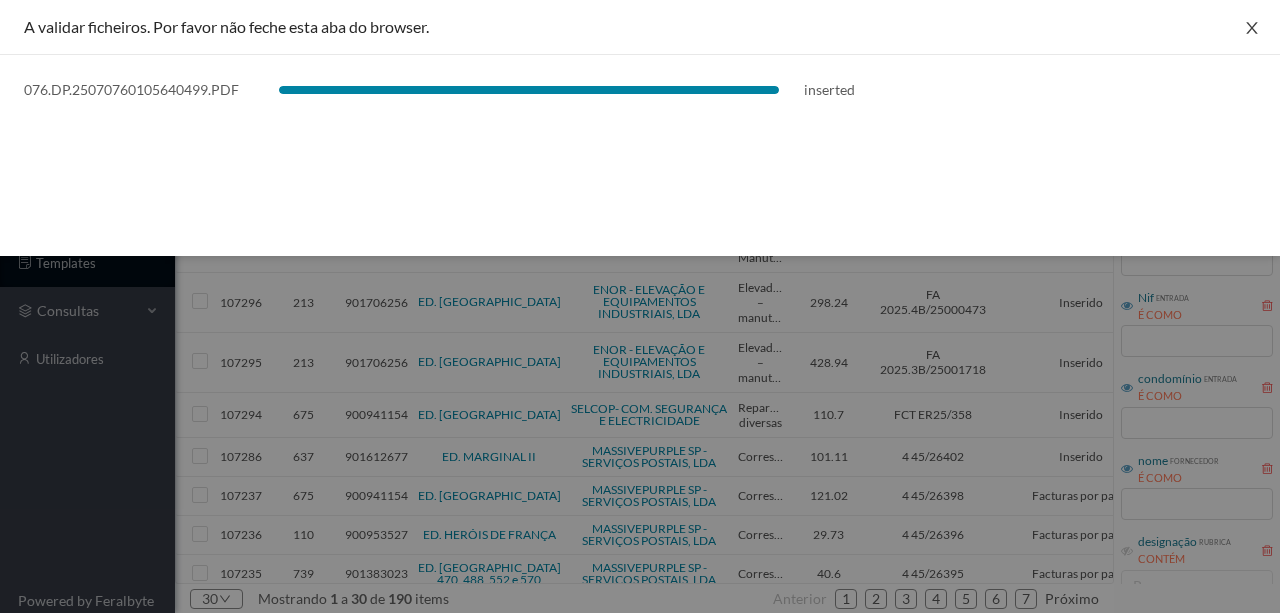 click 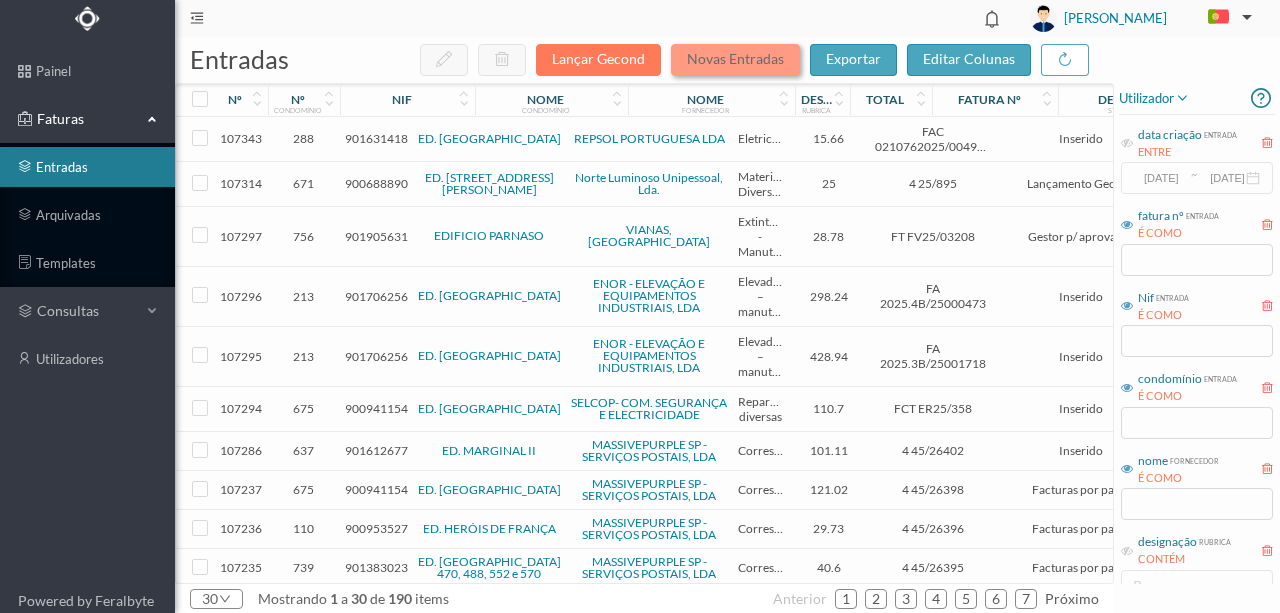 click on "Novas Entradas" at bounding box center (735, 60) 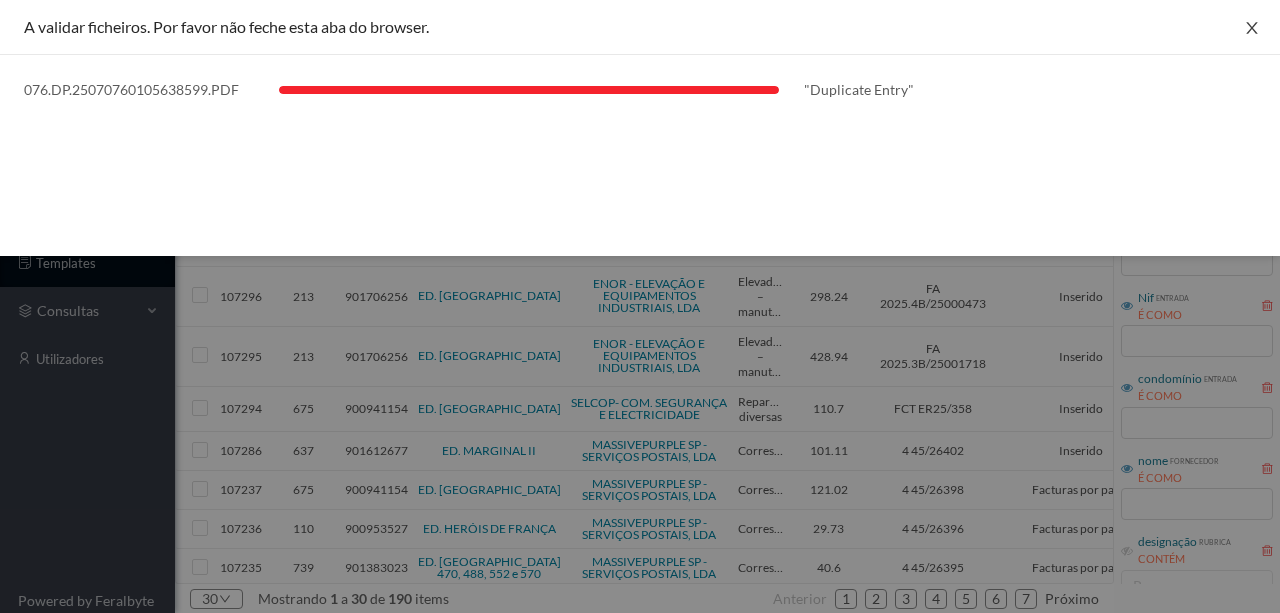 click 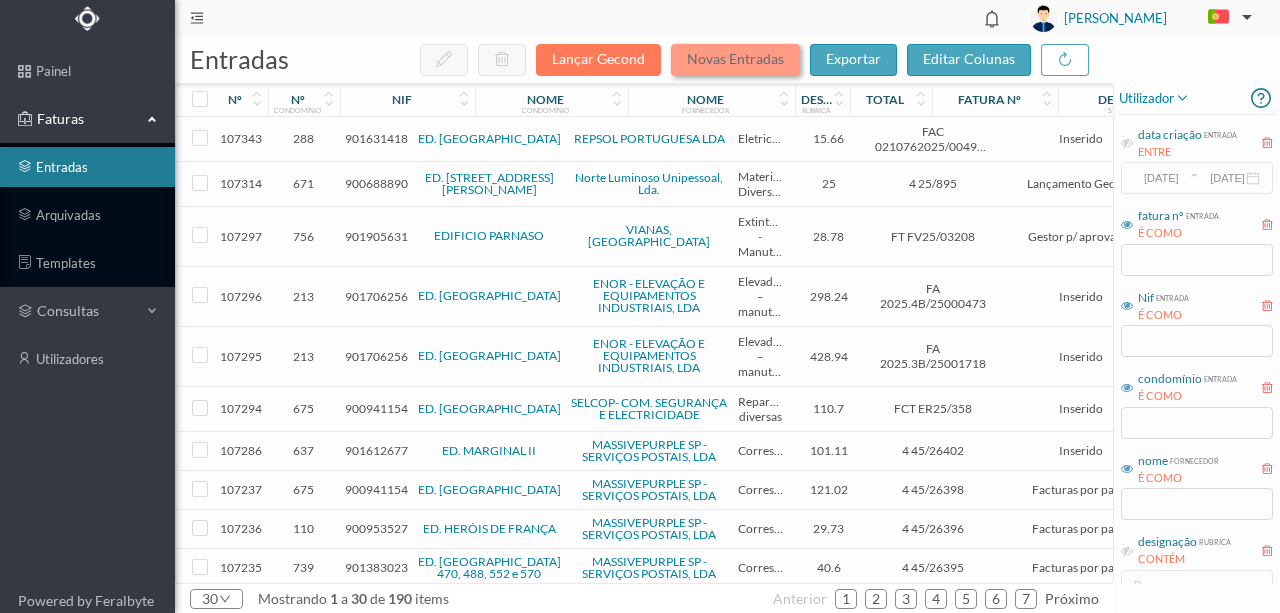 click on "Novas Entradas" at bounding box center [735, 60] 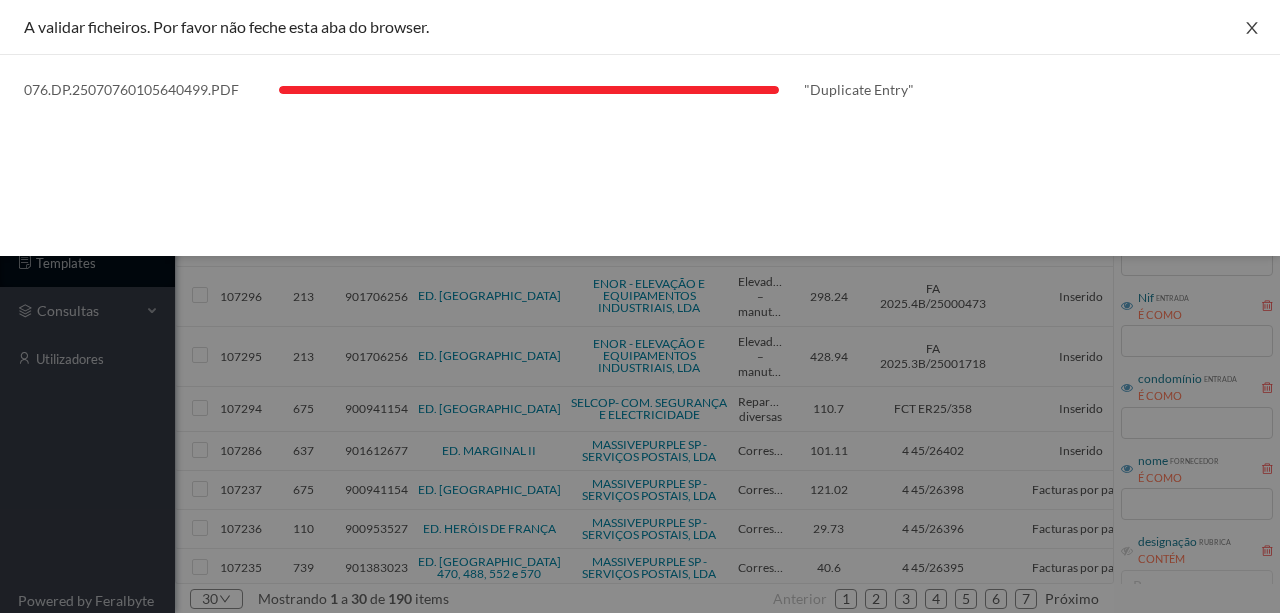 click 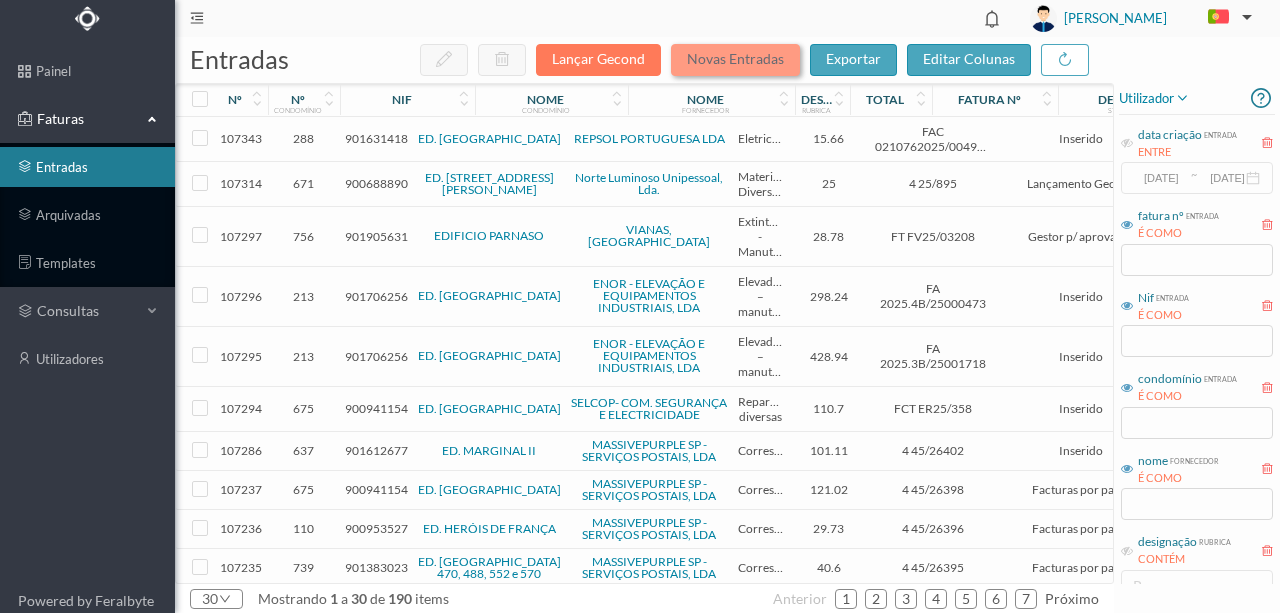 click on "Novas Entradas" at bounding box center (735, 60) 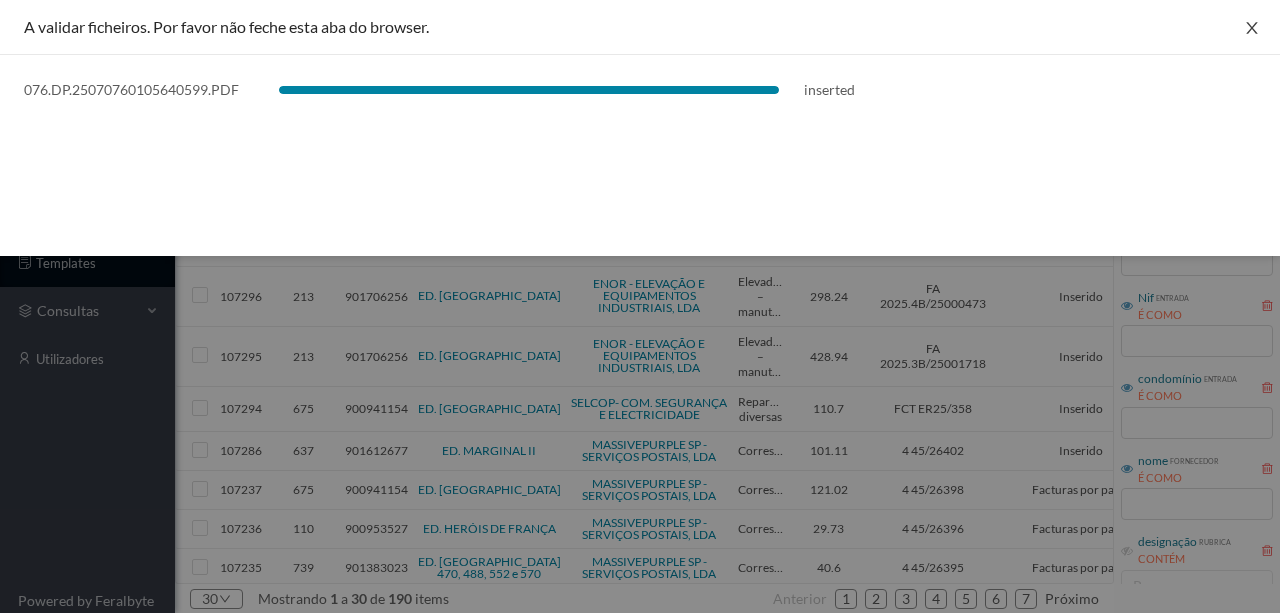click 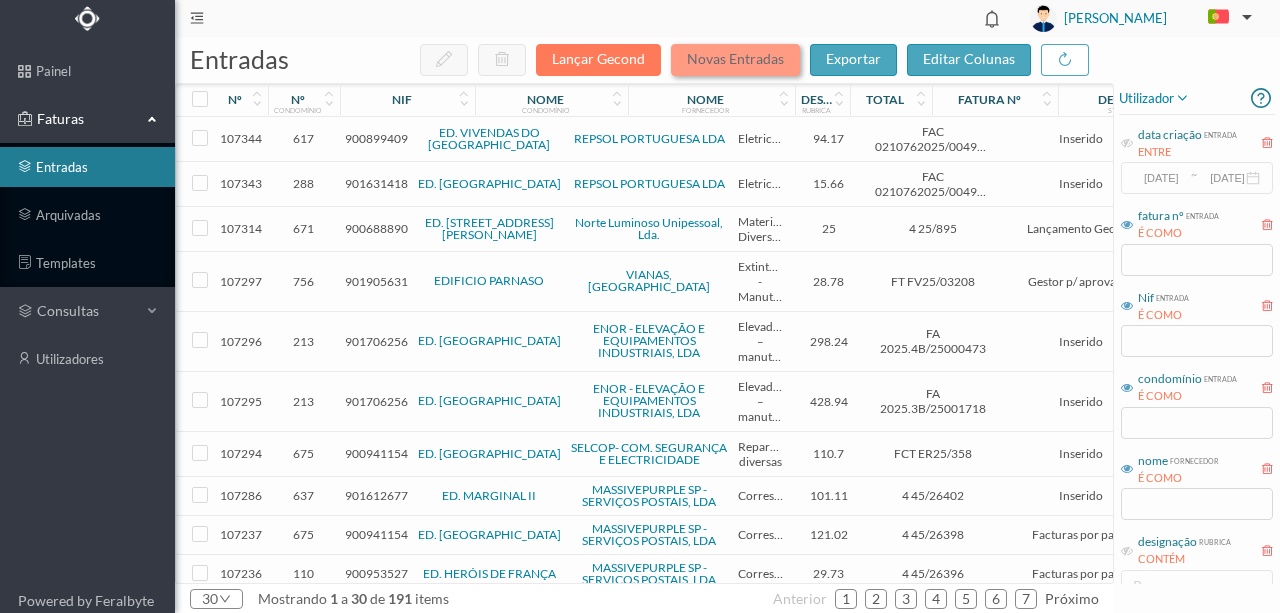 click on "Novas Entradas" at bounding box center [735, 60] 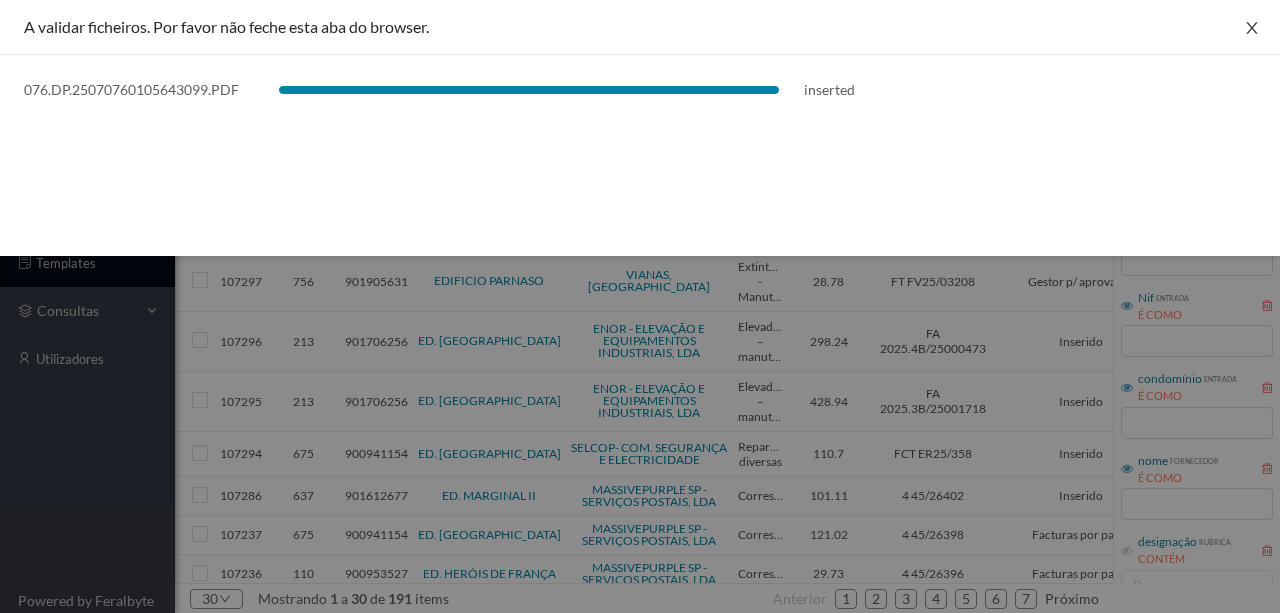 click 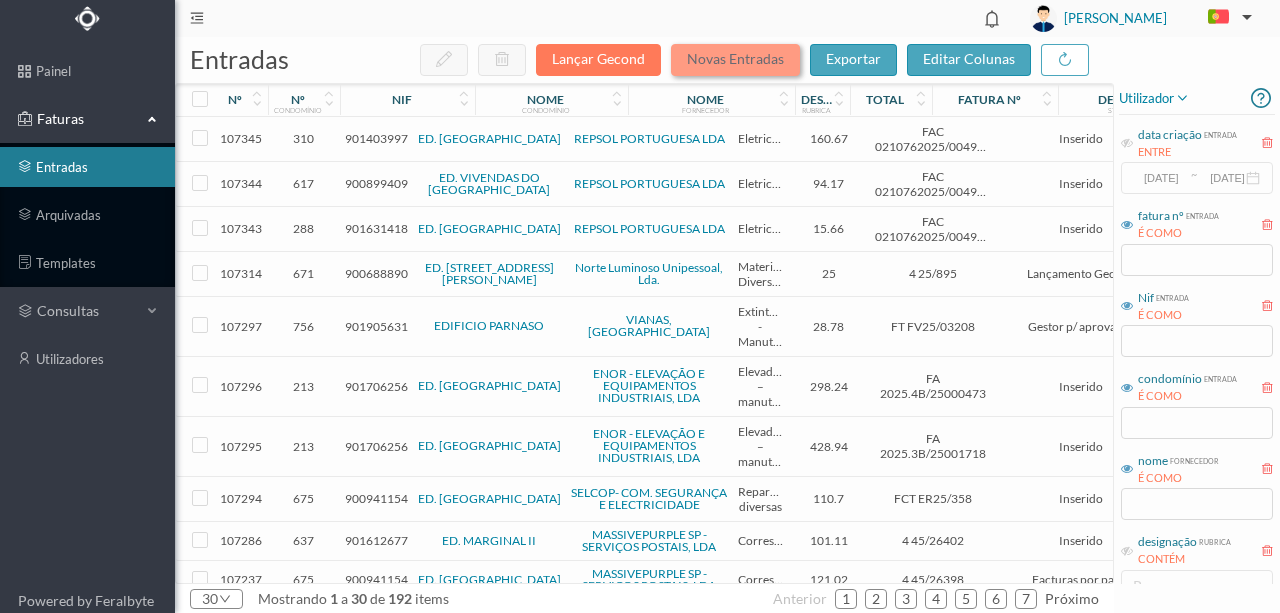 click on "Novas Entradas" at bounding box center (735, 60) 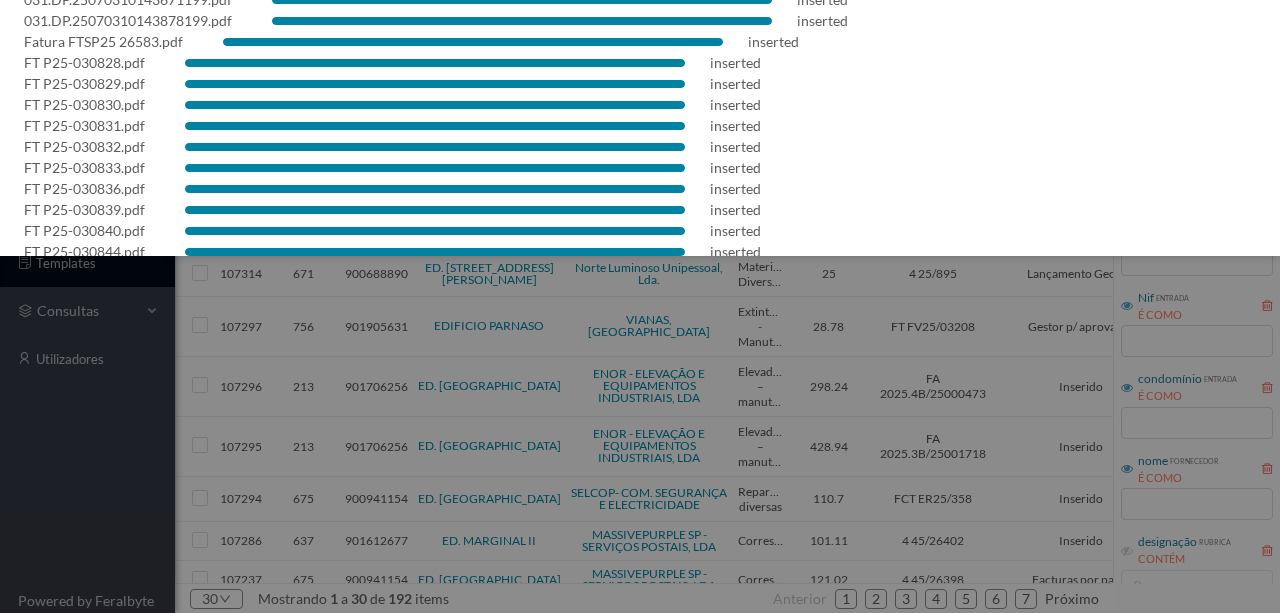 scroll, scrollTop: 0, scrollLeft: 0, axis: both 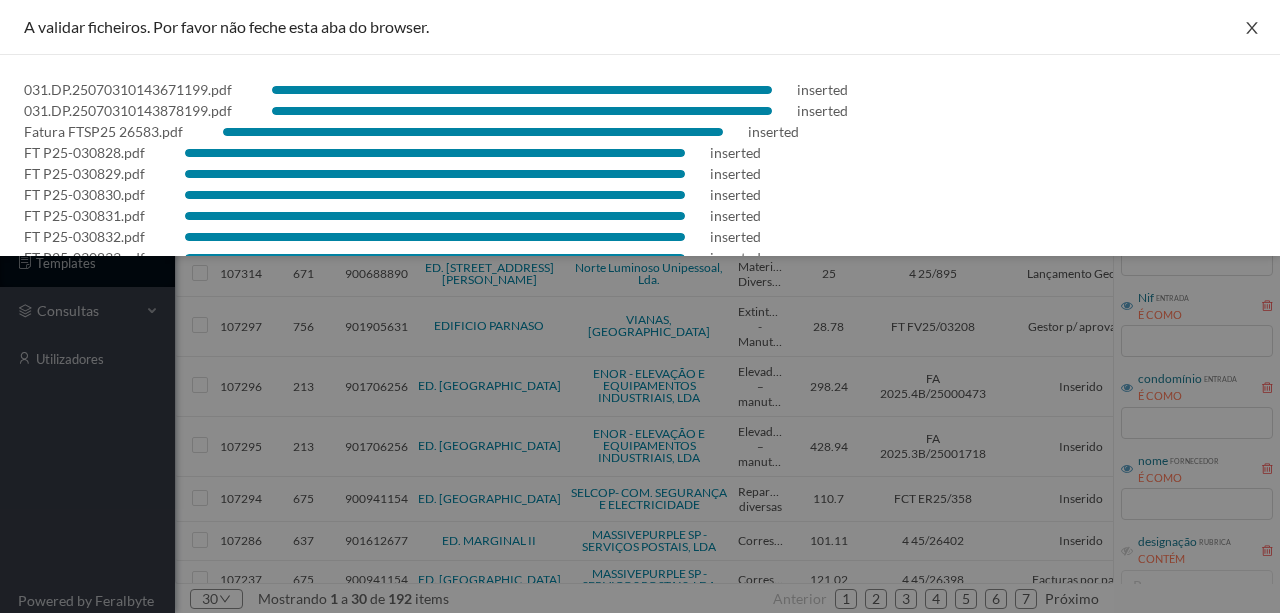 drag, startPoint x: 1252, startPoint y: 29, endPoint x: 1052, endPoint y: 63, distance: 202.86942 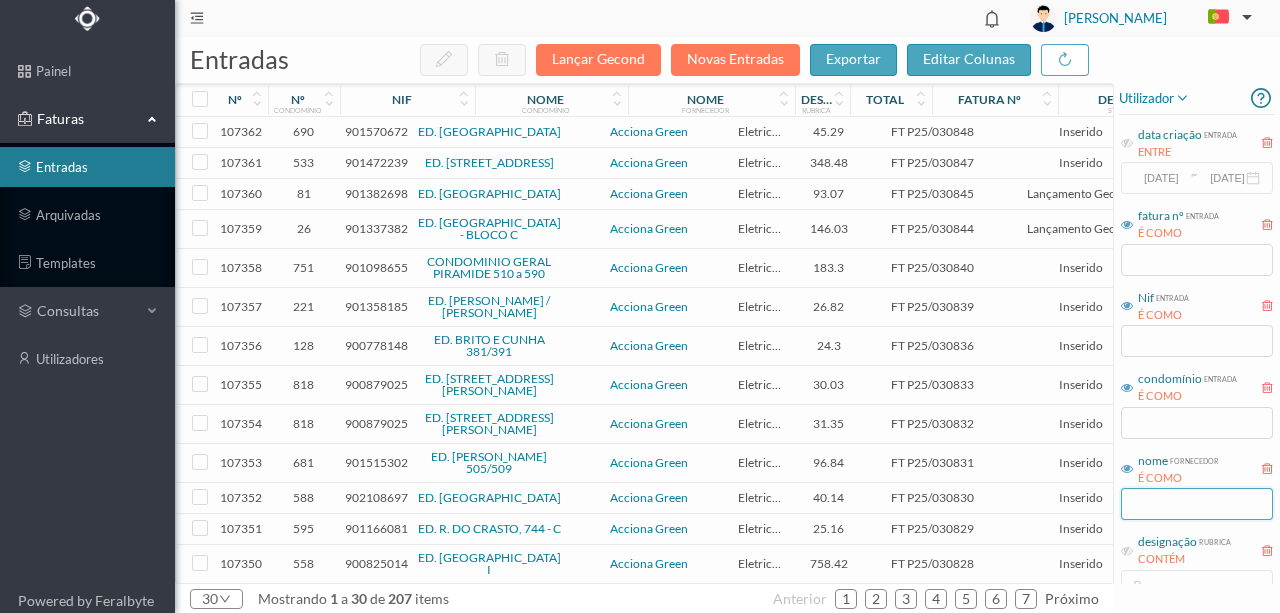drag, startPoint x: 1140, startPoint y: 508, endPoint x: 1169, endPoint y: 501, distance: 29.832869 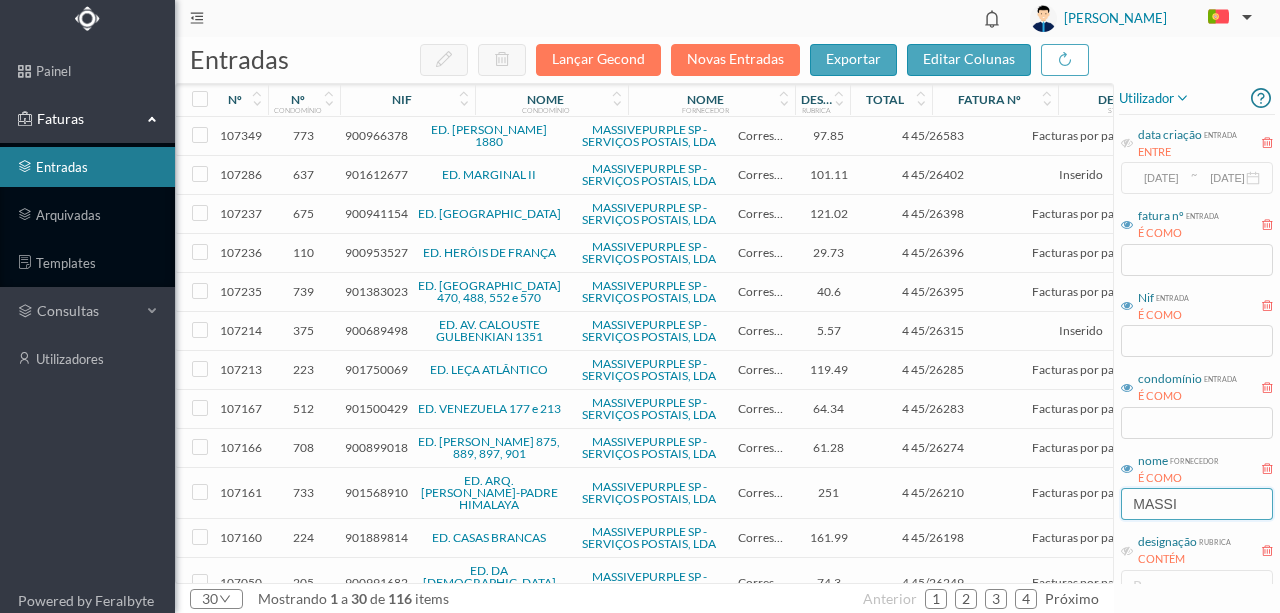 type on "massi" 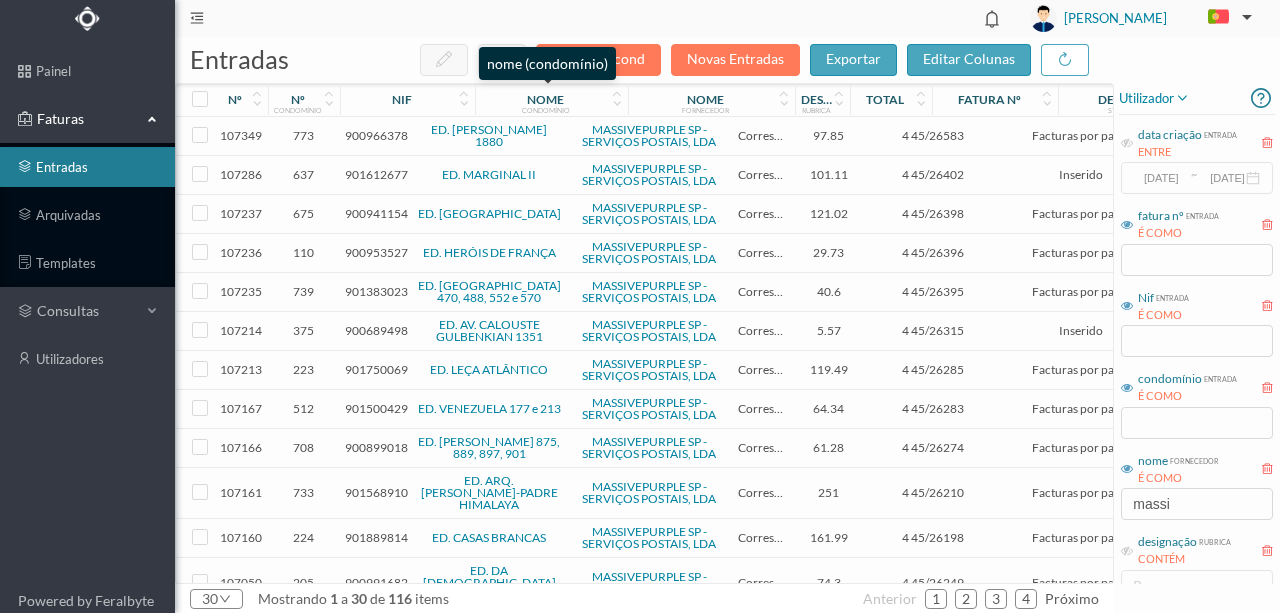 click on "condomínio" at bounding box center (546, 110) 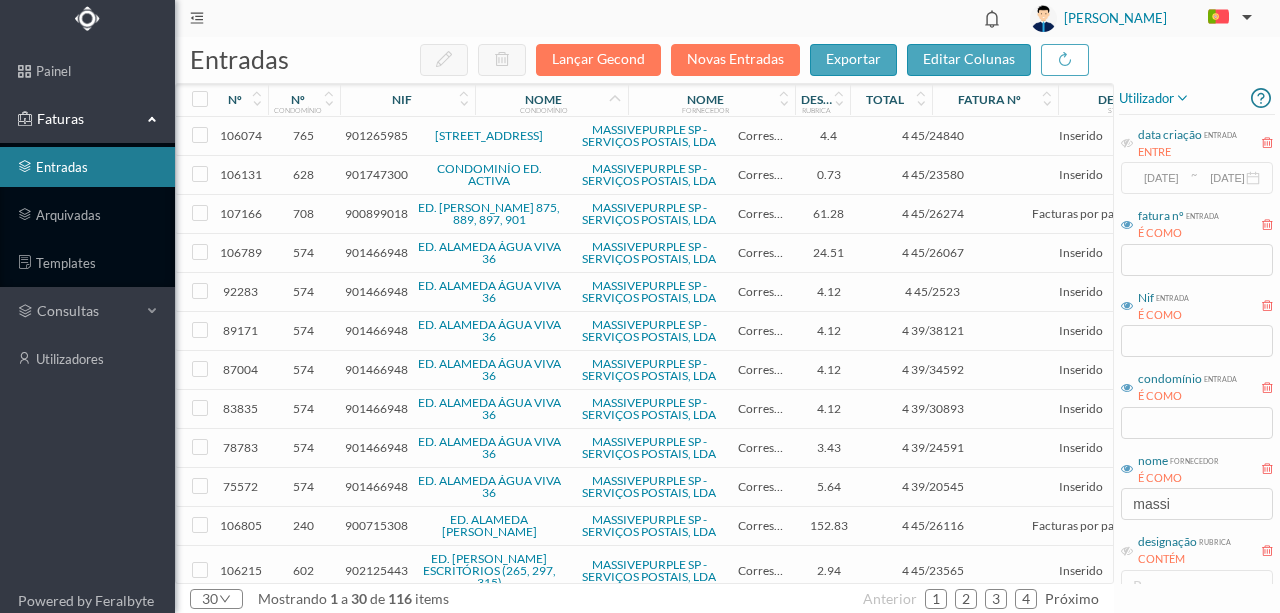 click on "nif" at bounding box center [402, 99] 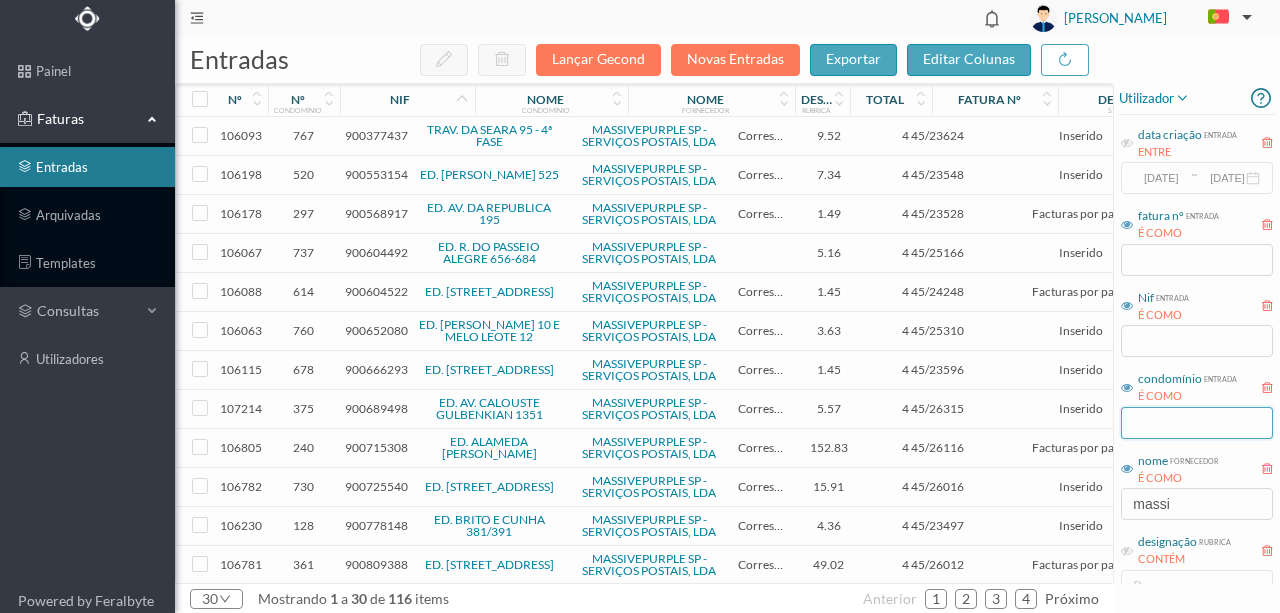 click at bounding box center (1197, 423) 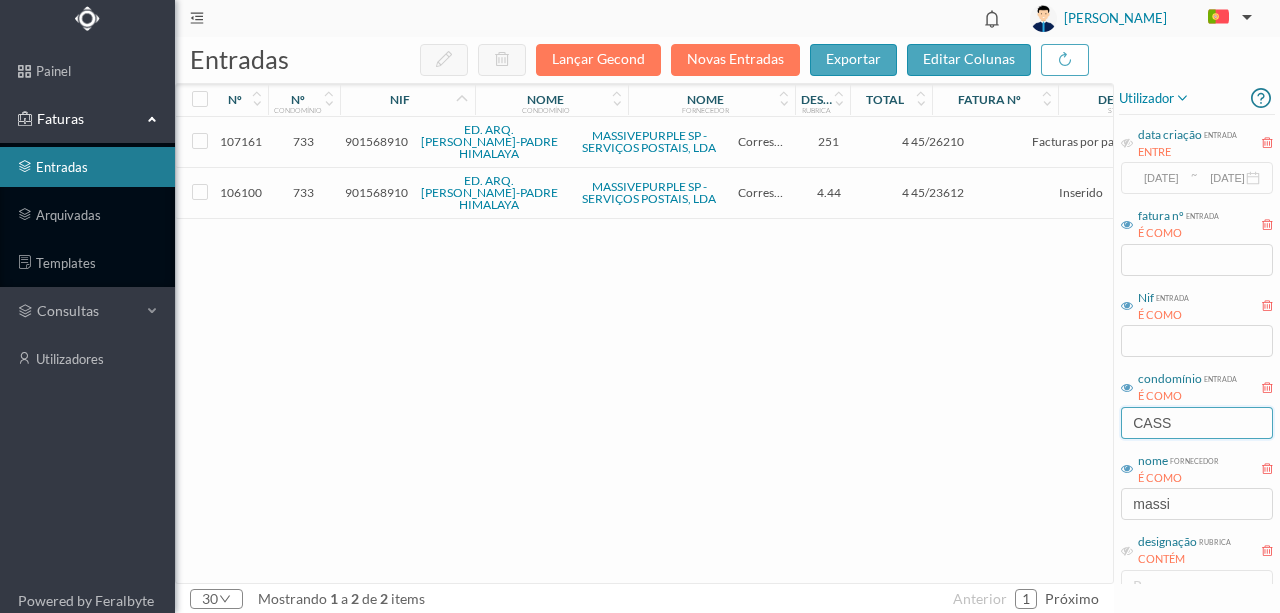 type on "CASS" 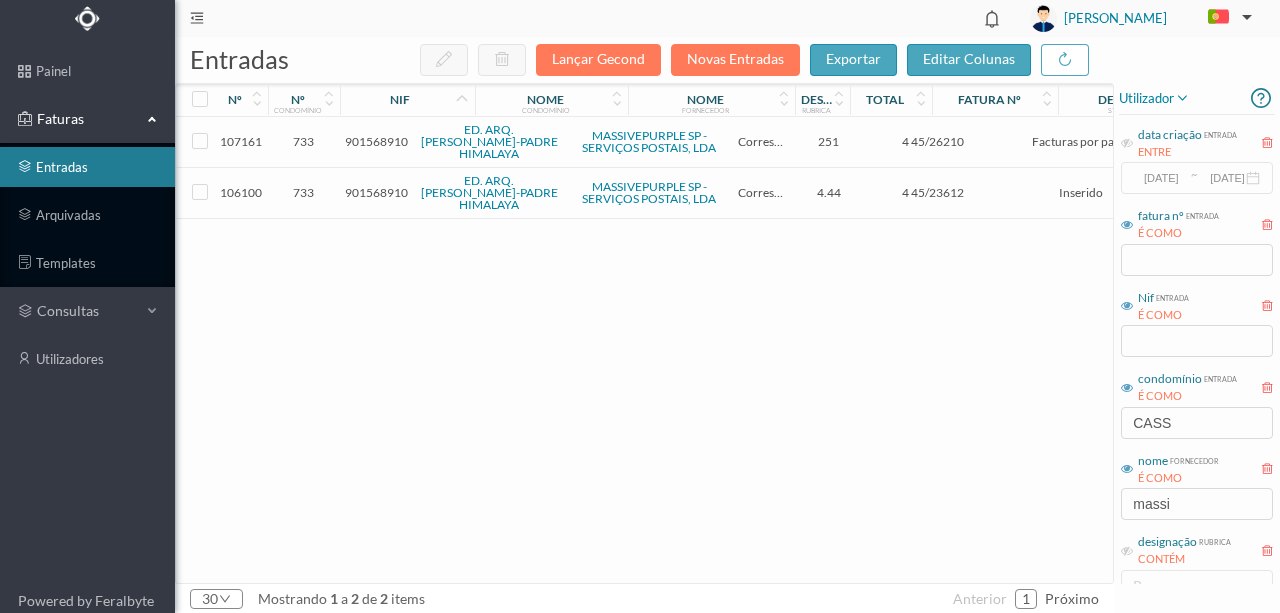 click on "901568910" at bounding box center [376, 141] 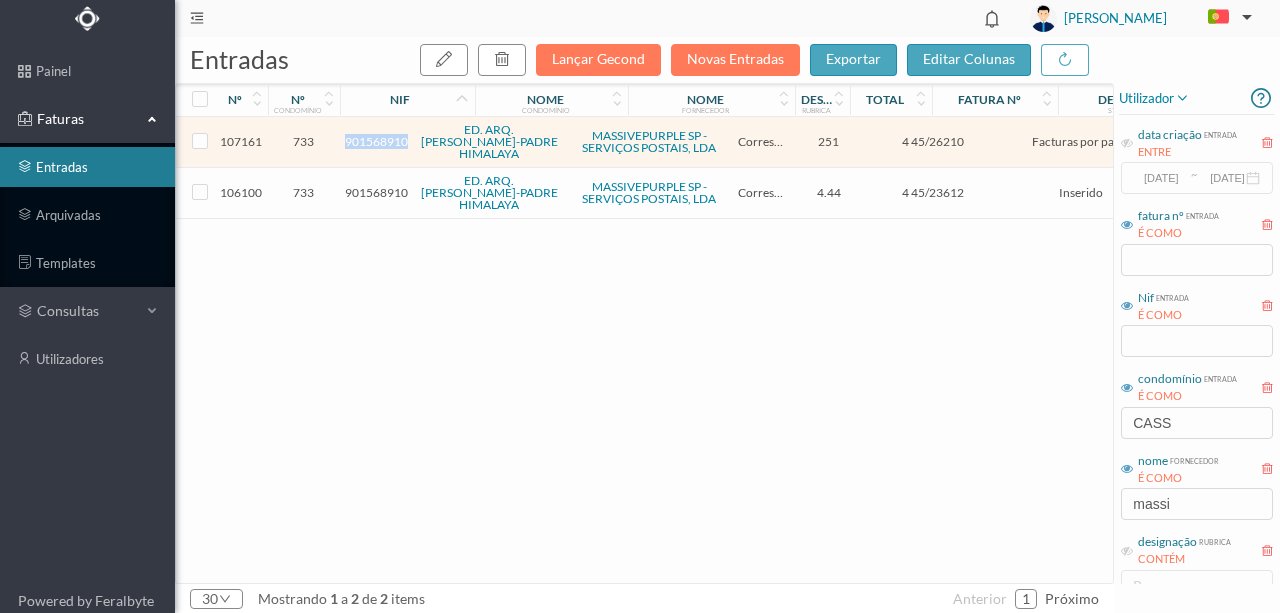 click on "901568910" at bounding box center (376, 141) 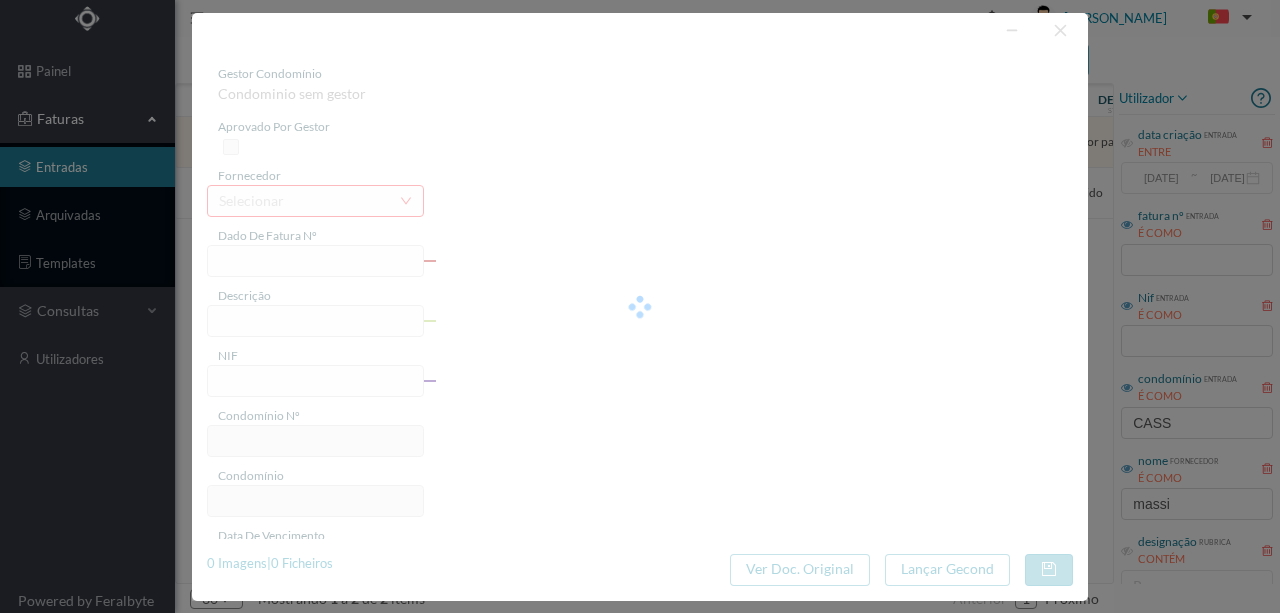 type on "4 45/26210" 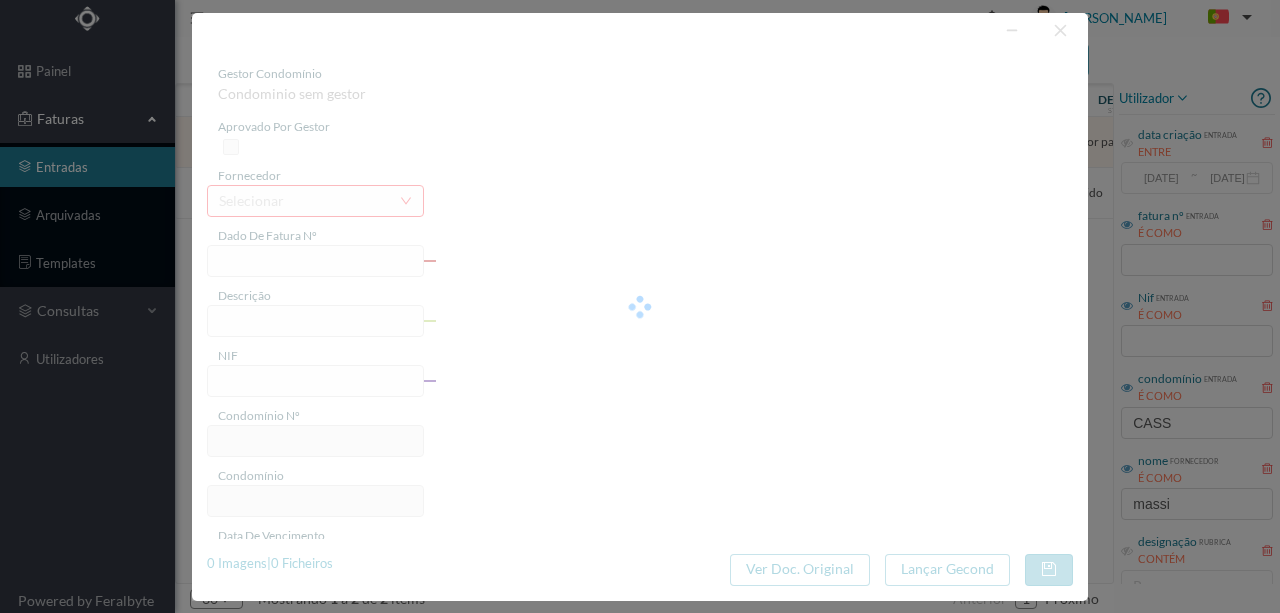 type on "Serviço [PERSON_NAME]" 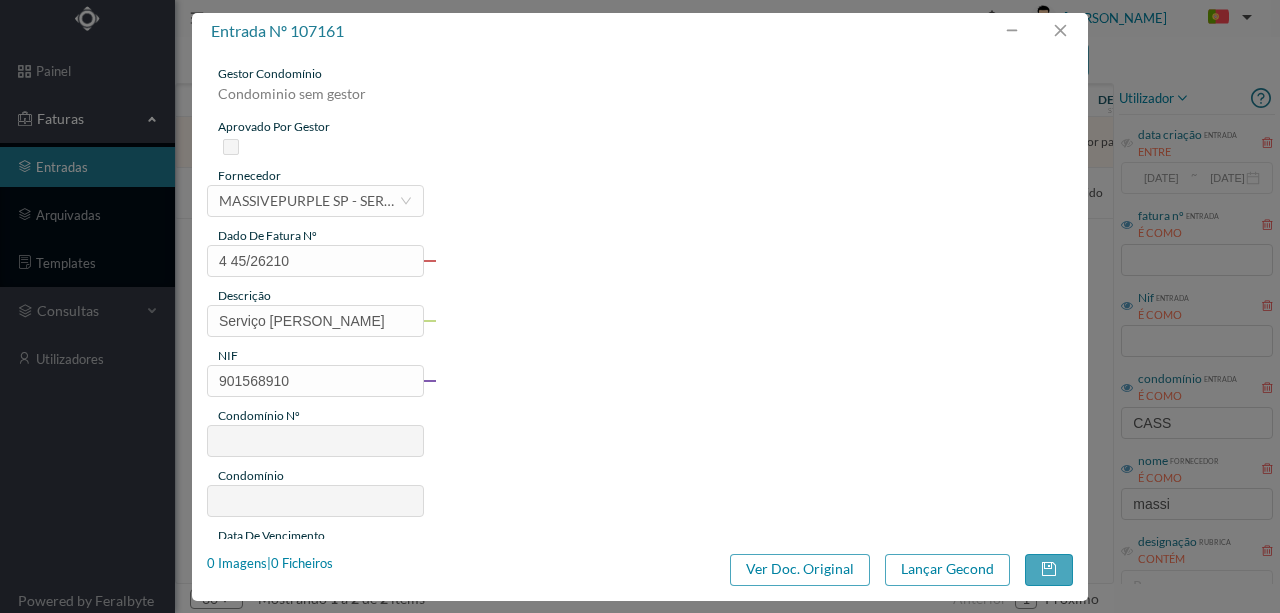 type on "733" 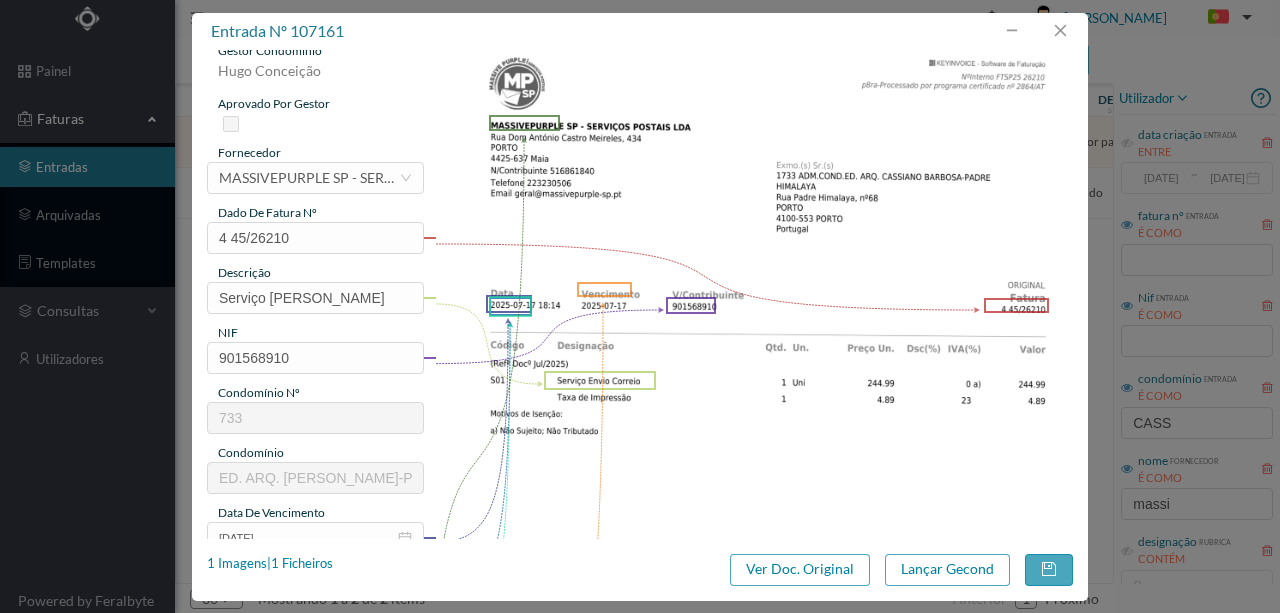 scroll, scrollTop: 0, scrollLeft: 0, axis: both 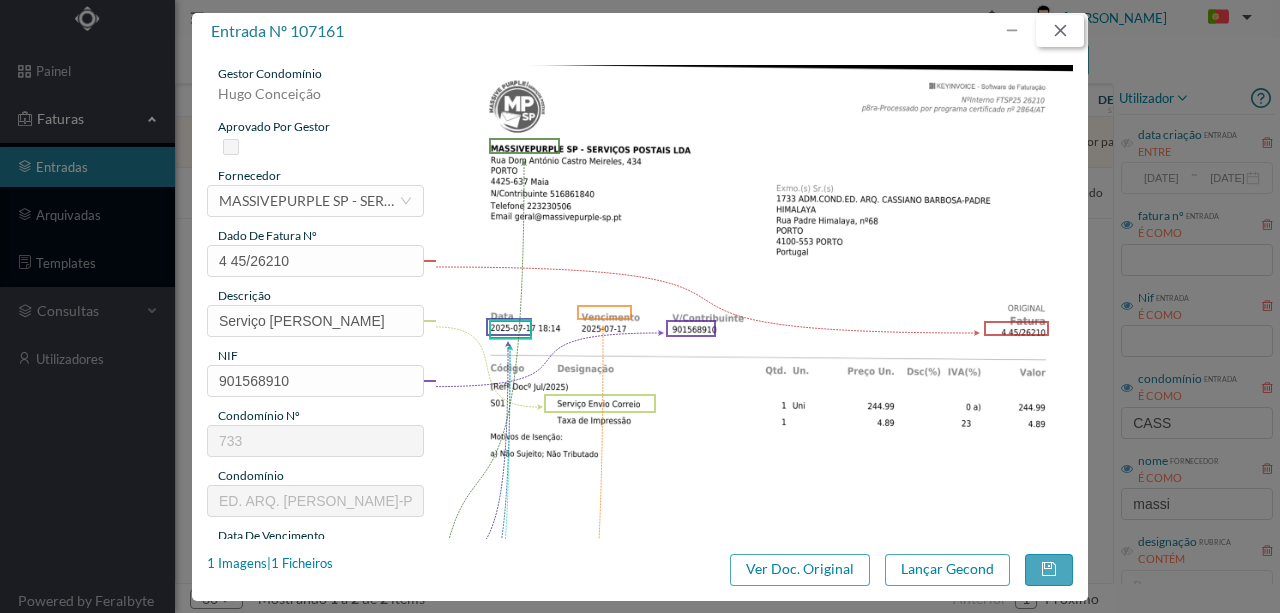 click at bounding box center (1060, 31) 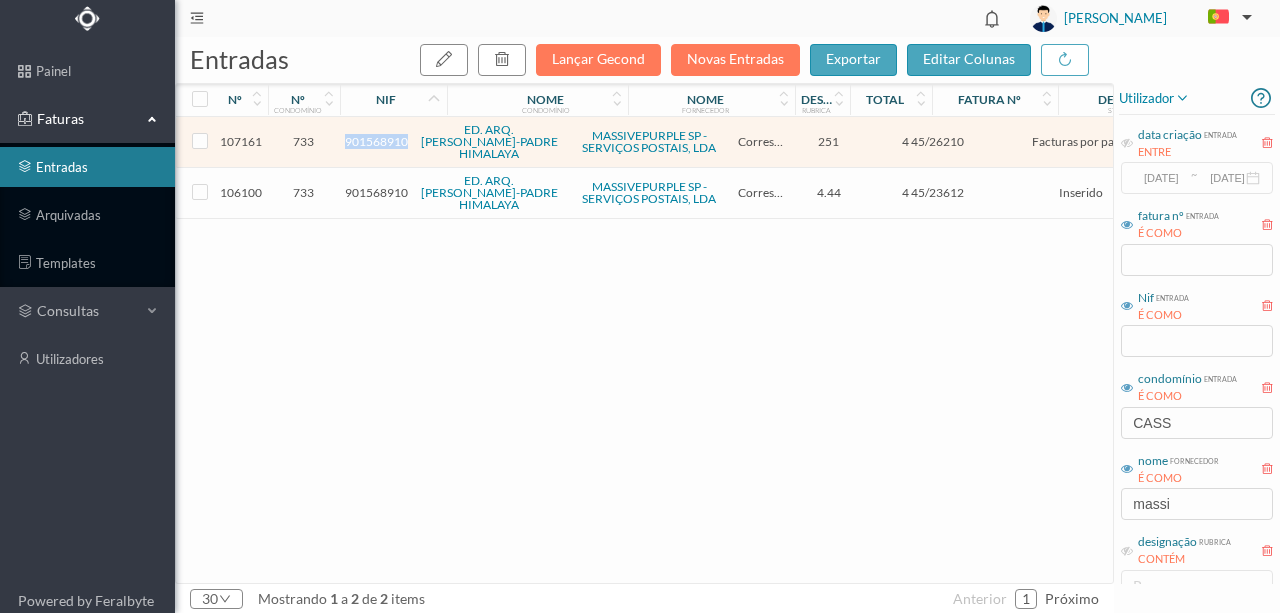 drag, startPoint x: 474, startPoint y: 100, endPoint x: 446, endPoint y: 99, distance: 28.01785 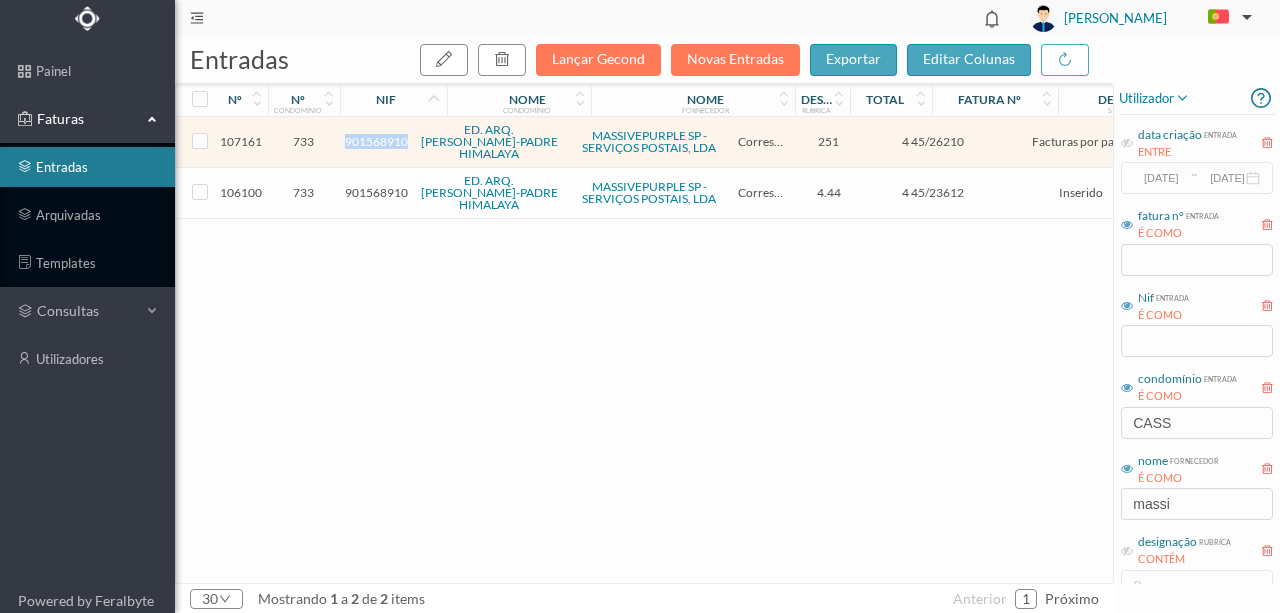drag, startPoint x: 625, startPoint y: 97, endPoint x: 588, endPoint y: 99, distance: 37.054016 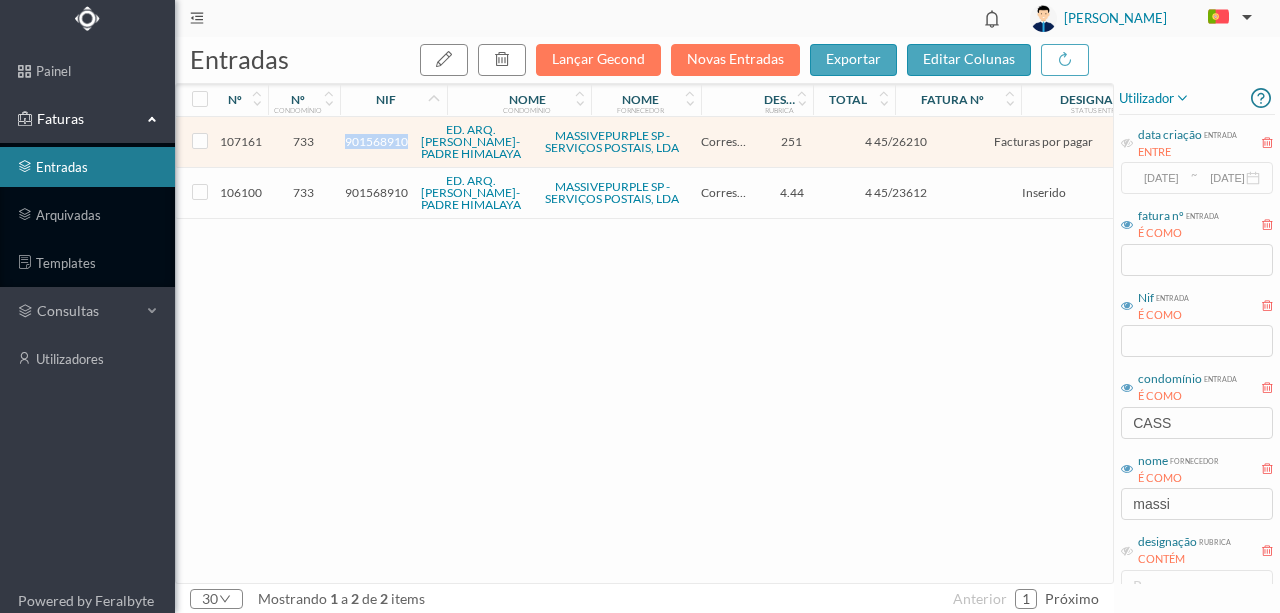 drag, startPoint x: 753, startPoint y: 100, endPoint x: 696, endPoint y: 98, distance: 57.035076 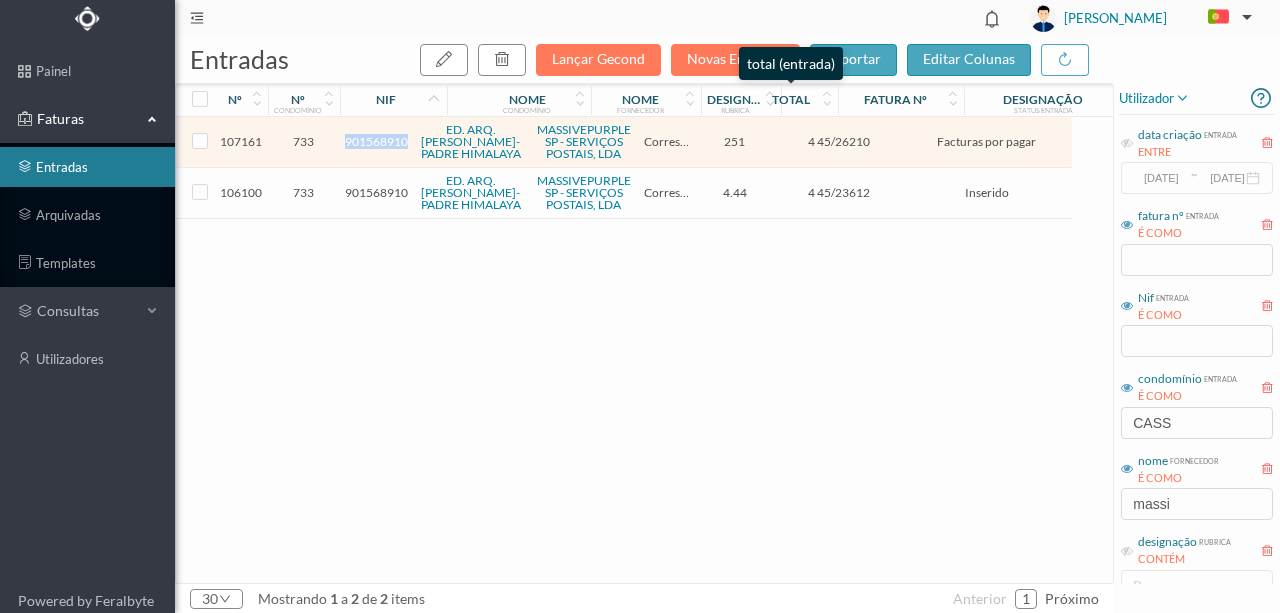 drag, startPoint x: 753, startPoint y: 99, endPoint x: 778, endPoint y: 96, distance: 25.179358 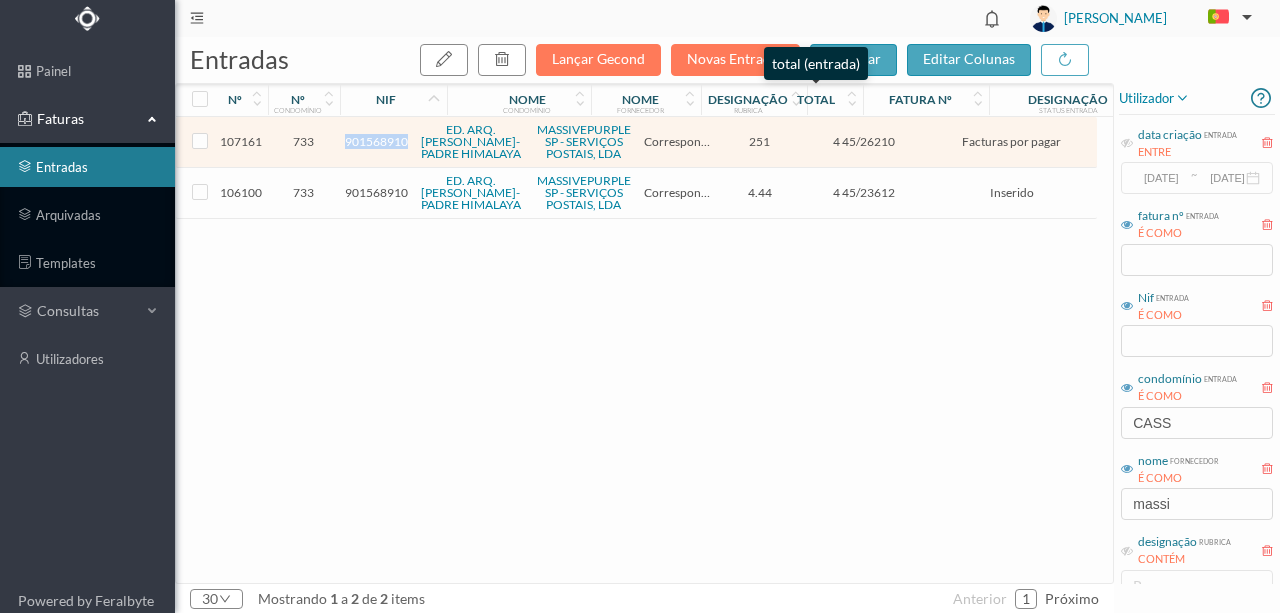 drag, startPoint x: 780, startPoint y: 103, endPoint x: 806, endPoint y: 98, distance: 26.476404 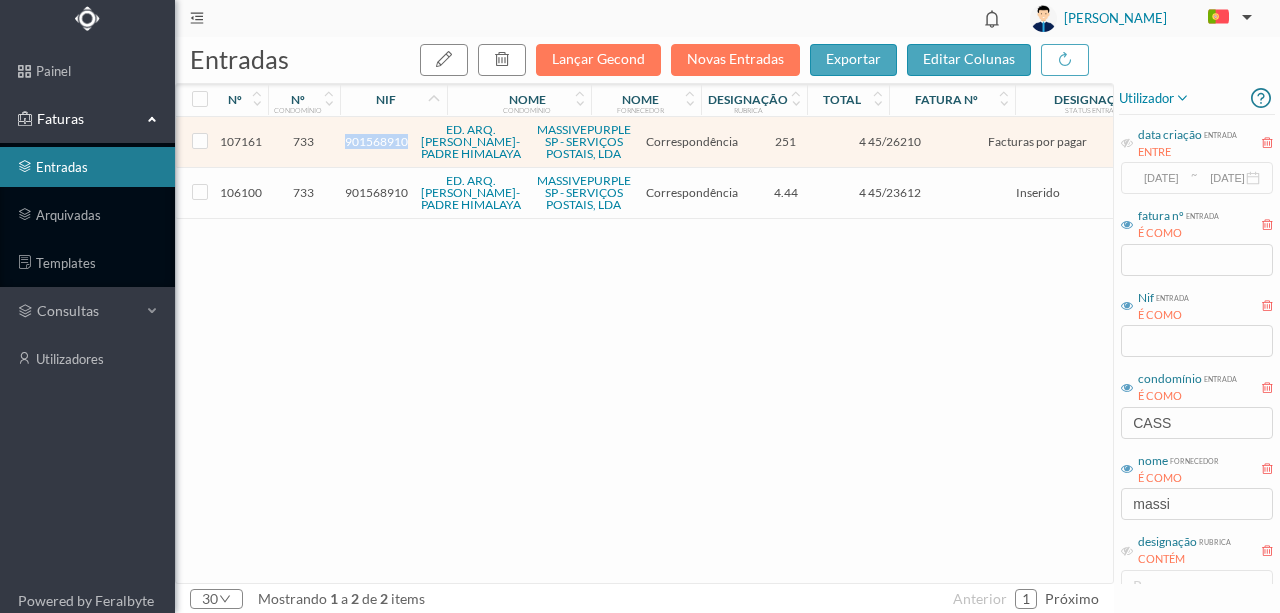 click on "901568910" at bounding box center (376, 141) 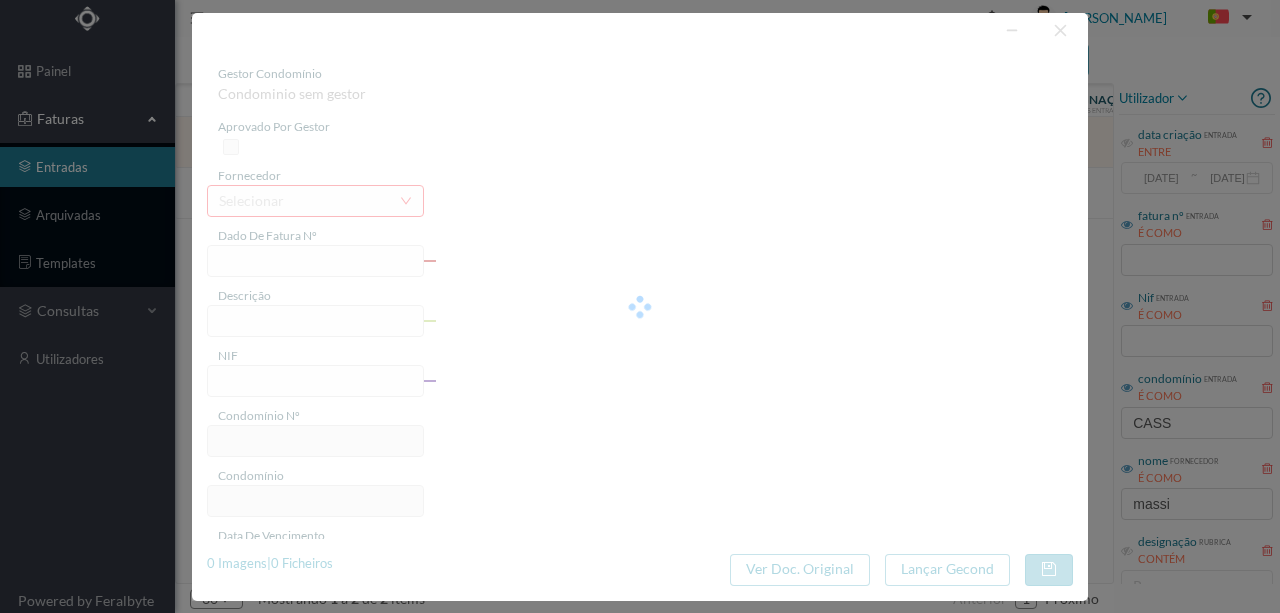type on "4 45/26210" 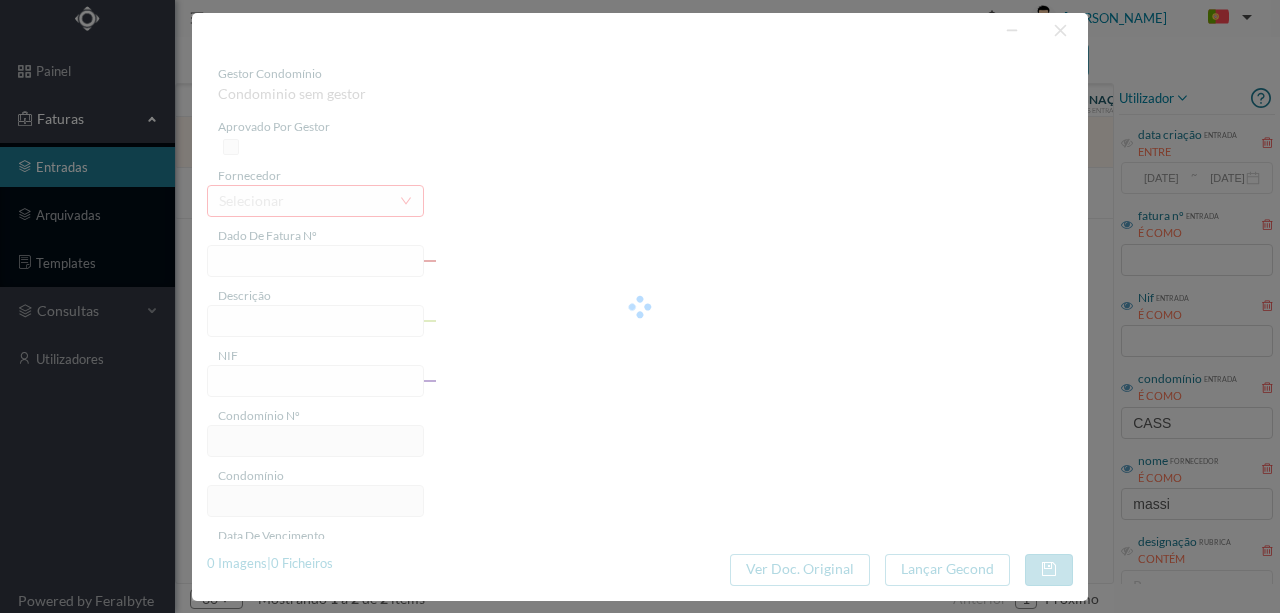 type on "Serviço [PERSON_NAME]" 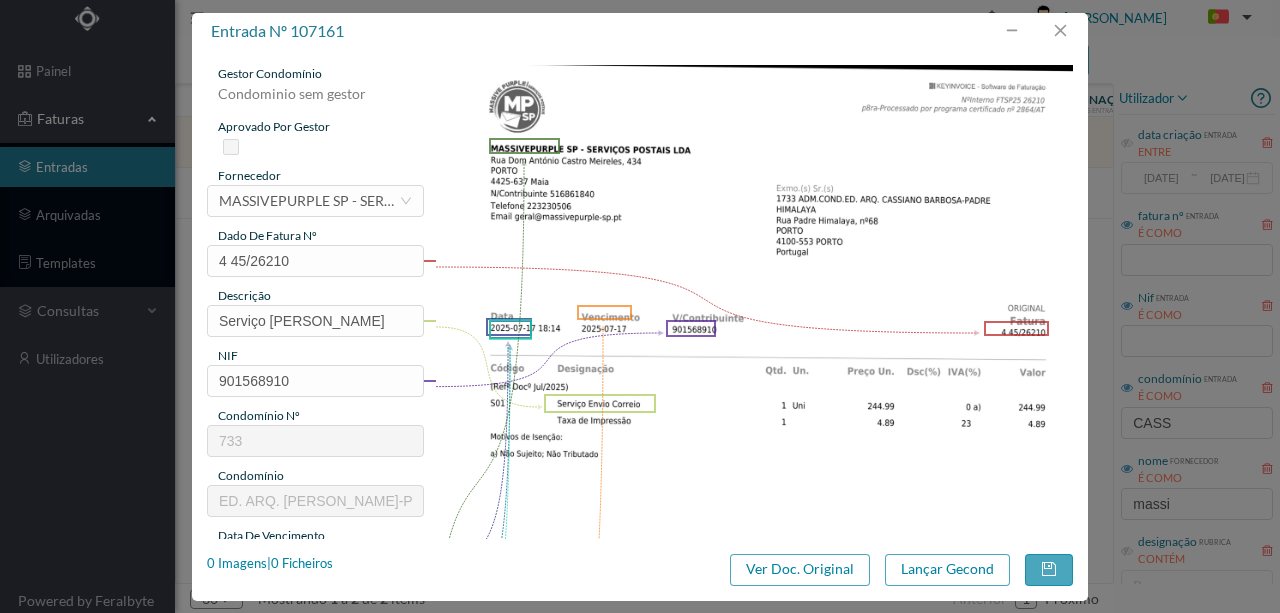 type on "733" 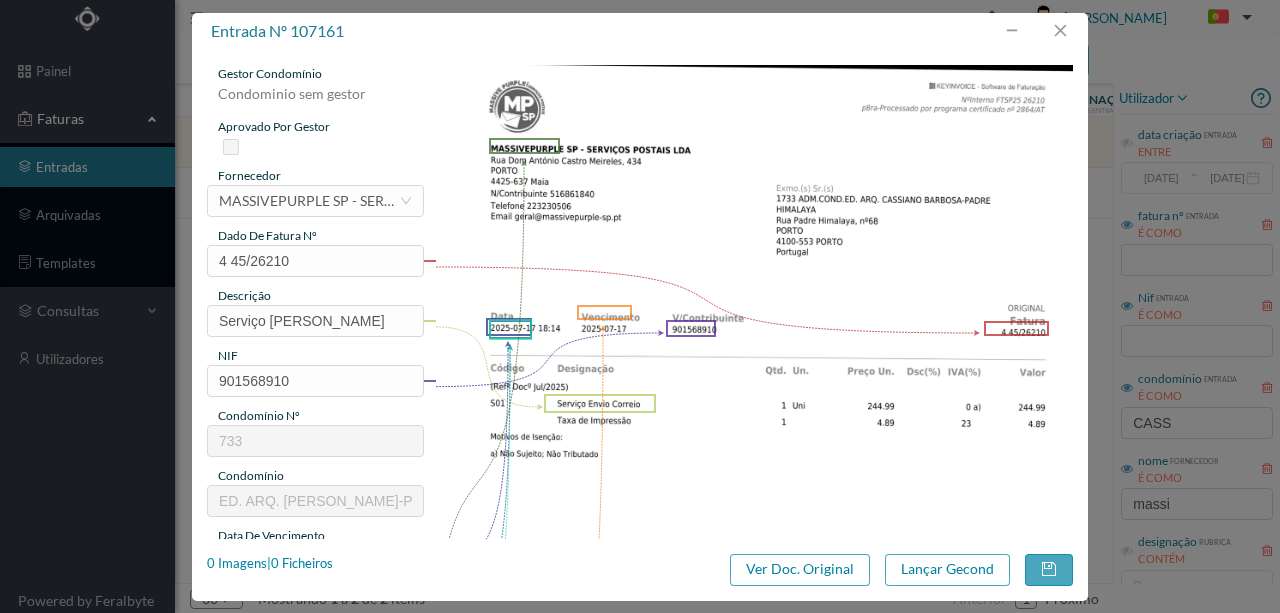 type on "ED. ARQ. [PERSON_NAME]-PADRE HIMALAYA" 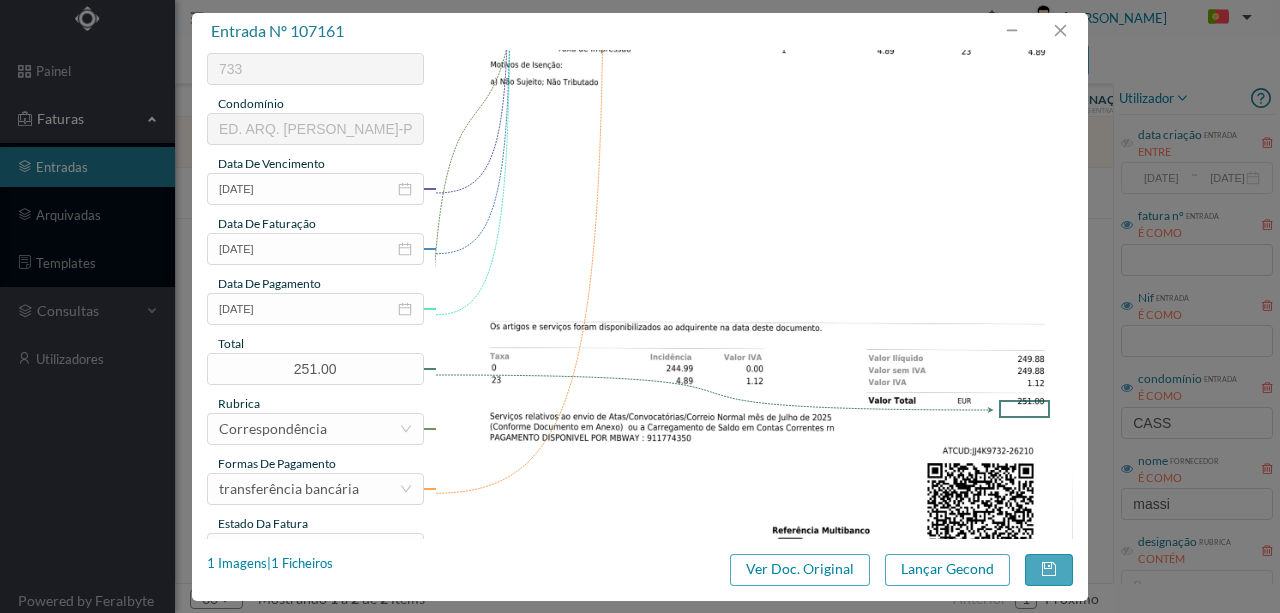 scroll, scrollTop: 206, scrollLeft: 0, axis: vertical 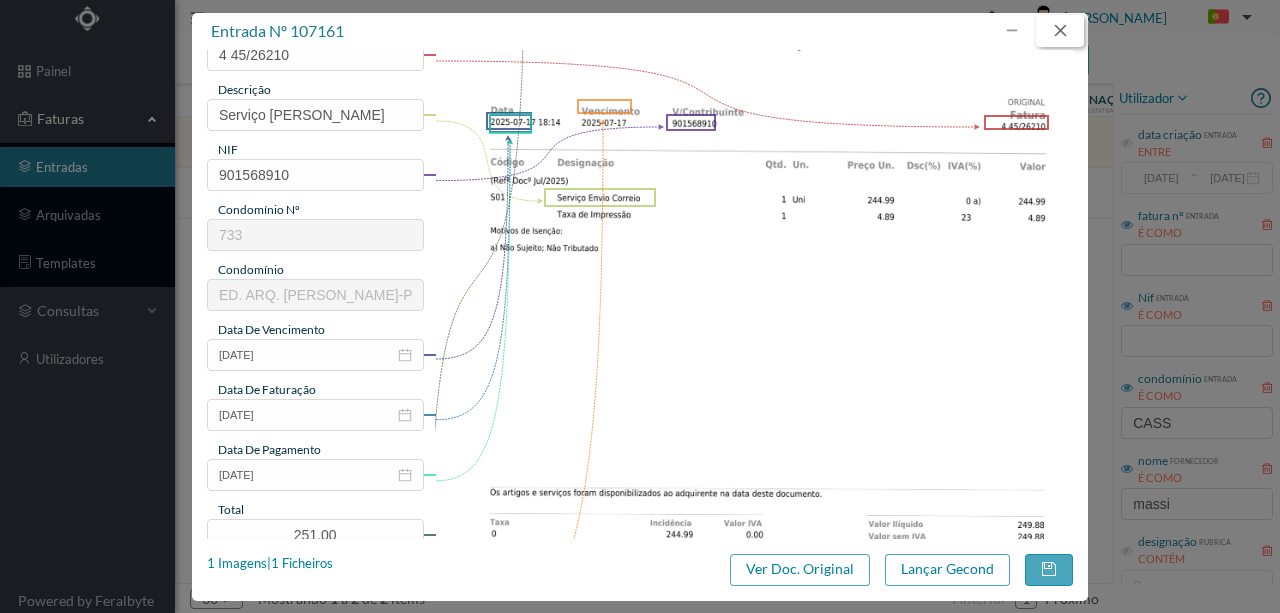 click at bounding box center (1060, 31) 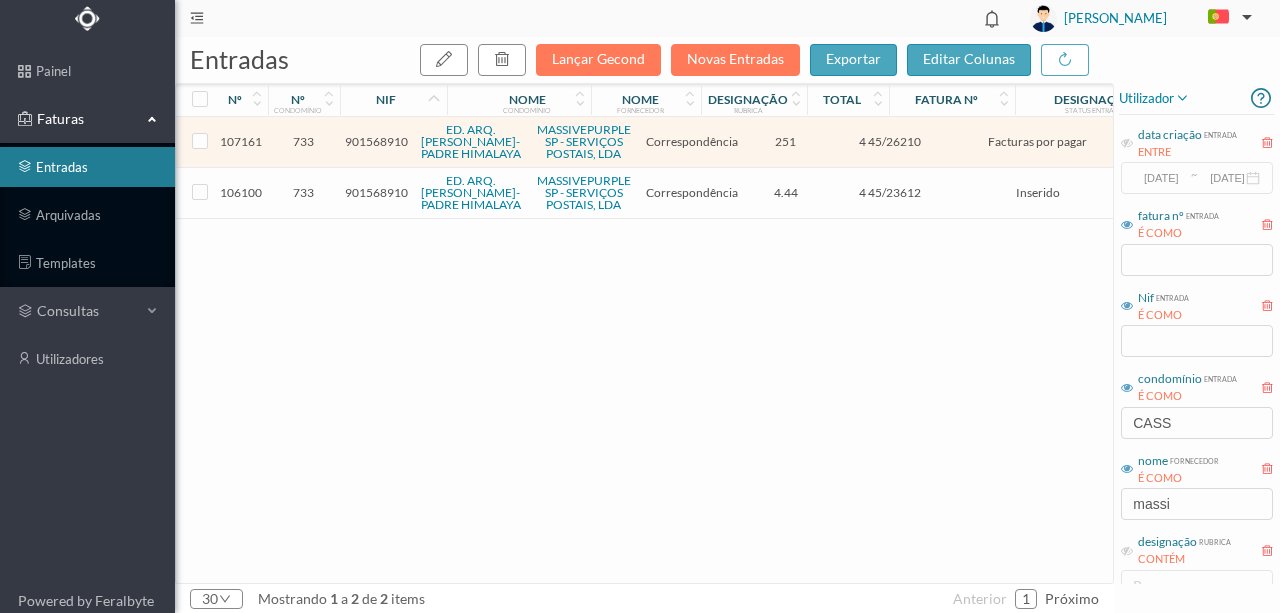 click on "901568910" at bounding box center (376, 193) 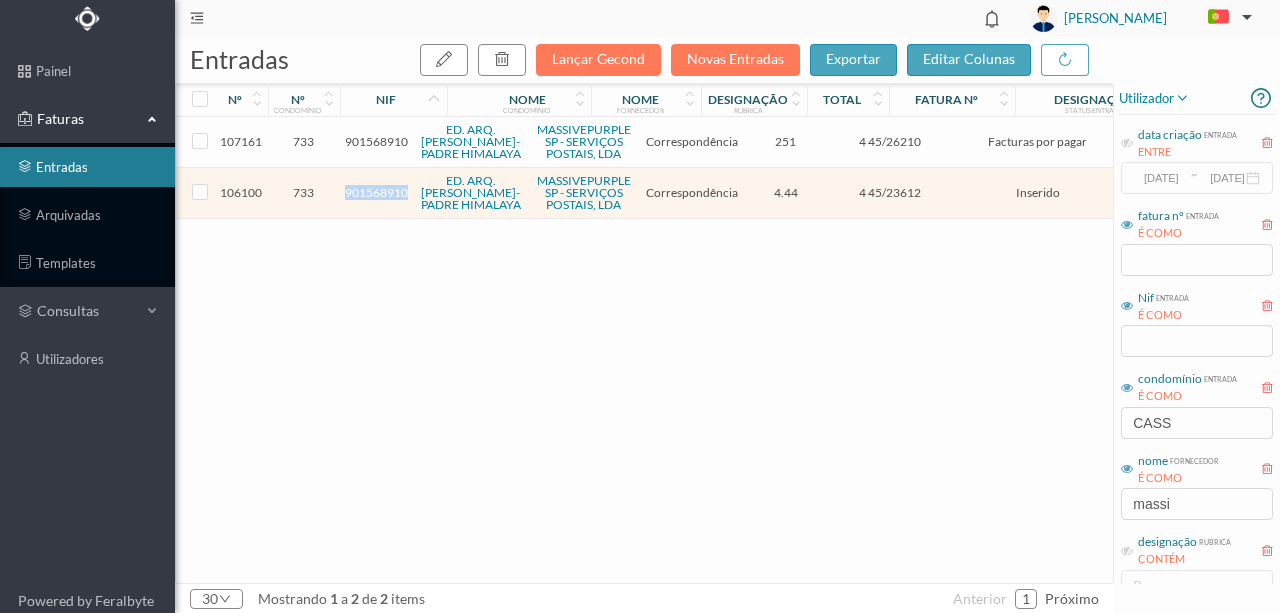 click on "901568910" at bounding box center (376, 193) 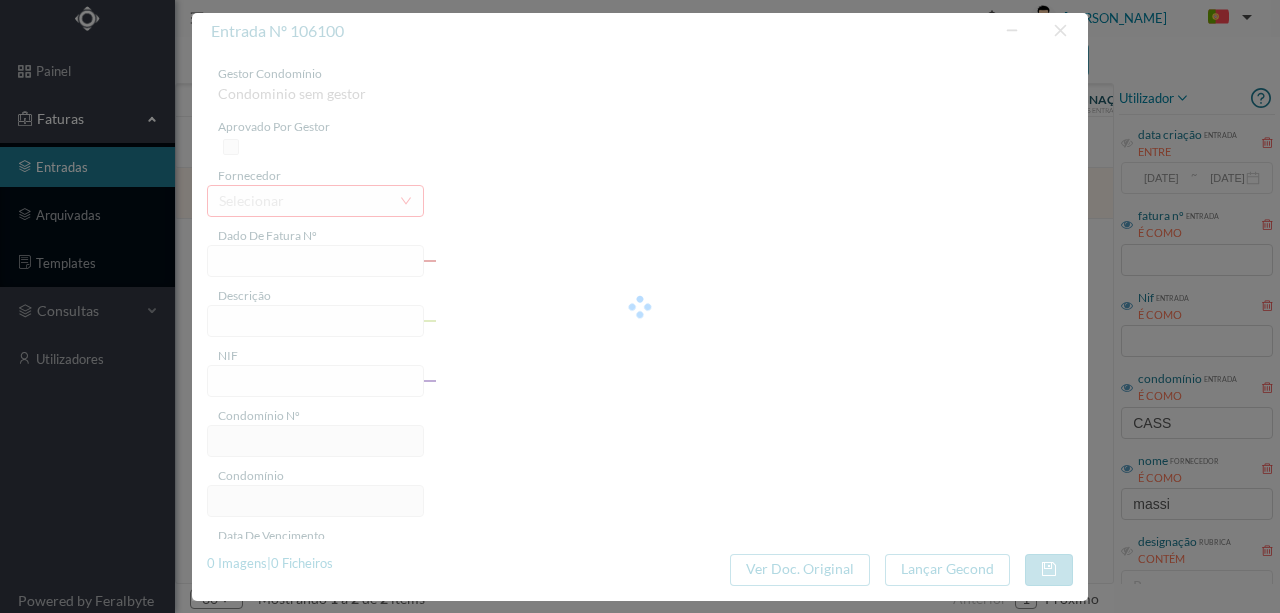 type on "4 45/23612" 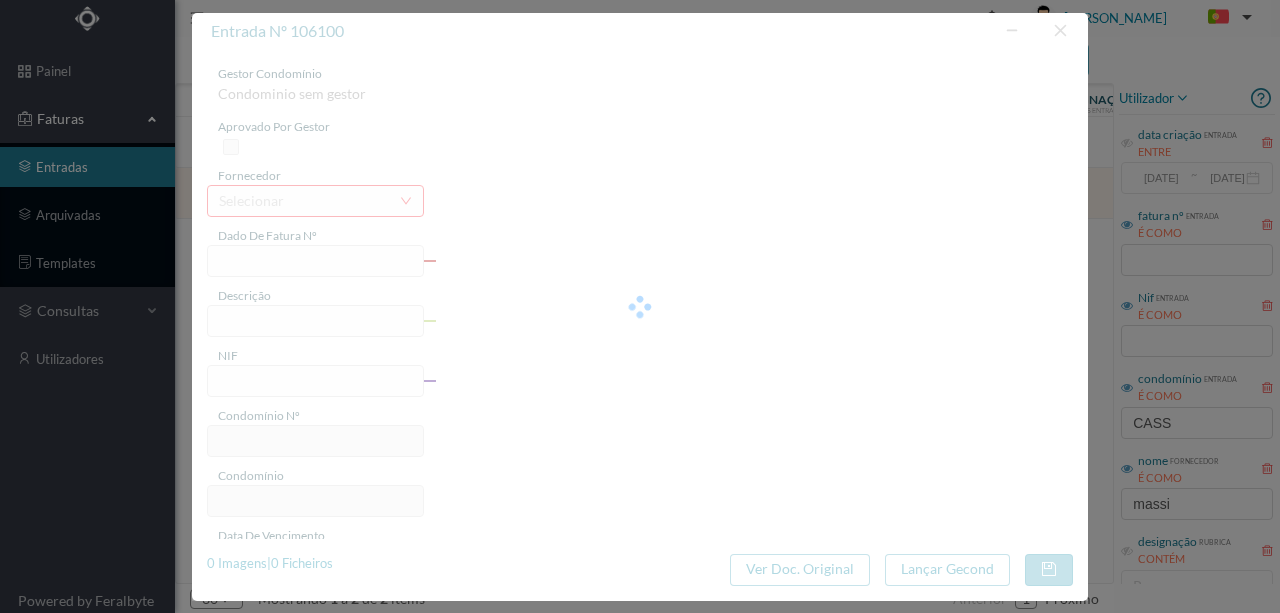 type on "Serviço [PERSON_NAME]" 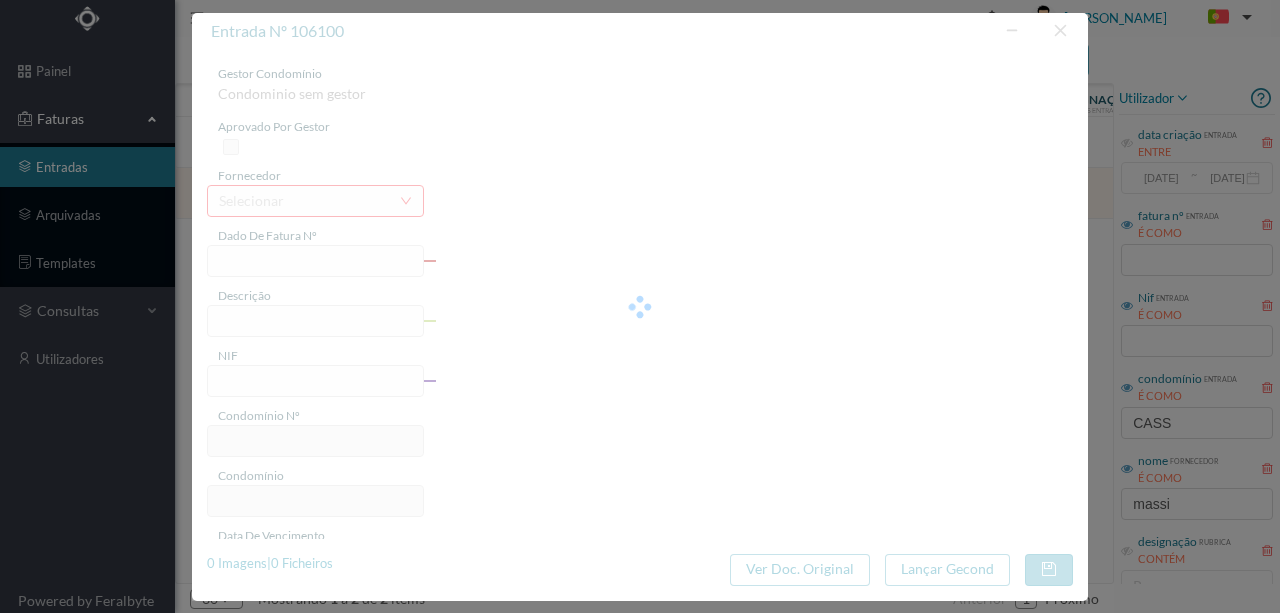 type on "901568910" 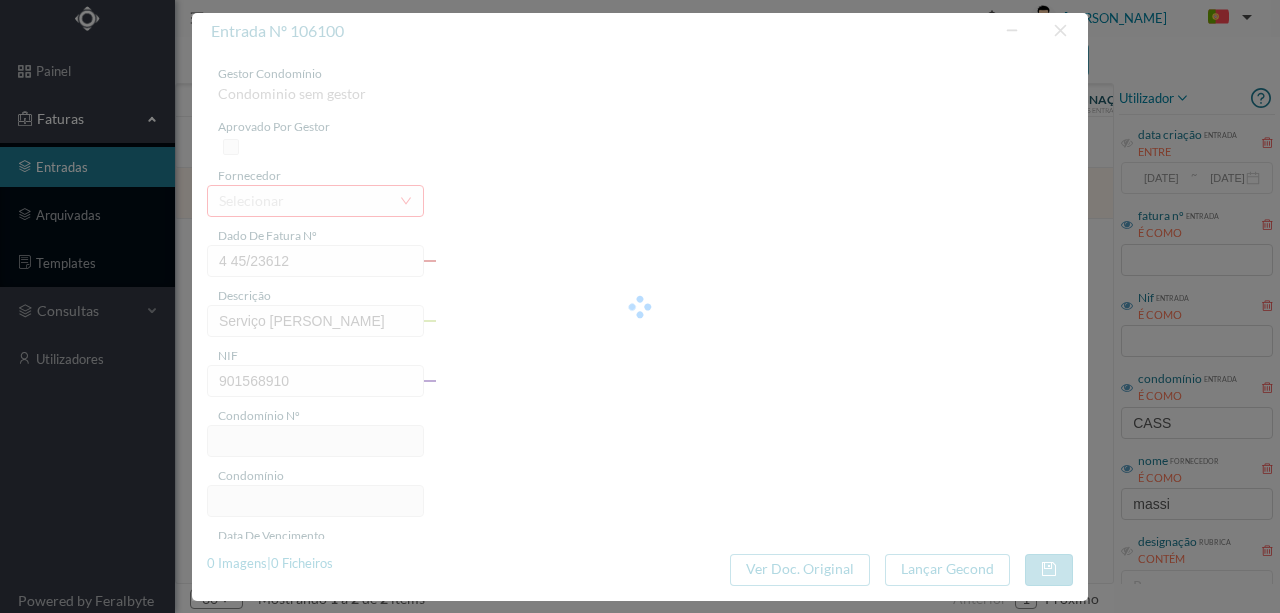 type on "733" 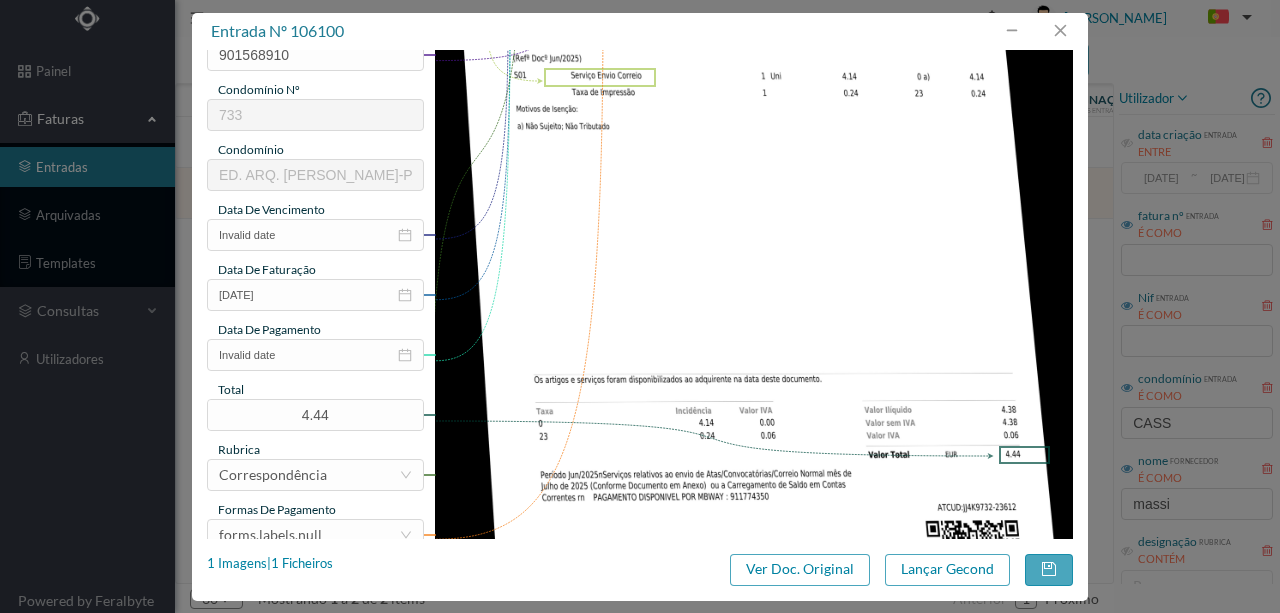 scroll, scrollTop: 333, scrollLeft: 0, axis: vertical 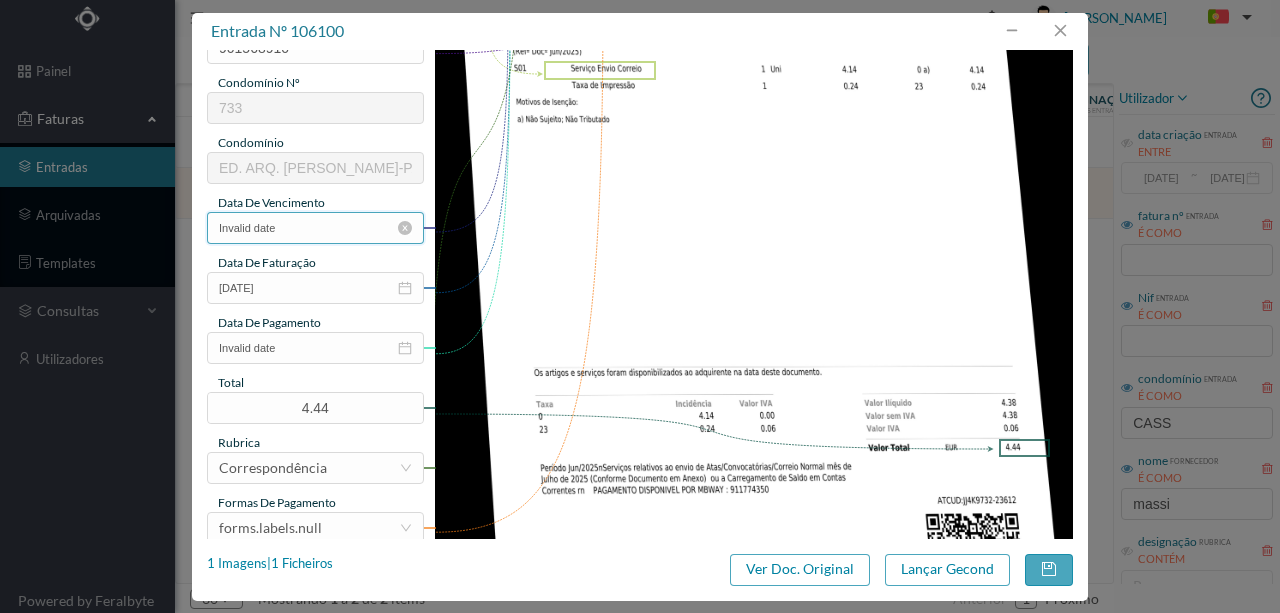 click on "Invalid date" at bounding box center [315, 228] 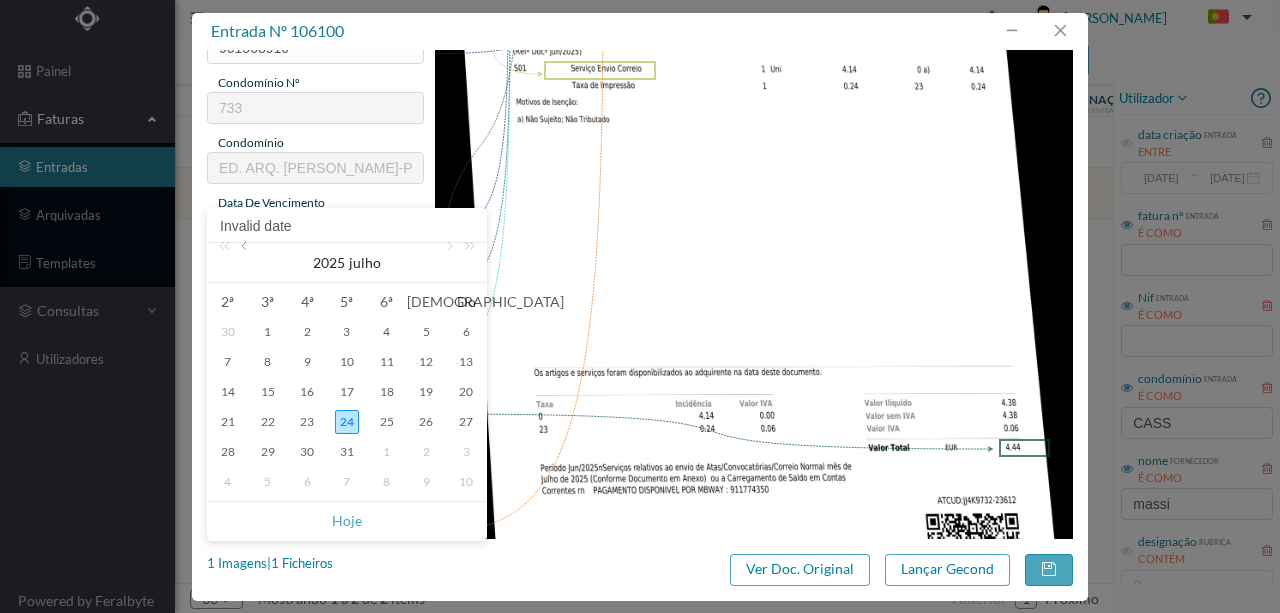 click at bounding box center (246, 263) 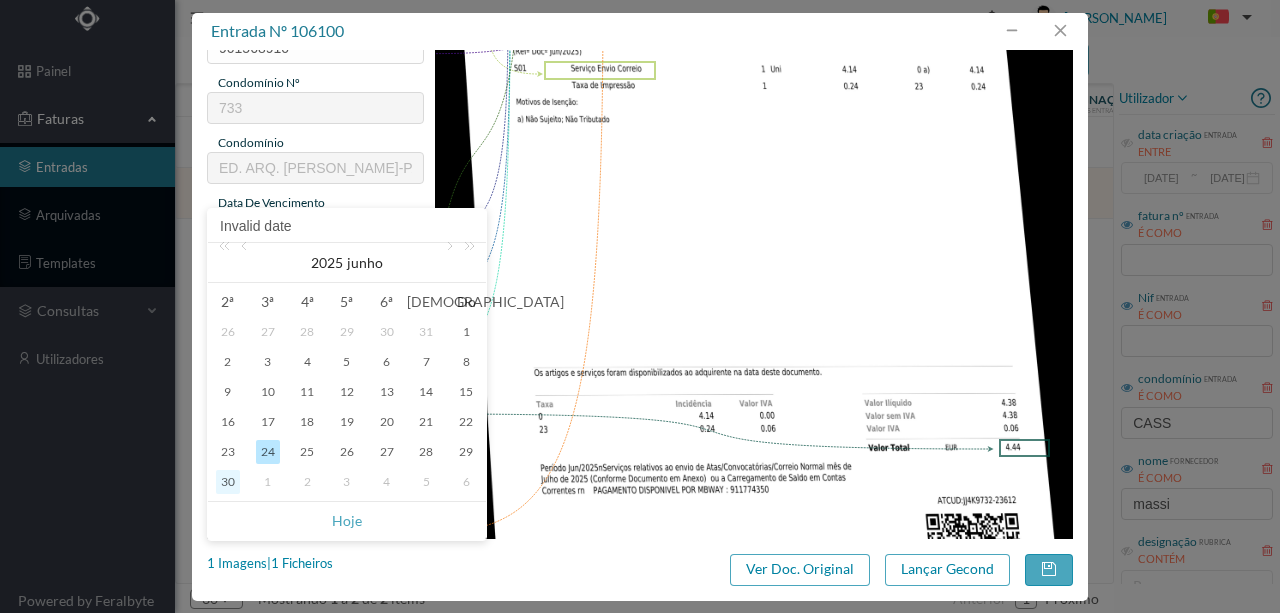 drag, startPoint x: 233, startPoint y: 484, endPoint x: 232, endPoint y: 474, distance: 10.049875 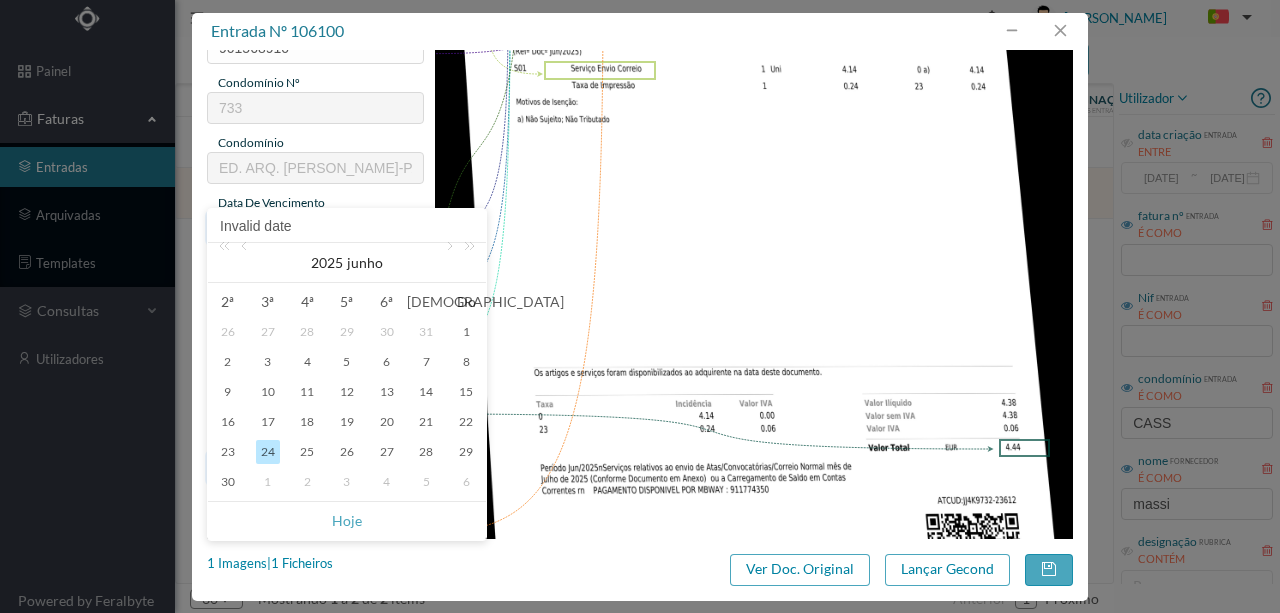 type on "[DATE]" 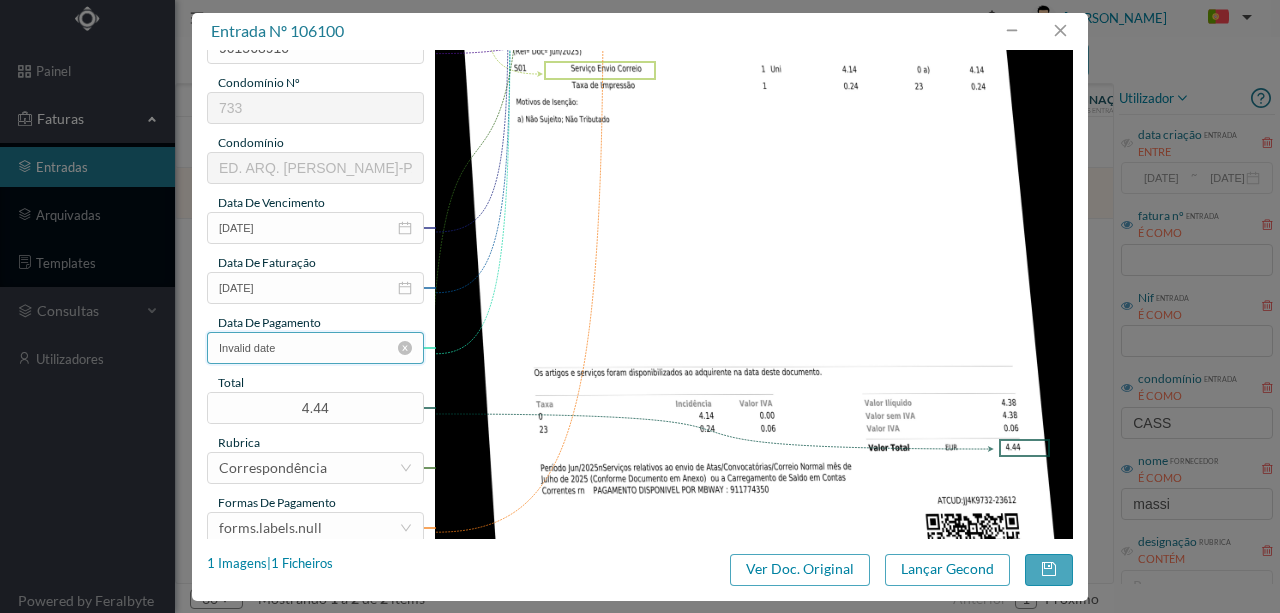 click on "Invalid date" at bounding box center [315, 348] 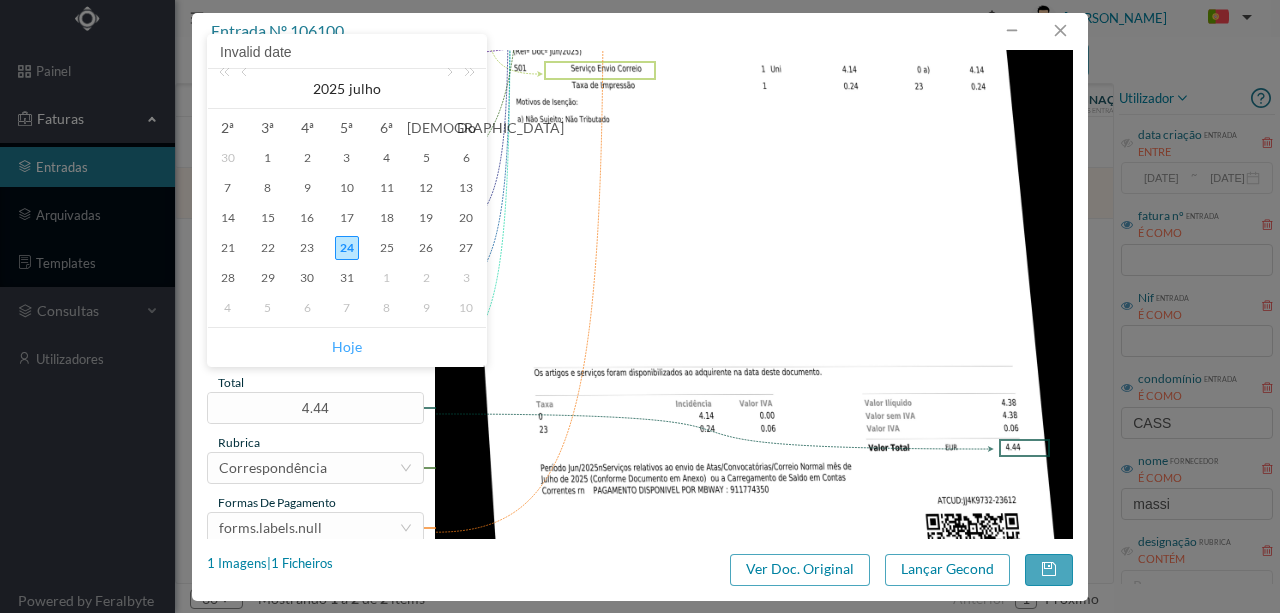 click on "Hoje" at bounding box center [347, 347] 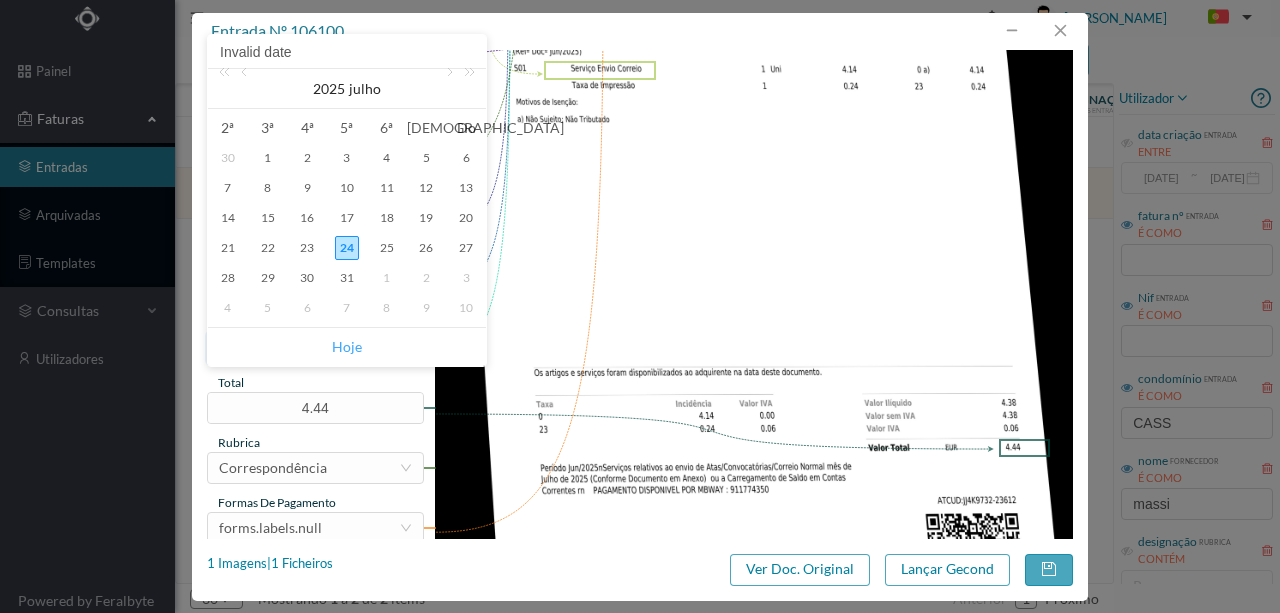 type on "[DATE]" 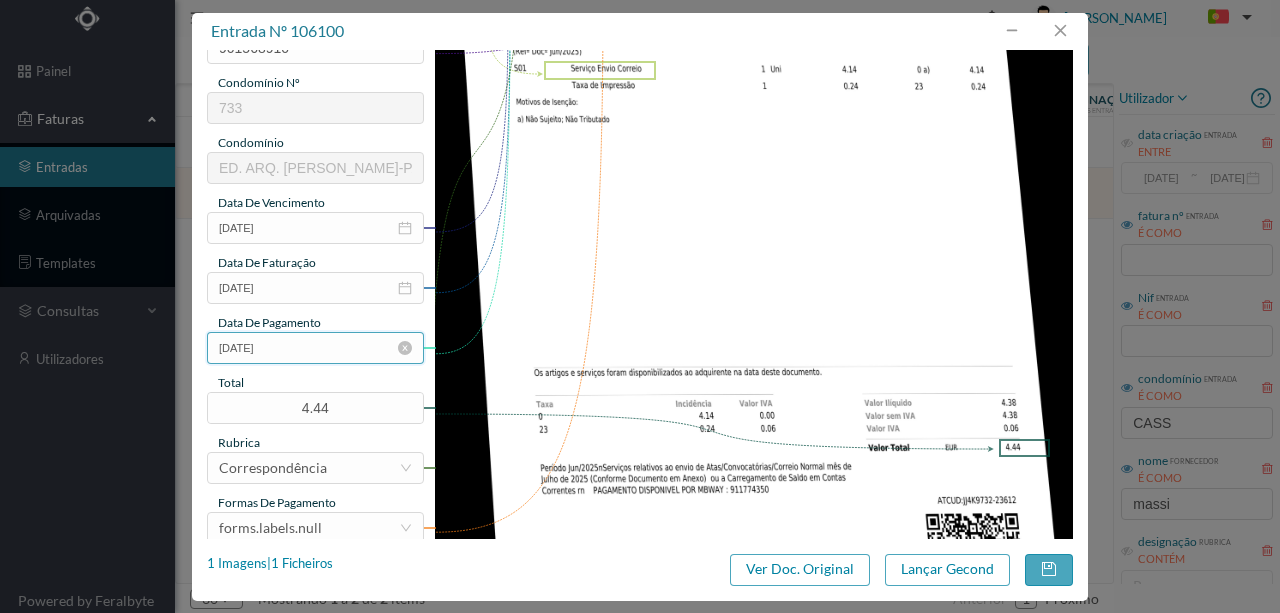 scroll, scrollTop: 473, scrollLeft: 0, axis: vertical 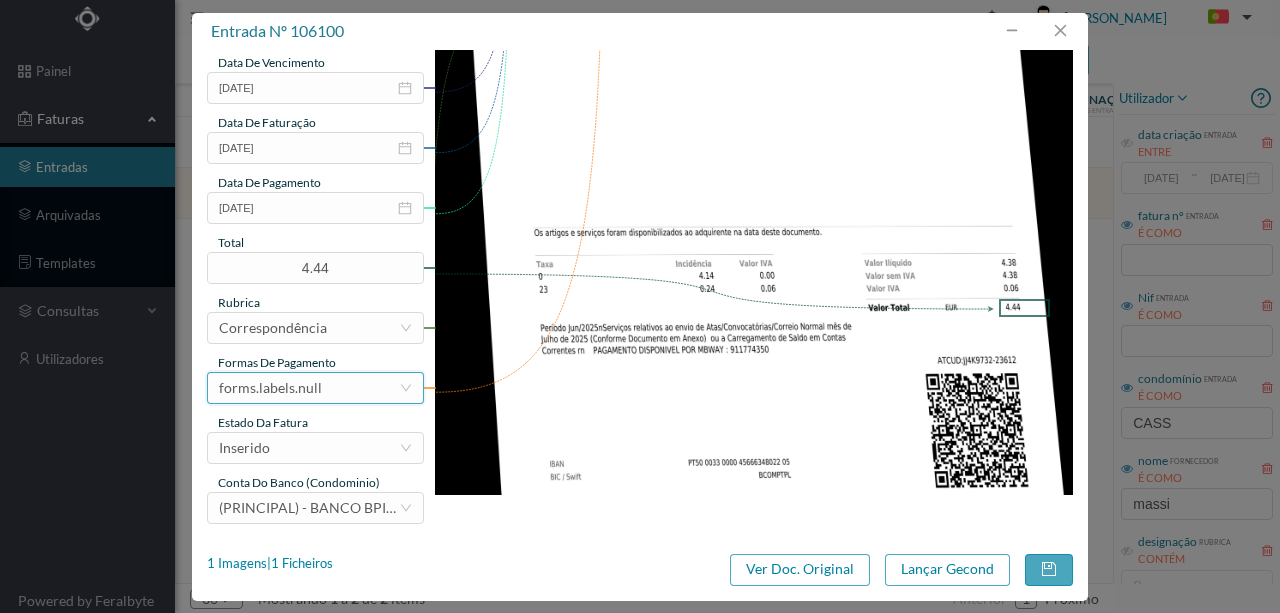 click on "forms.labels.null" at bounding box center [270, 388] 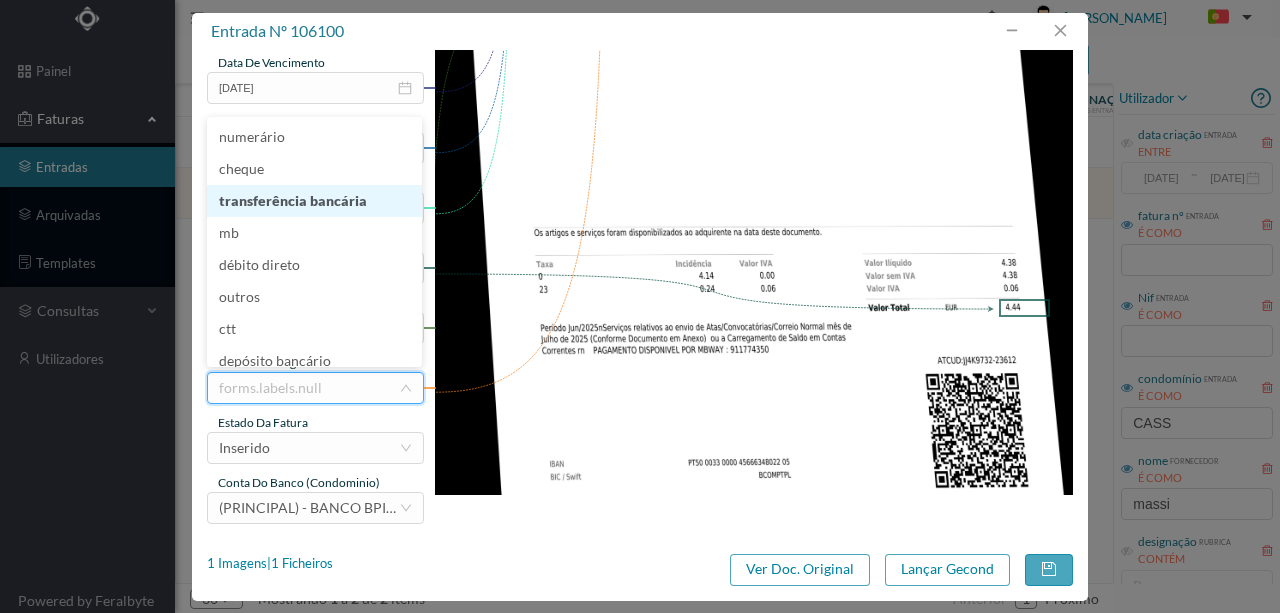 click on "transferência bancária" at bounding box center (314, 201) 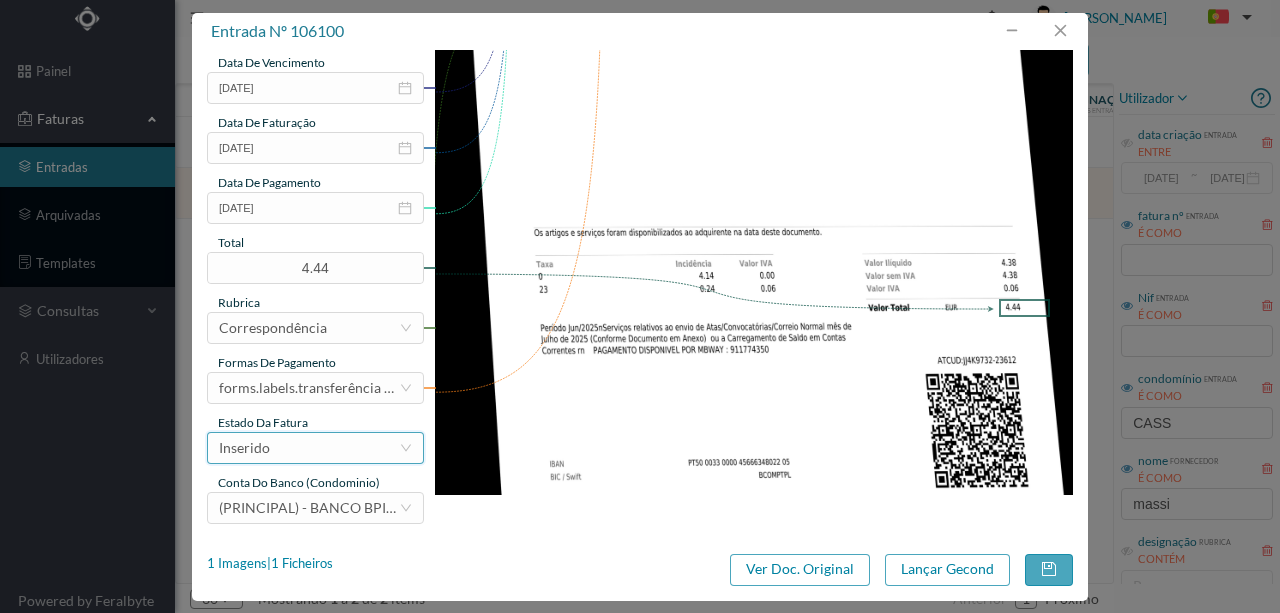 click on "Inserido" at bounding box center (309, 448) 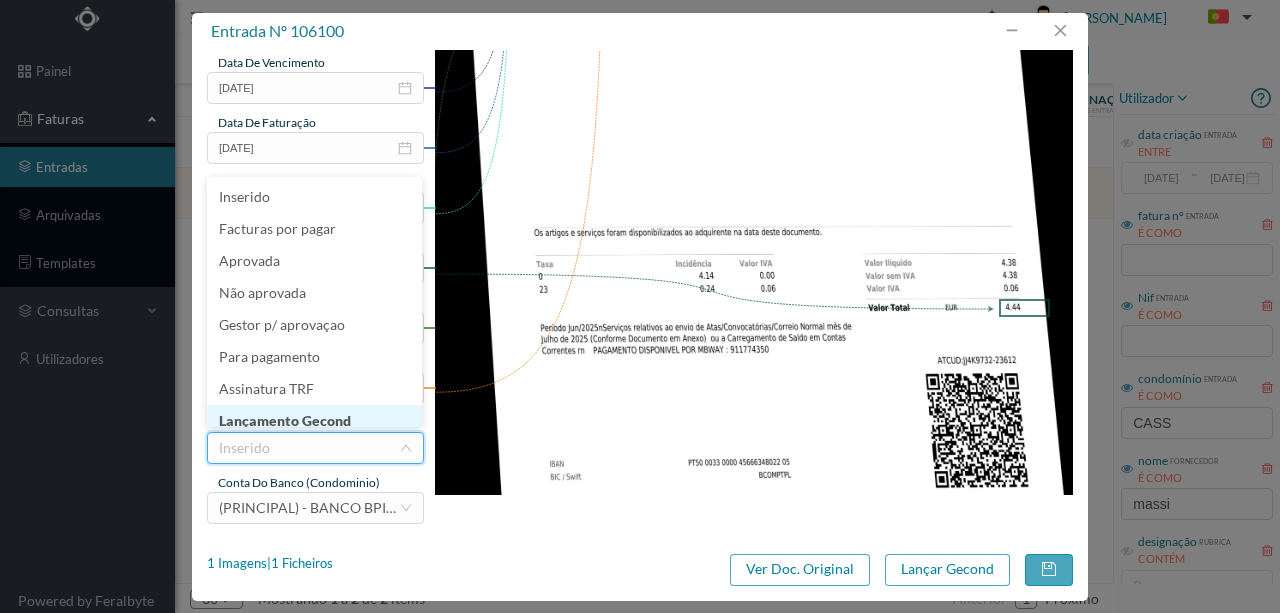 scroll, scrollTop: 9, scrollLeft: 0, axis: vertical 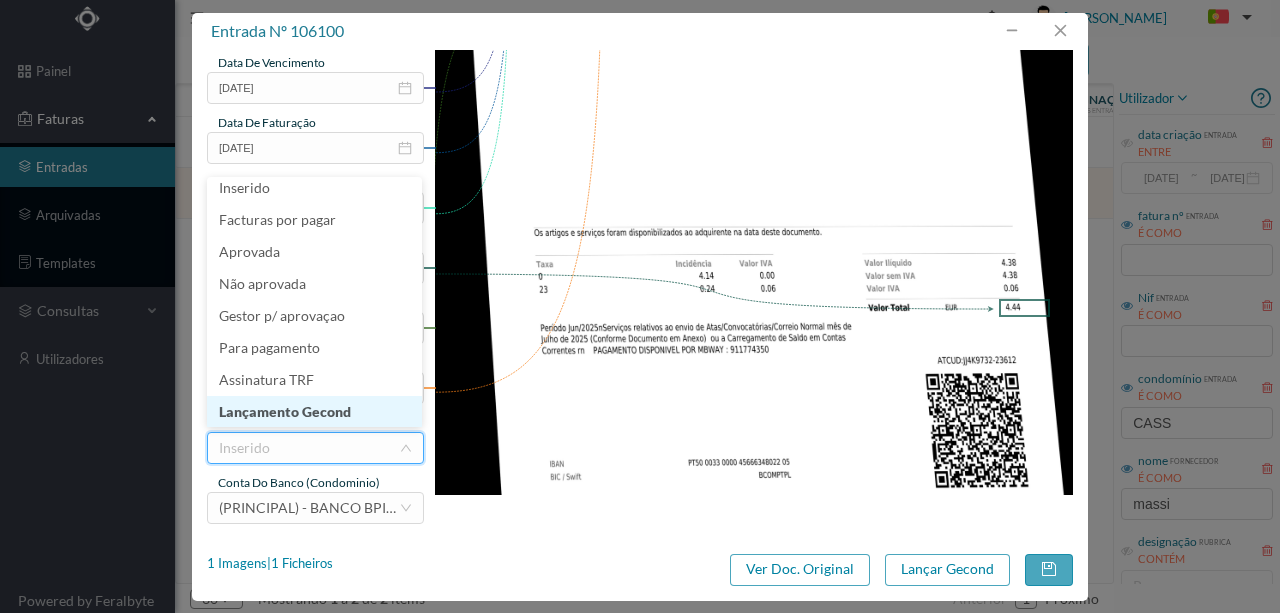 click on "Lançamento Gecond" at bounding box center [314, 412] 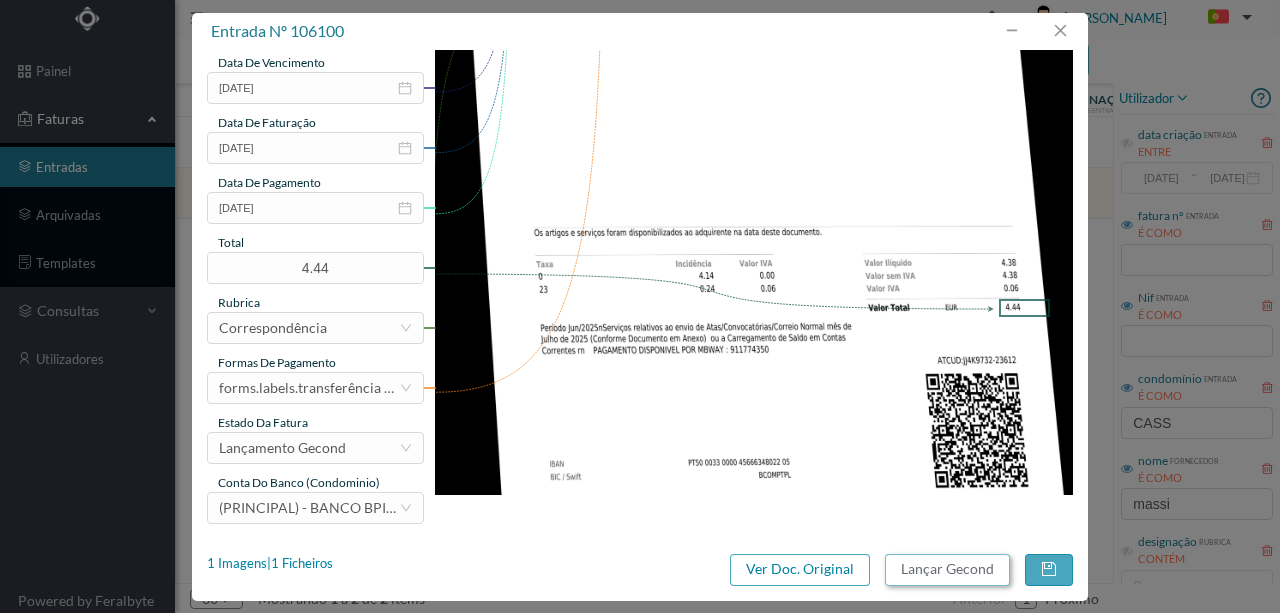 click on "Lançar Gecond" at bounding box center (947, 570) 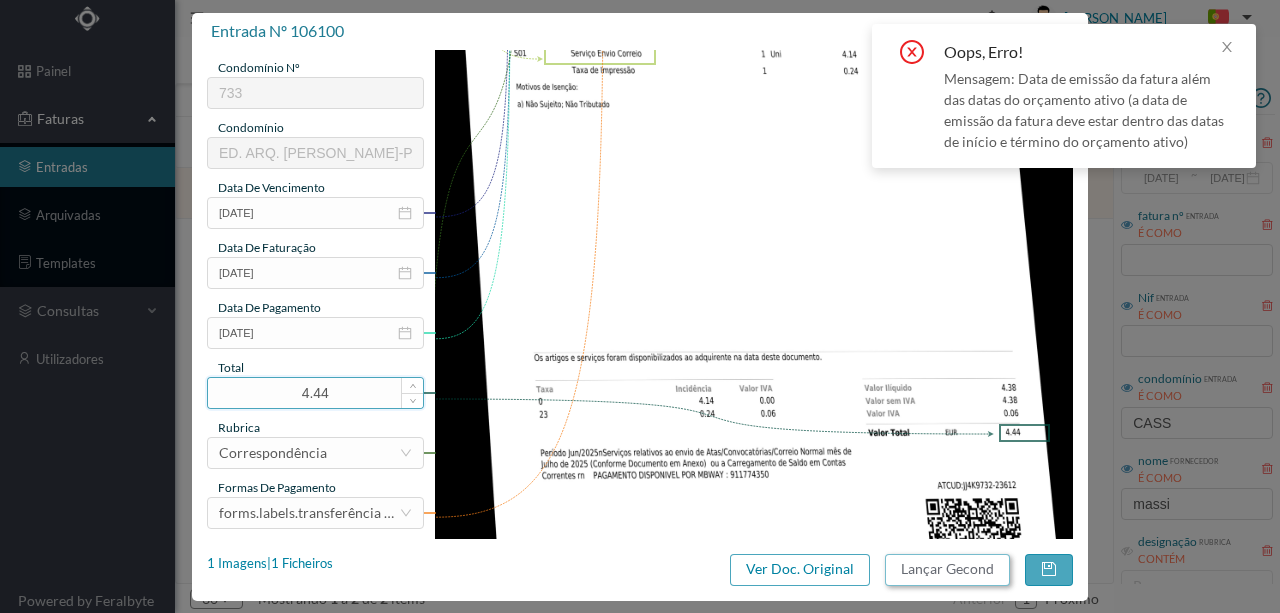 scroll, scrollTop: 340, scrollLeft: 0, axis: vertical 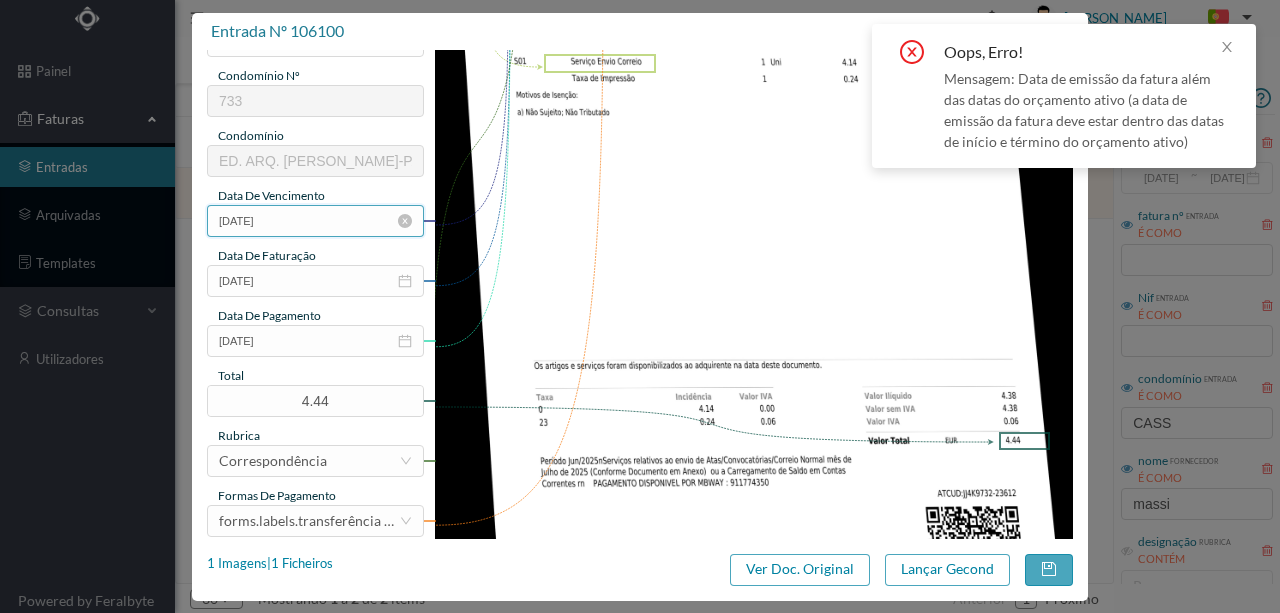 click on "[DATE]" at bounding box center (315, 221) 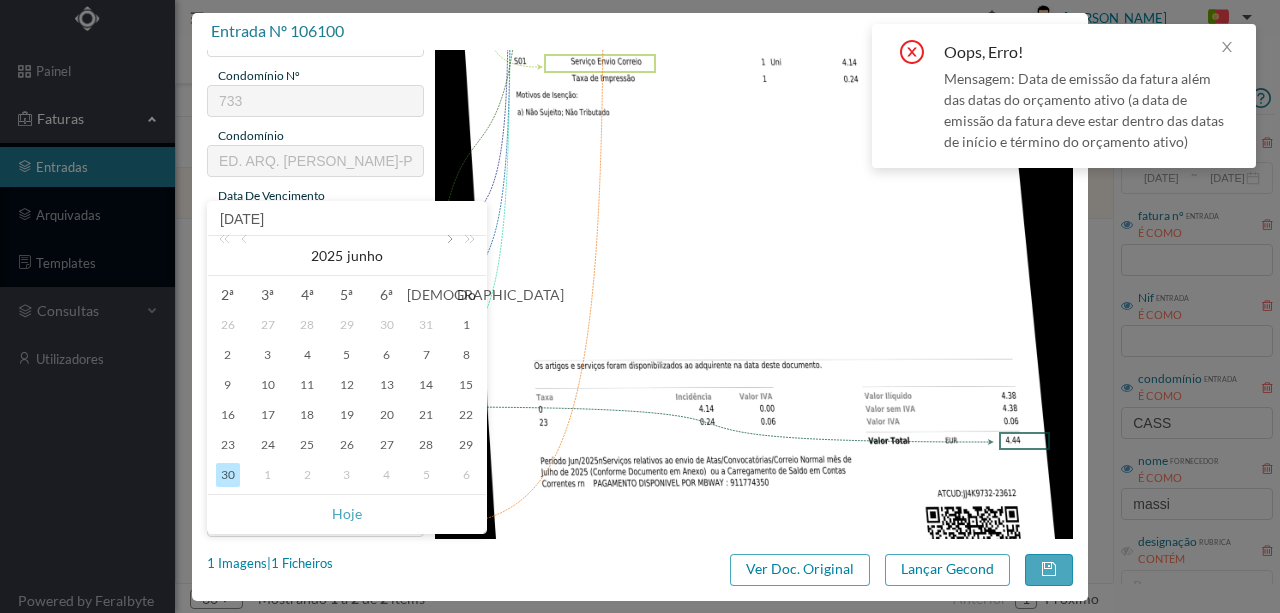 click at bounding box center (448, 256) 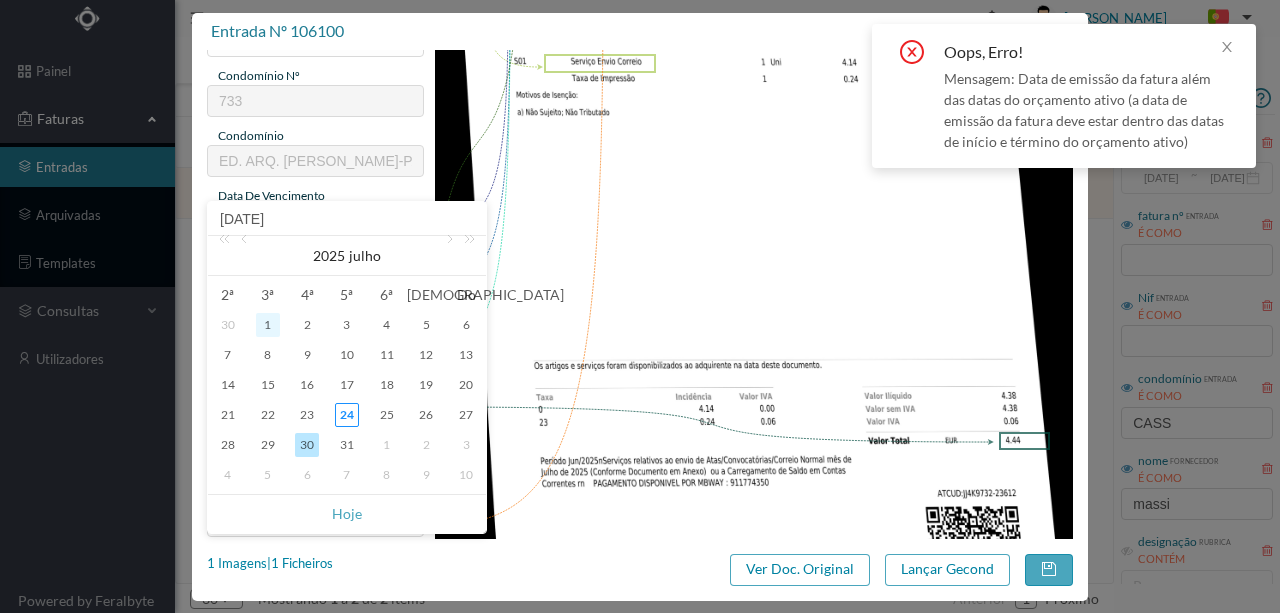 click on "1" at bounding box center [268, 325] 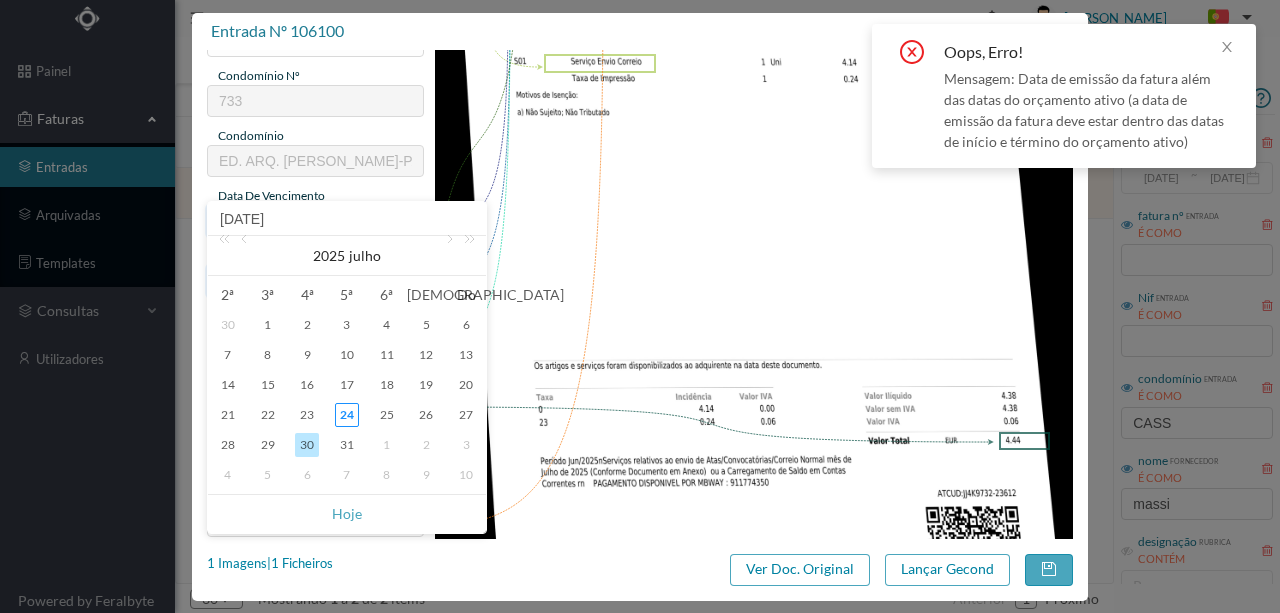 type on "[DATE]" 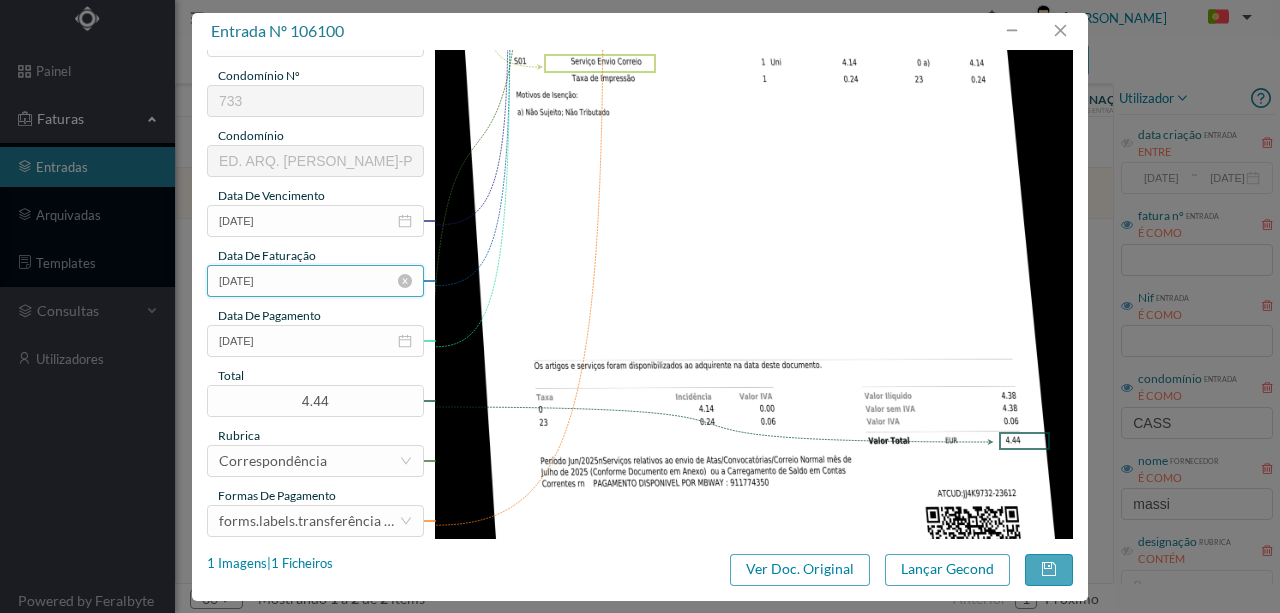 click on "[DATE]" at bounding box center [315, 281] 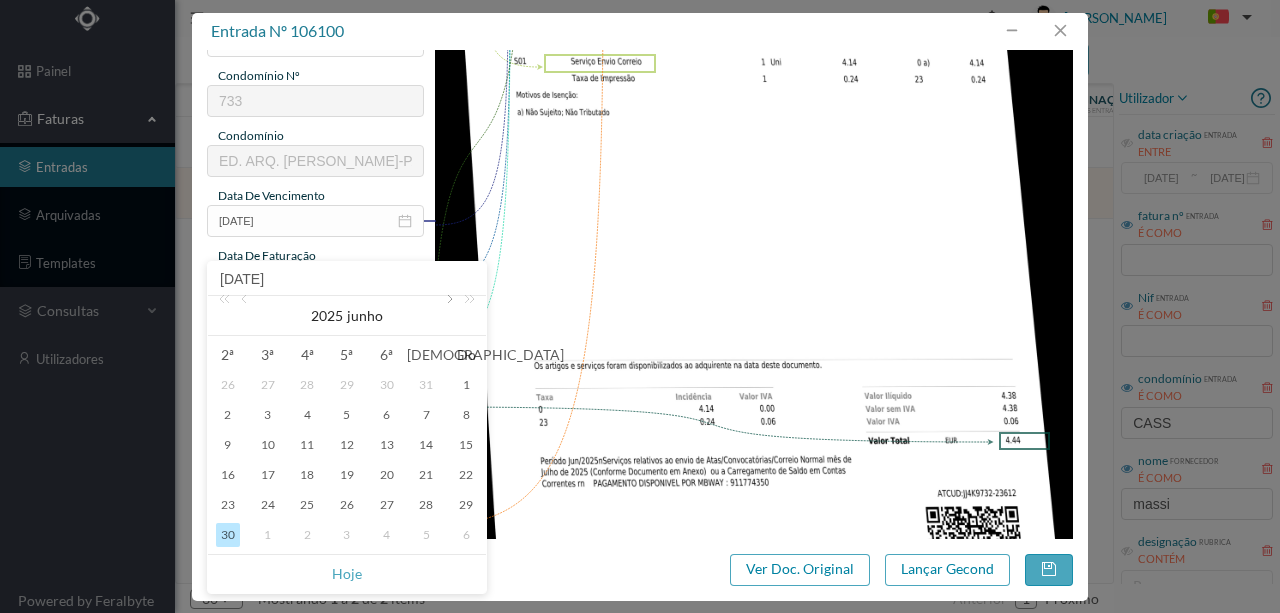 click at bounding box center (448, 316) 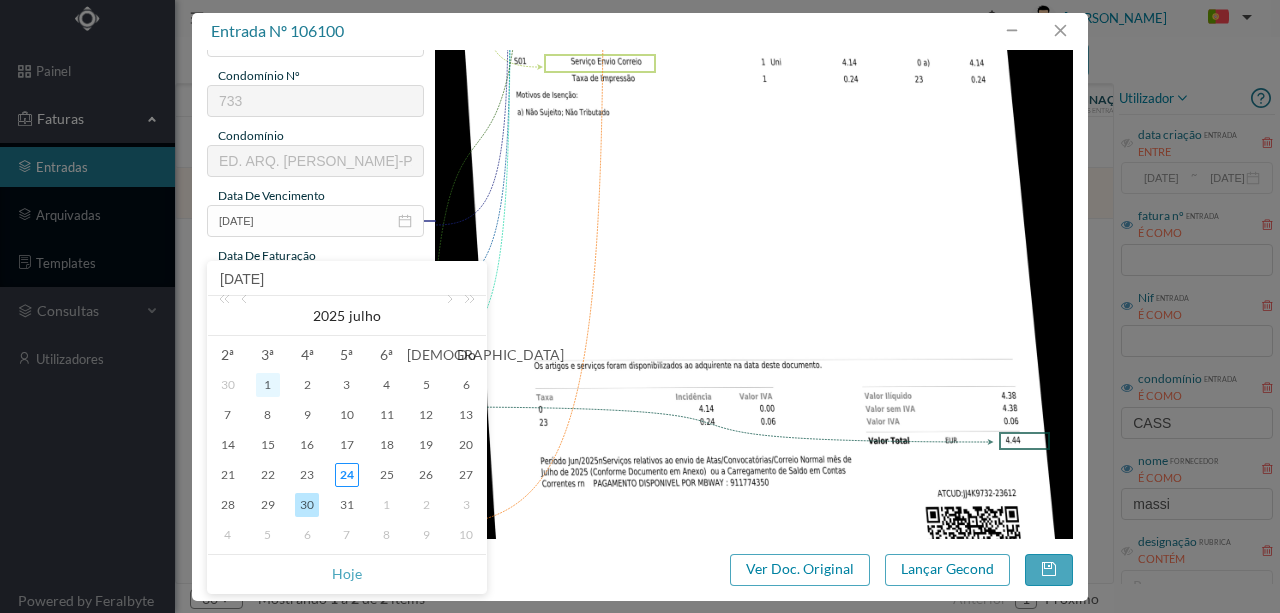 click on "1" at bounding box center (268, 385) 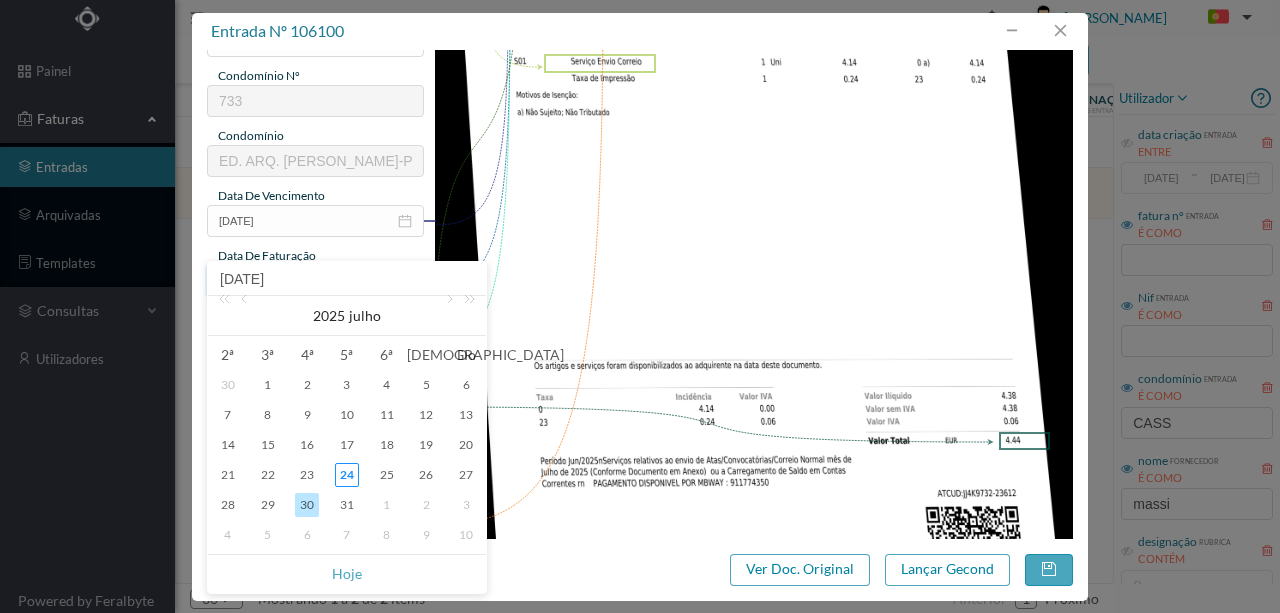 type on "[DATE]" 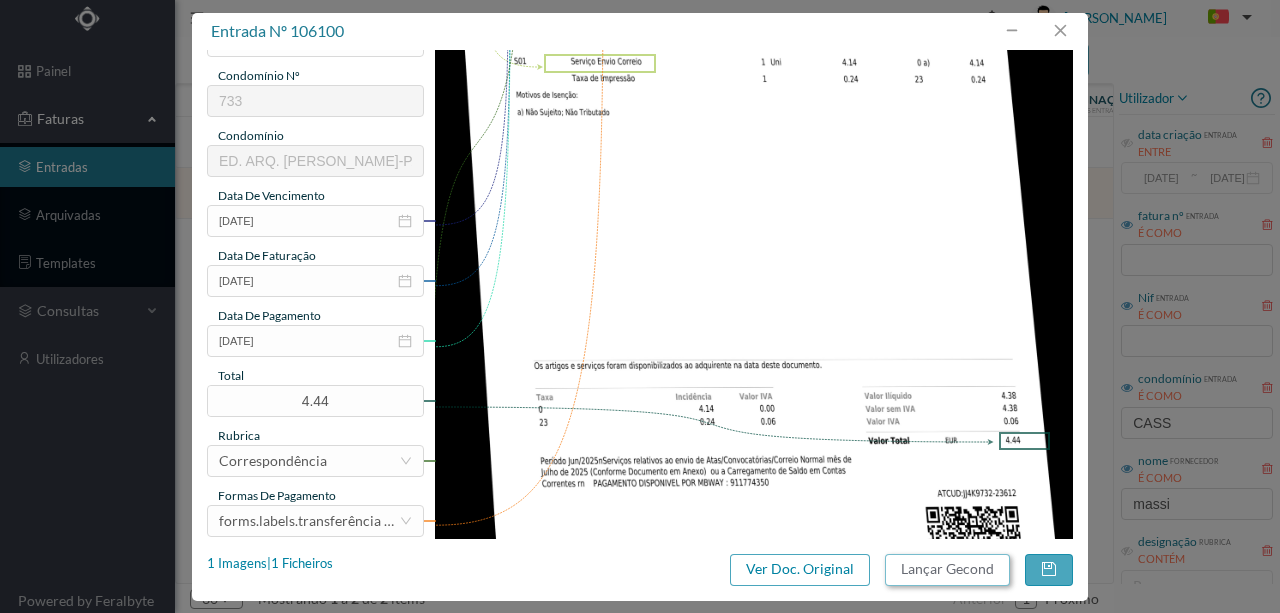 click on "Lançar Gecond" at bounding box center [947, 570] 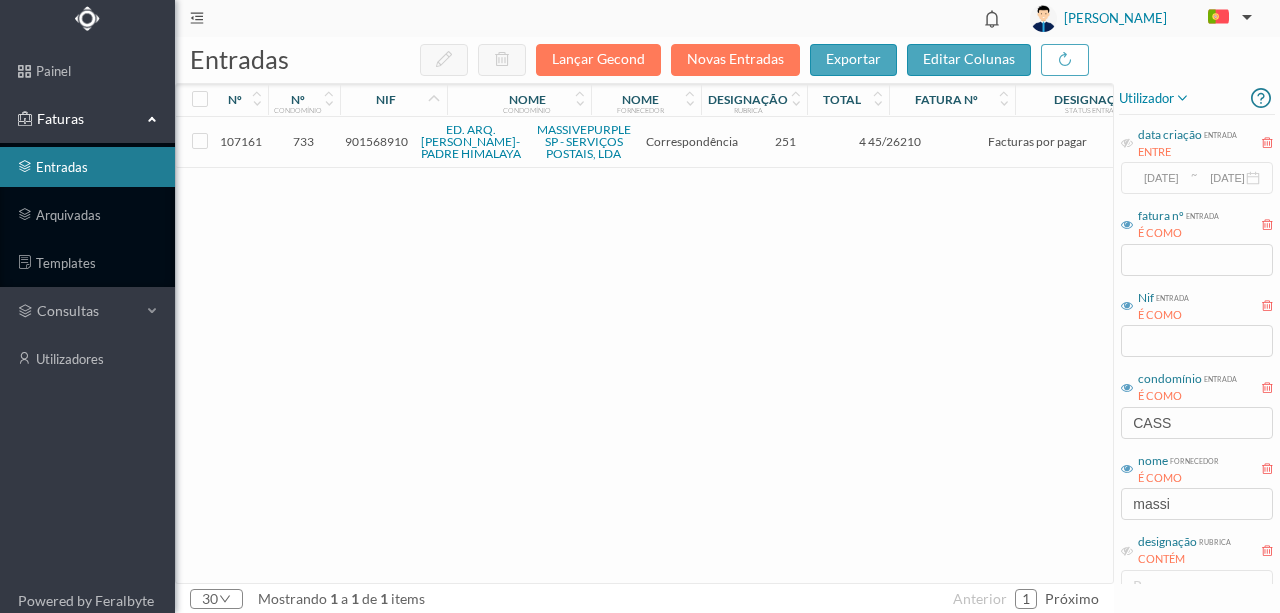click on "901568910" at bounding box center (376, 141) 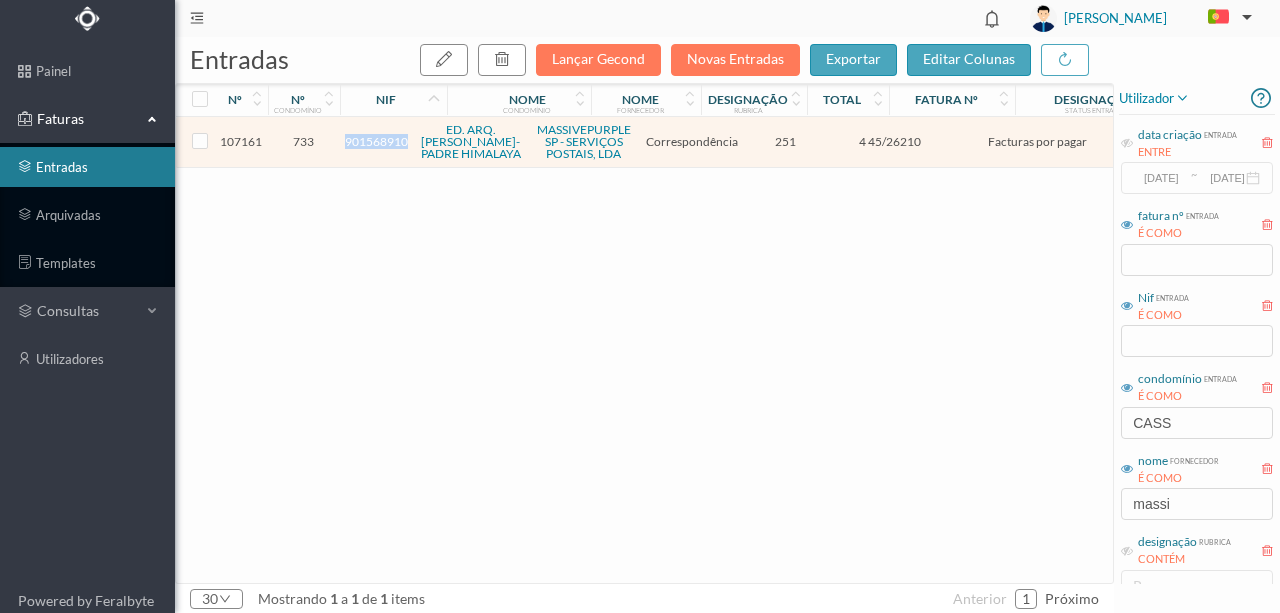 click on "901568910" at bounding box center (376, 141) 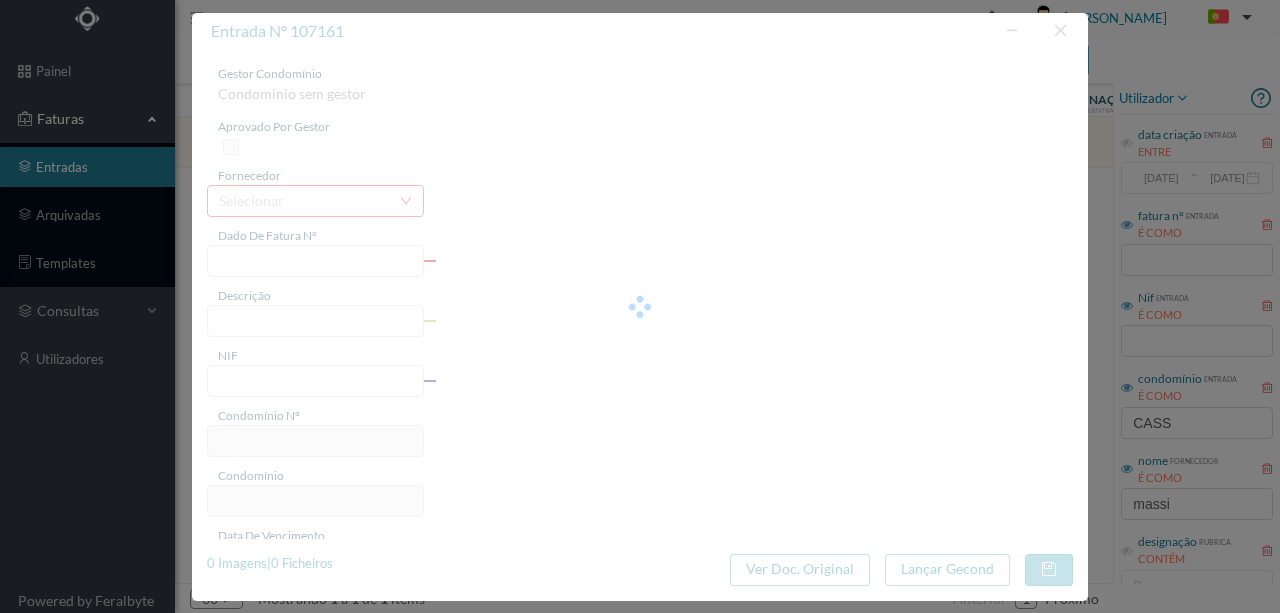type on "4 45/26210" 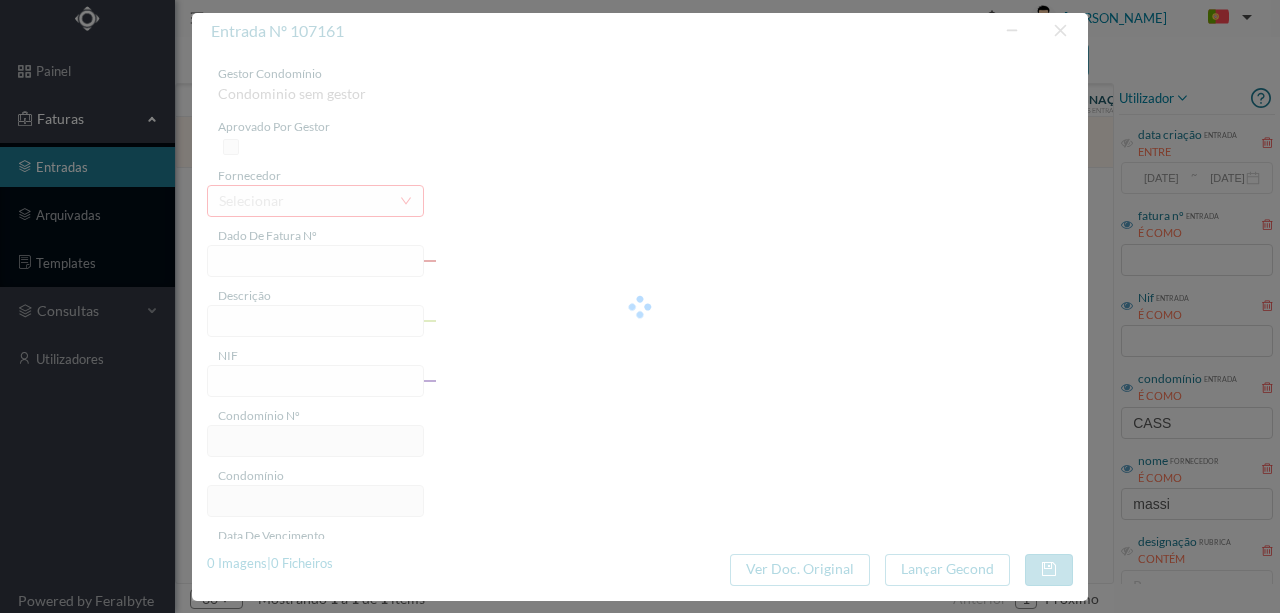 type on "Serviço [PERSON_NAME]" 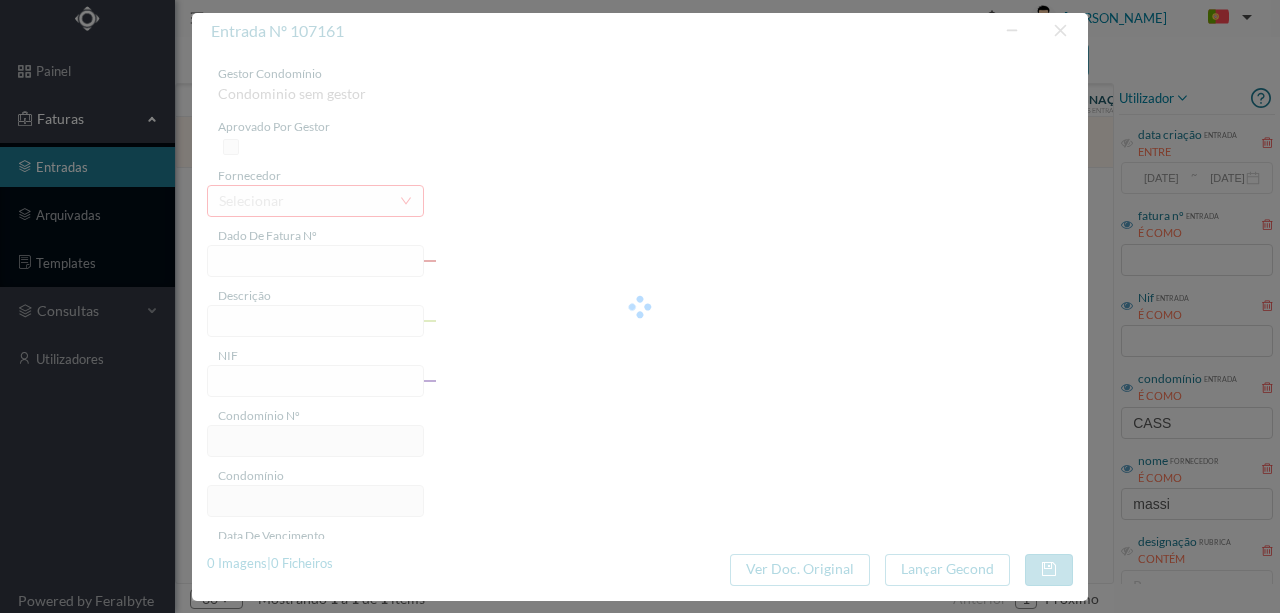 type on "251.00" 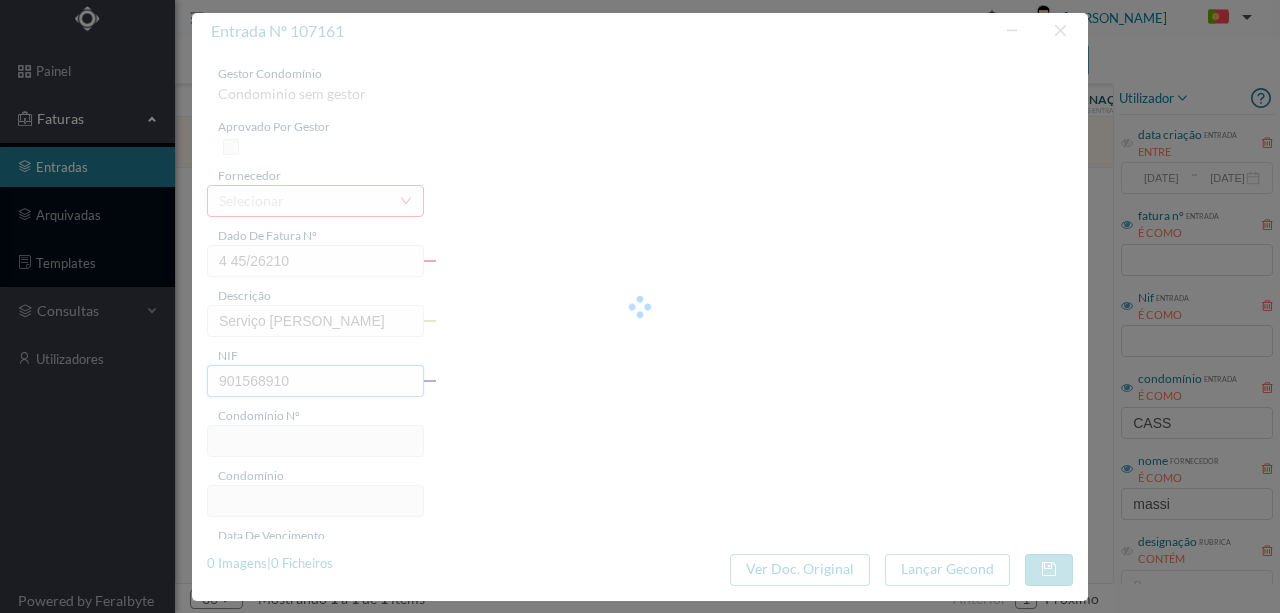 type on "733" 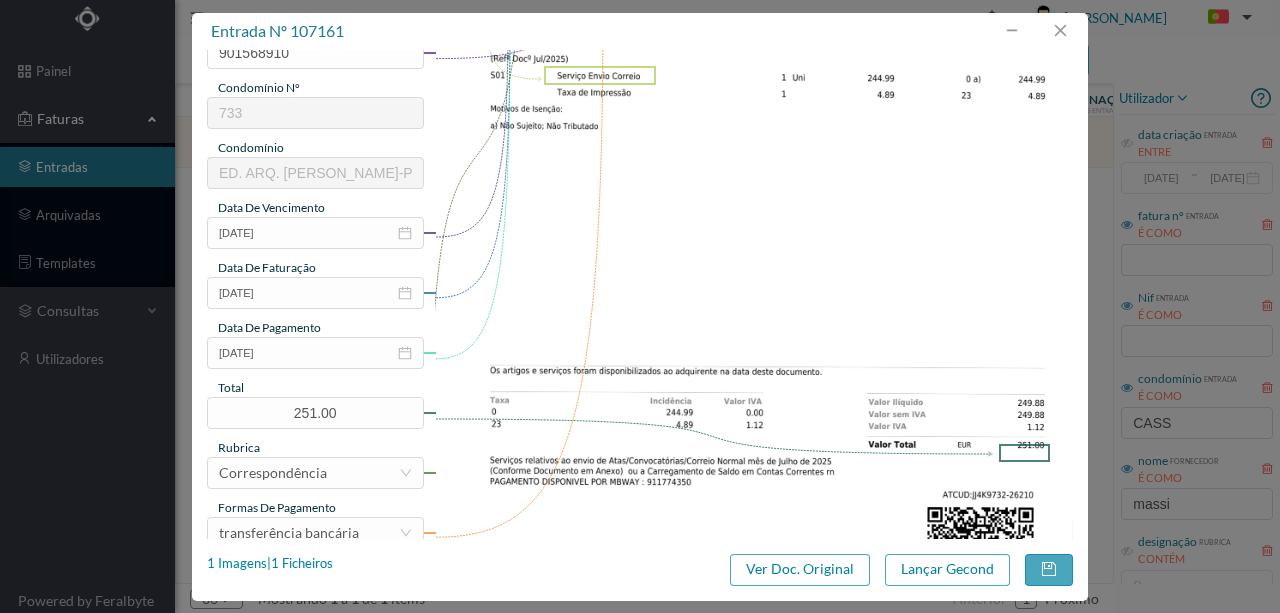 scroll, scrollTop: 333, scrollLeft: 0, axis: vertical 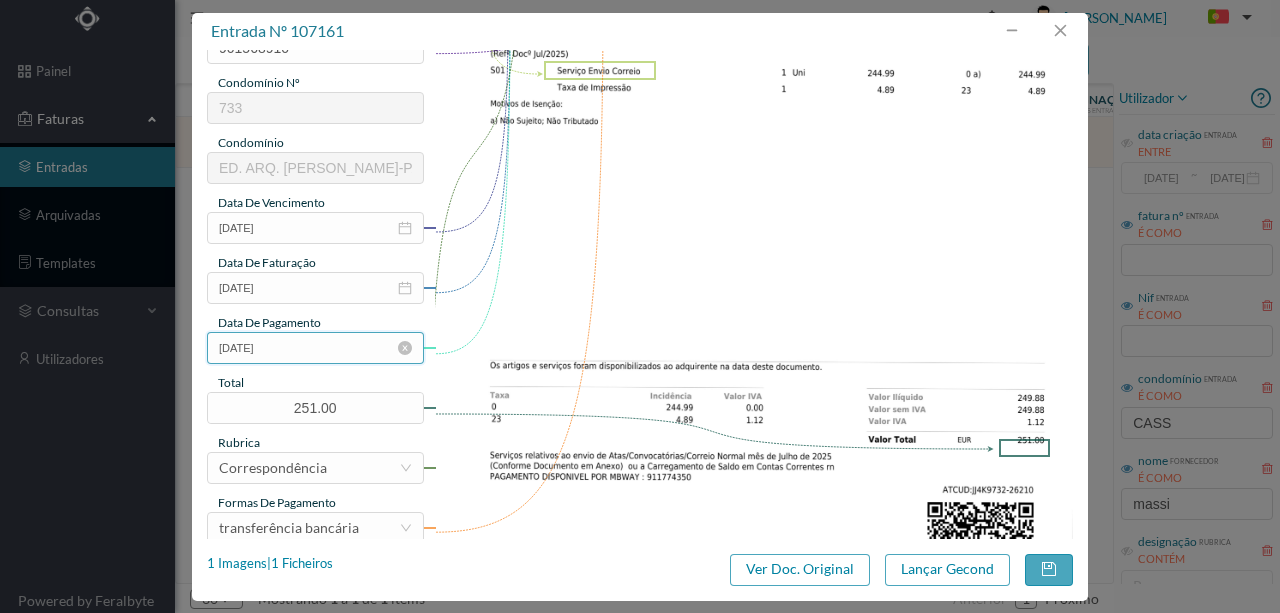 click on "[DATE]" at bounding box center (315, 348) 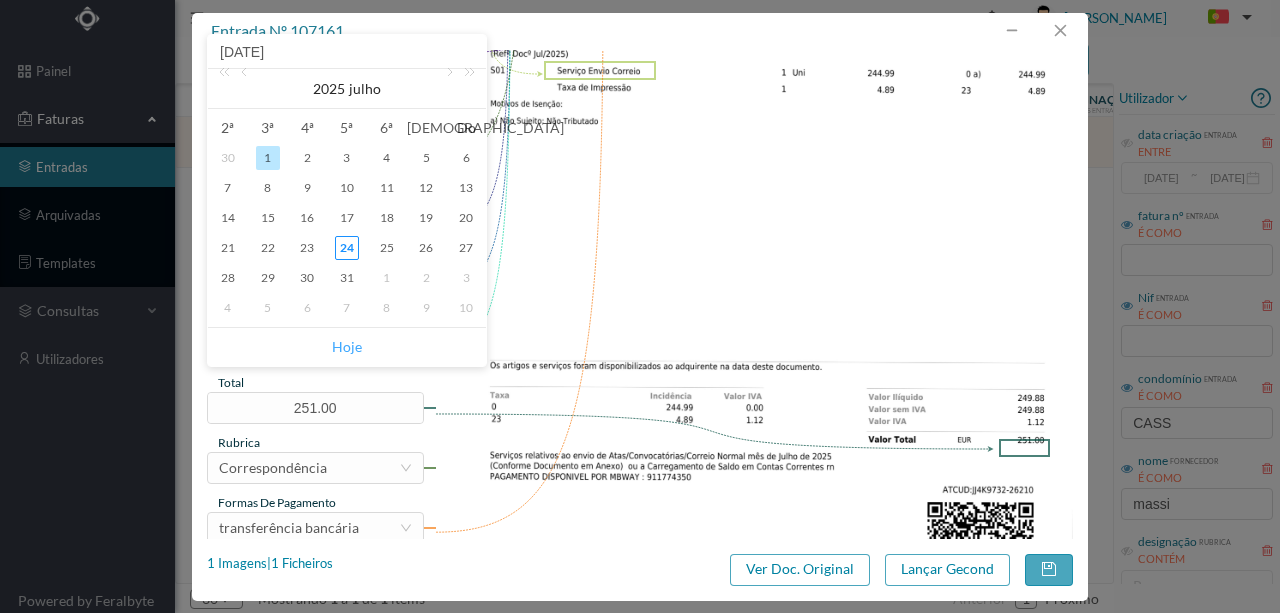 click on "Hoje" at bounding box center [347, 347] 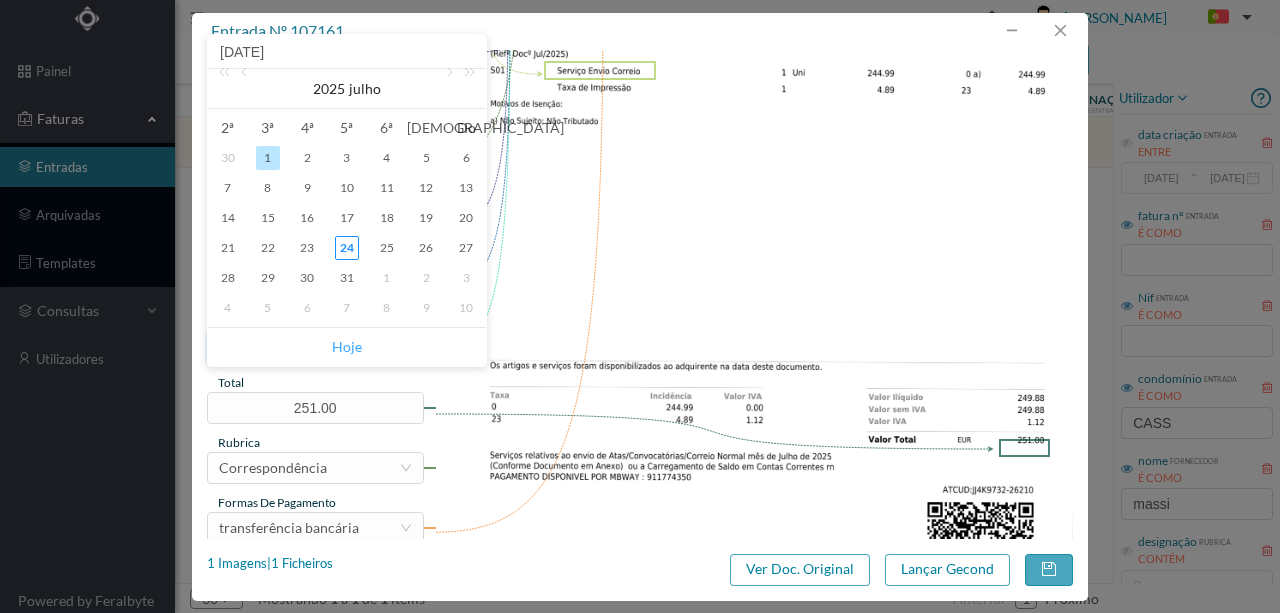 type on "[DATE]" 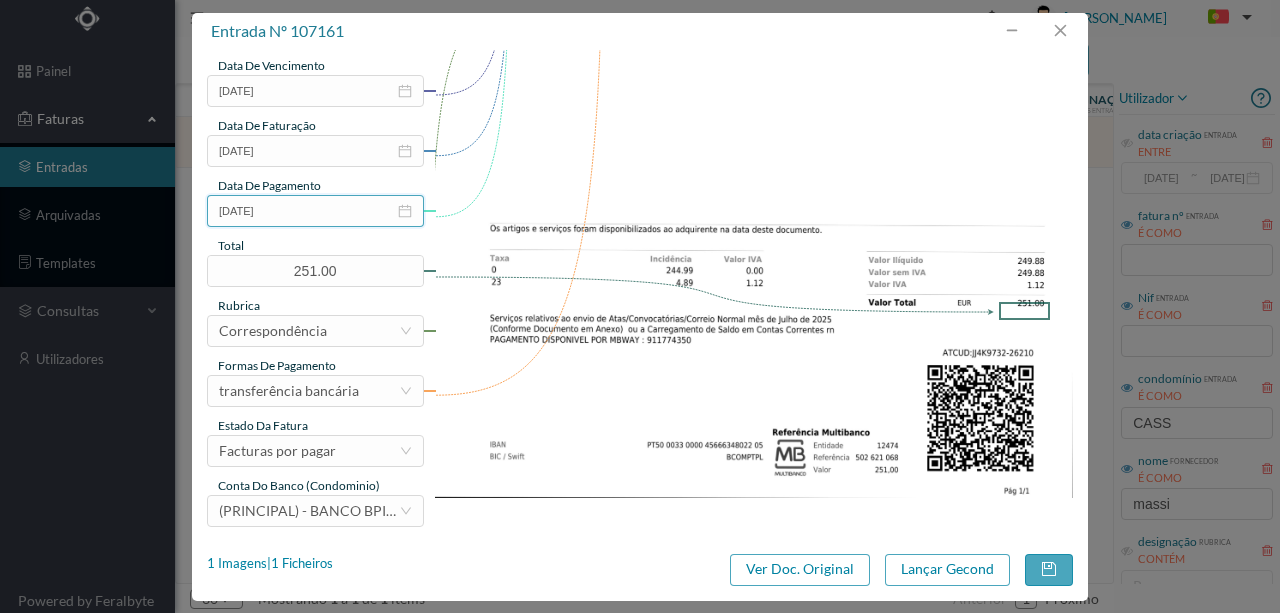 scroll, scrollTop: 473, scrollLeft: 0, axis: vertical 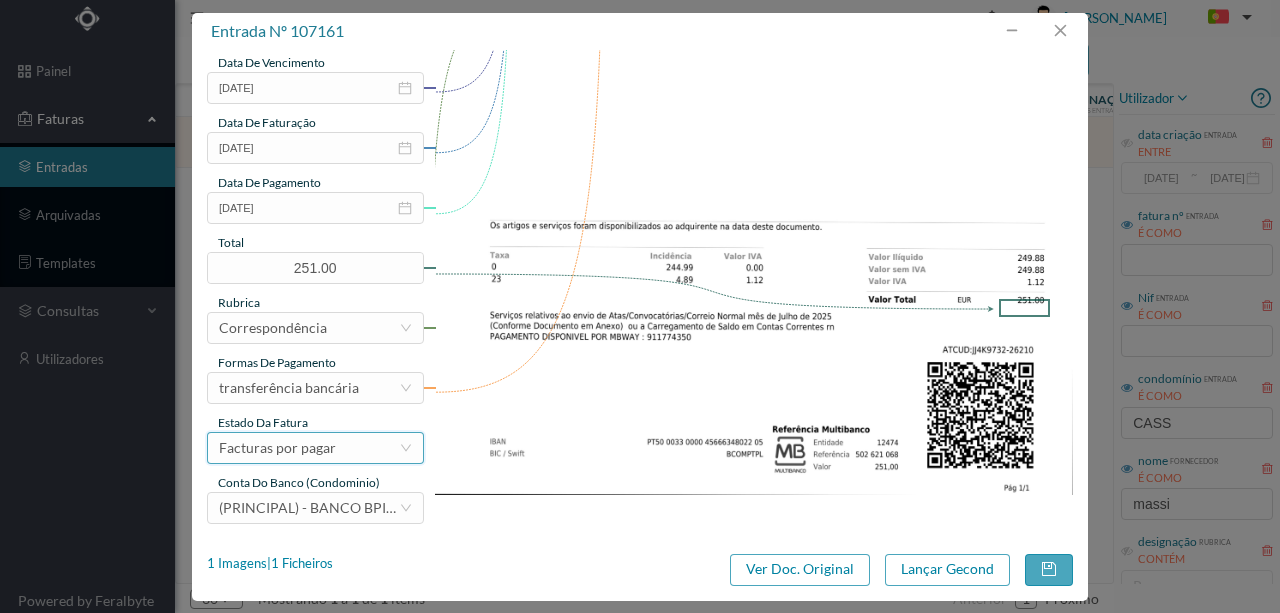 click on "Facturas por pagar" at bounding box center [277, 448] 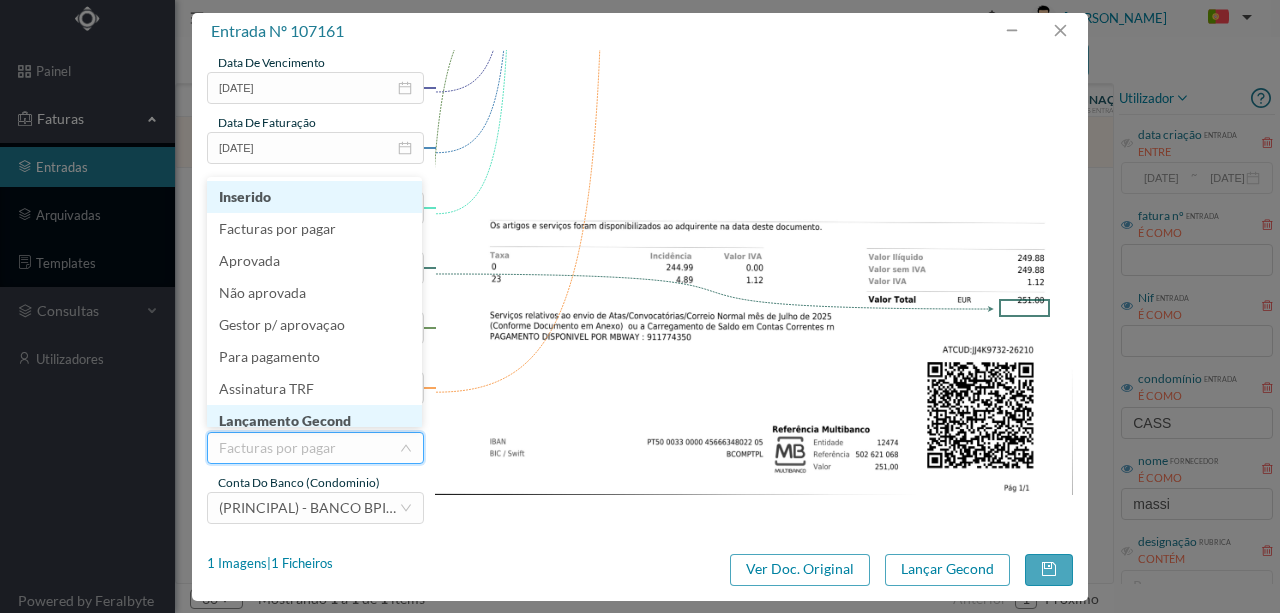 scroll, scrollTop: 10, scrollLeft: 0, axis: vertical 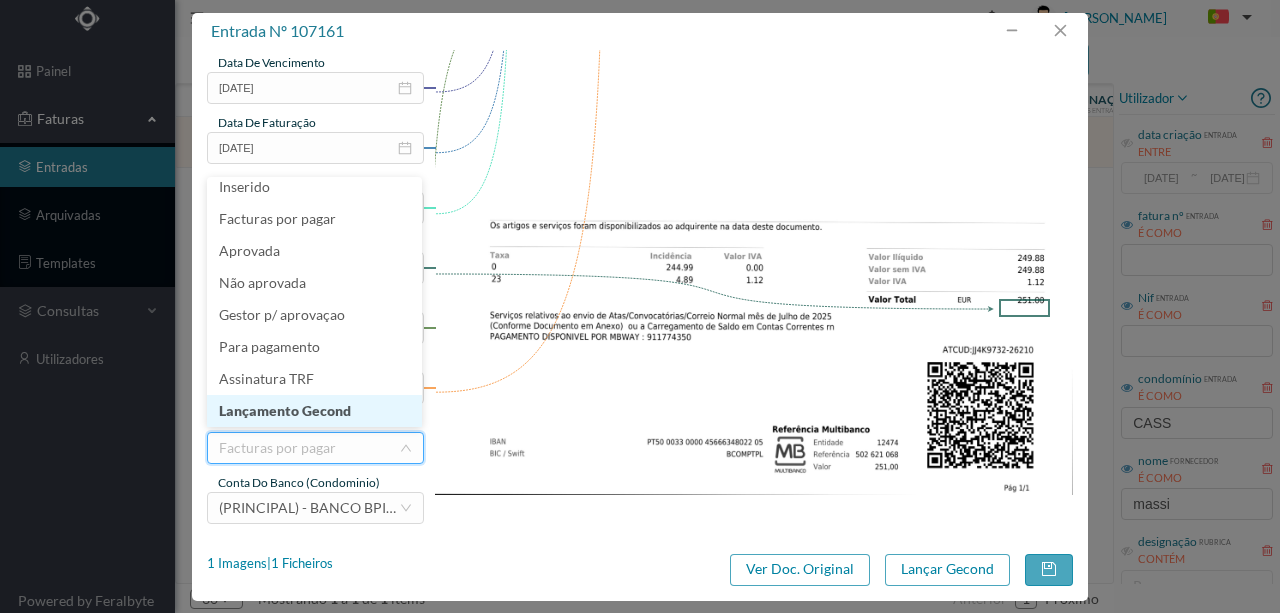 click on "Lançamento Gecond" at bounding box center (314, 411) 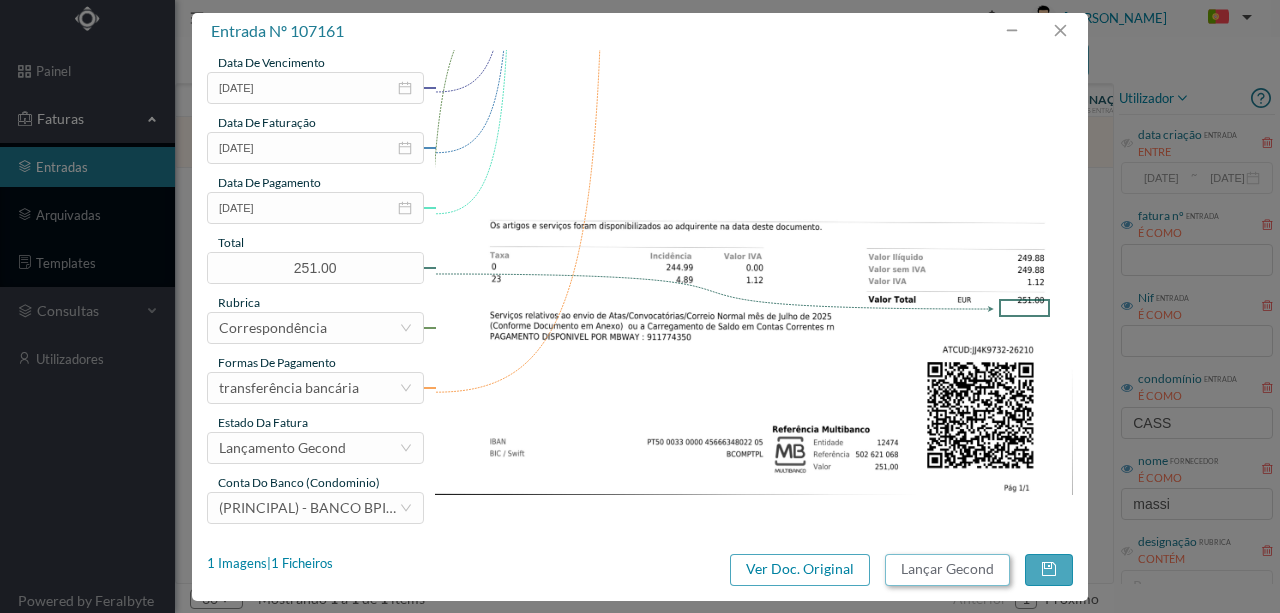 click on "Lançar Gecond" at bounding box center [947, 570] 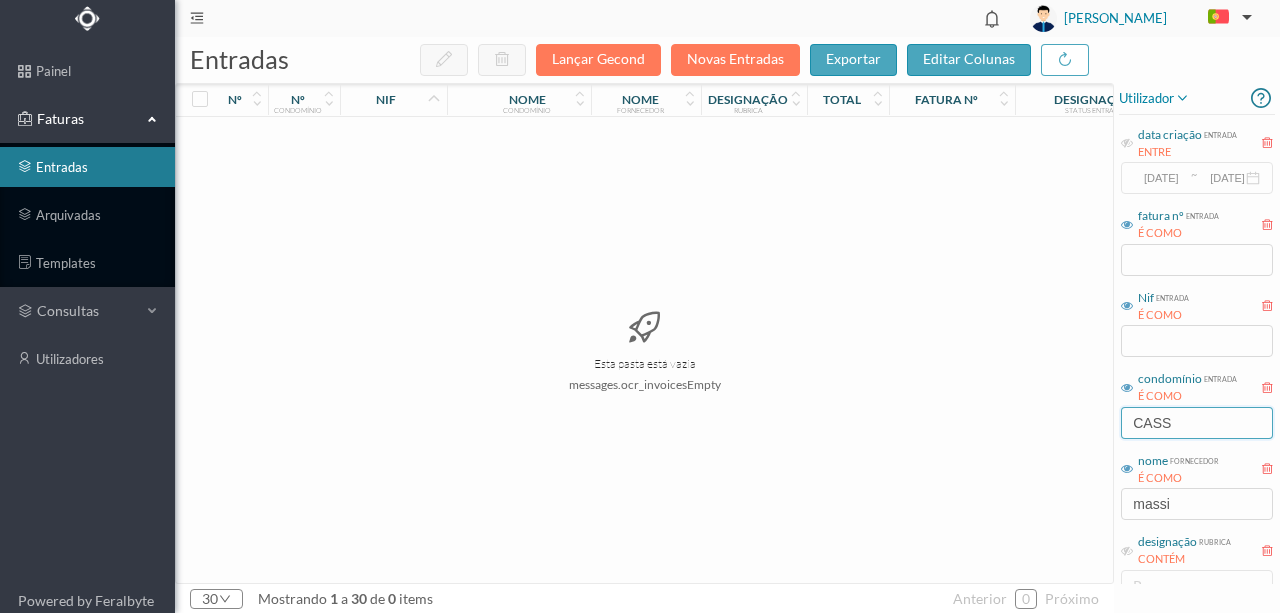 drag, startPoint x: 1192, startPoint y: 413, endPoint x: 908, endPoint y: 371, distance: 287.08884 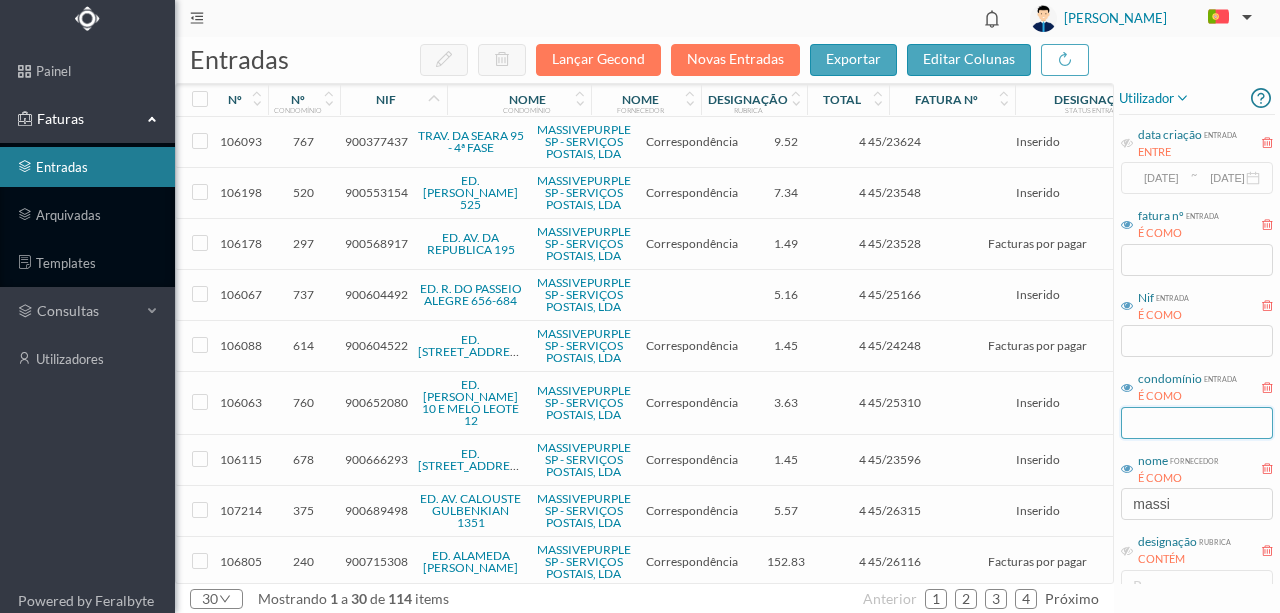 click at bounding box center [1197, 423] 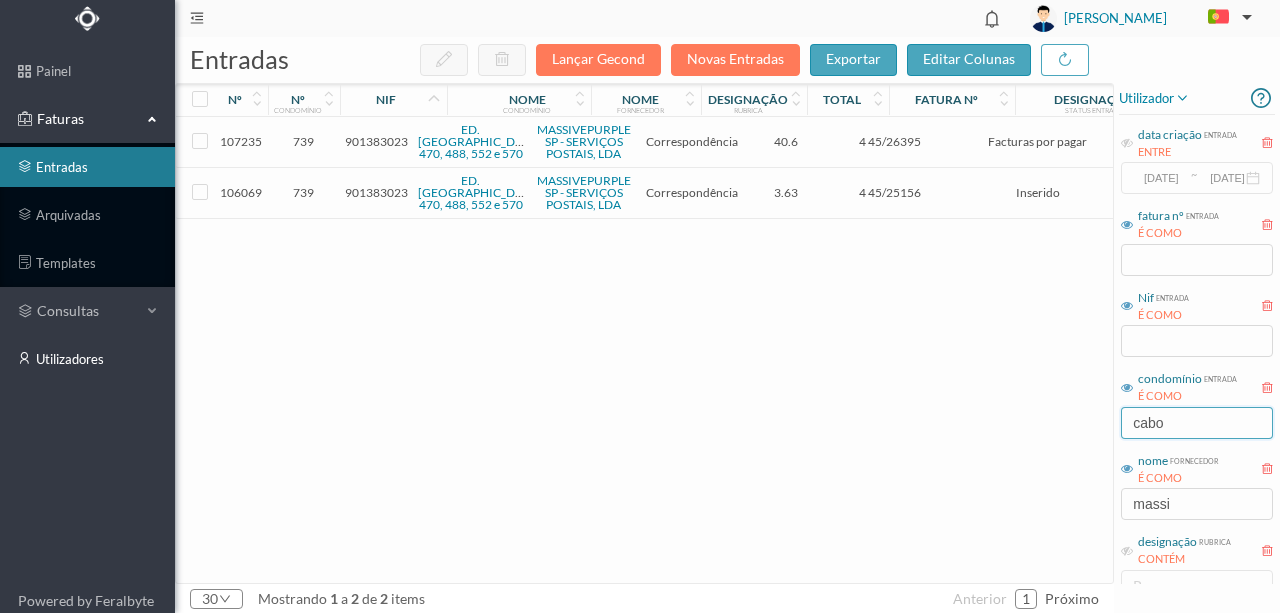 type on "cabo" 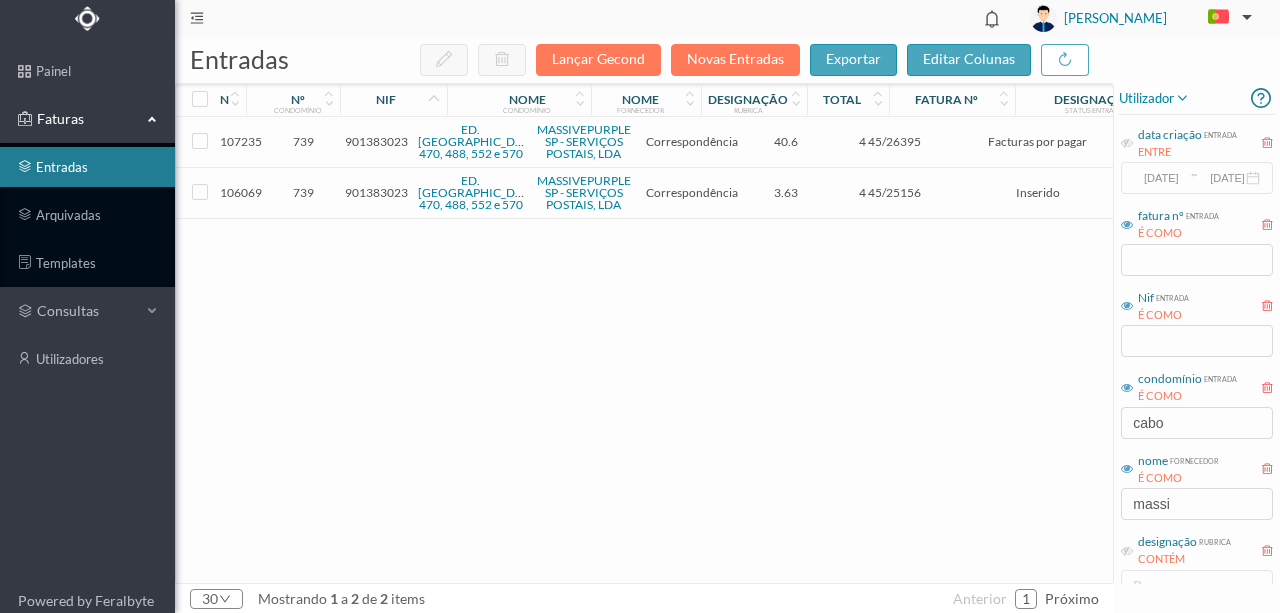 drag, startPoint x: 266, startPoint y: 88, endPoint x: 244, endPoint y: 87, distance: 22.022715 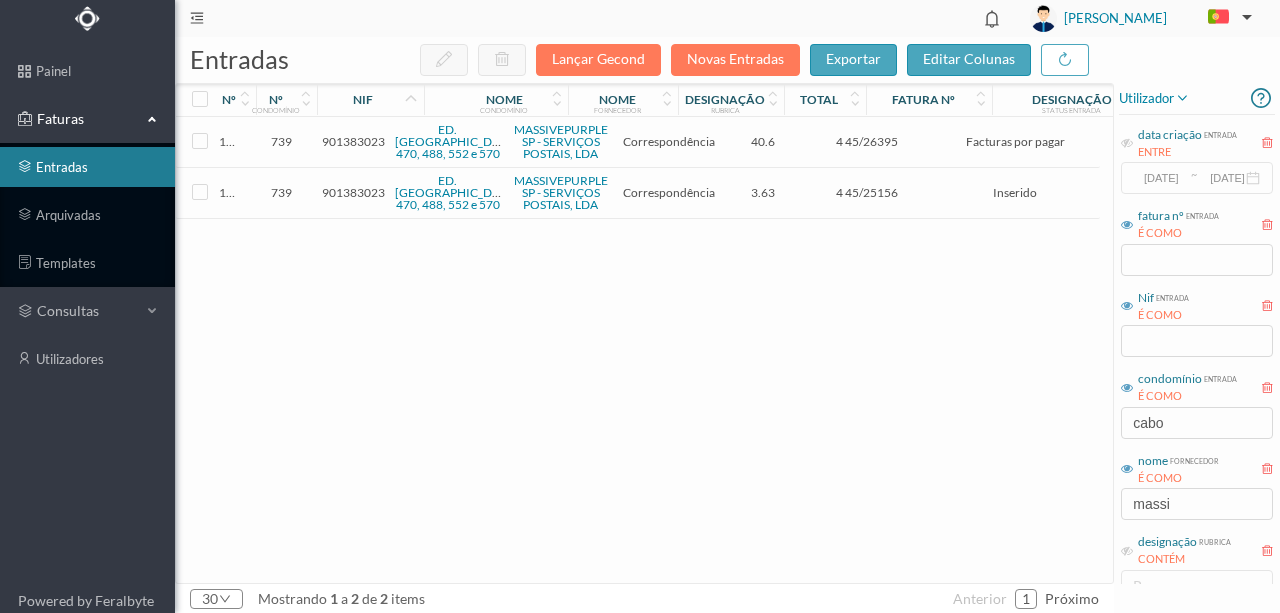 drag, startPoint x: 244, startPoint y: 90, endPoint x: 254, endPoint y: 87, distance: 10.440307 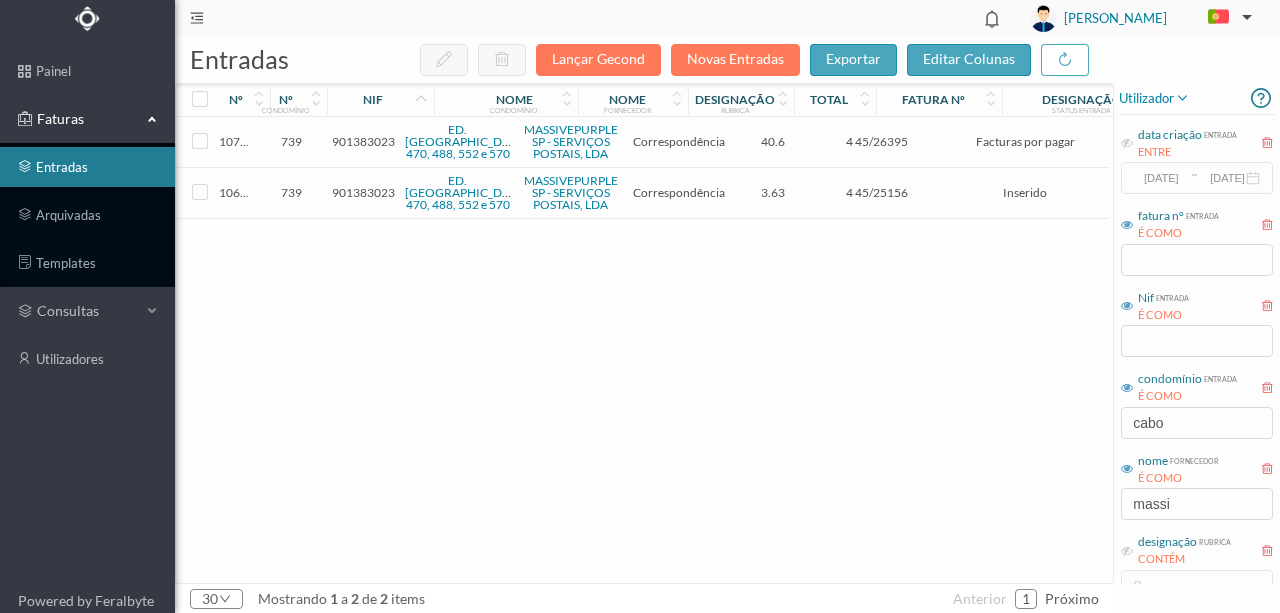 drag, startPoint x: 255, startPoint y: 88, endPoint x: 269, endPoint y: 86, distance: 14.142136 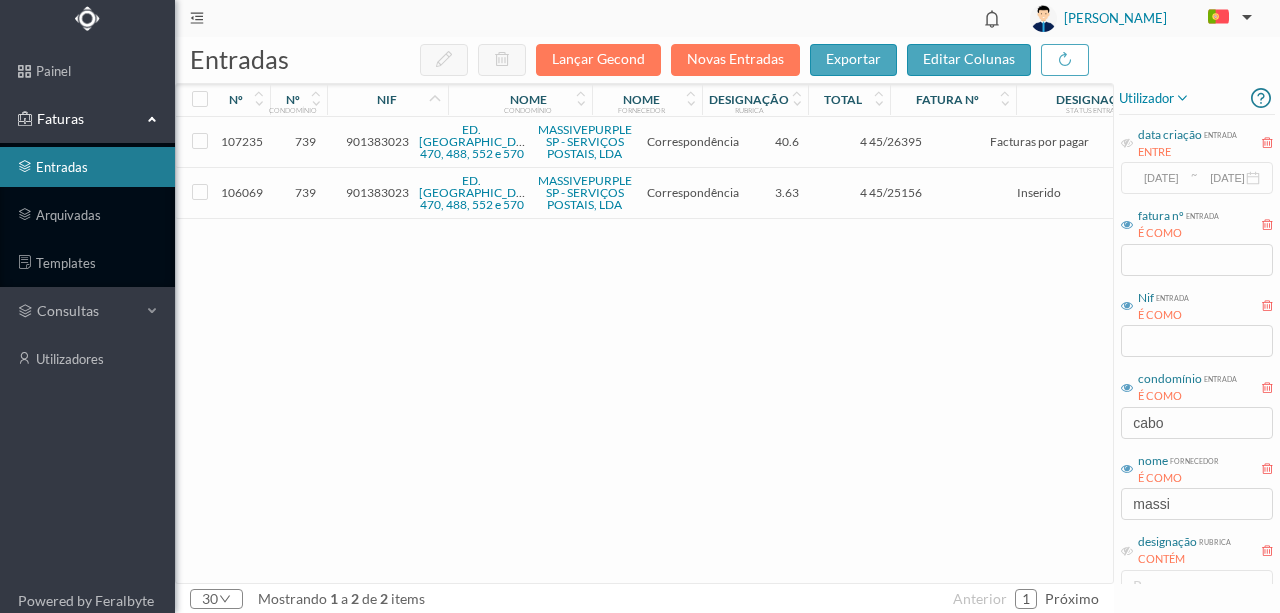 drag, startPoint x: 340, startPoint y: 96, endPoint x: 326, endPoint y: 96, distance: 14 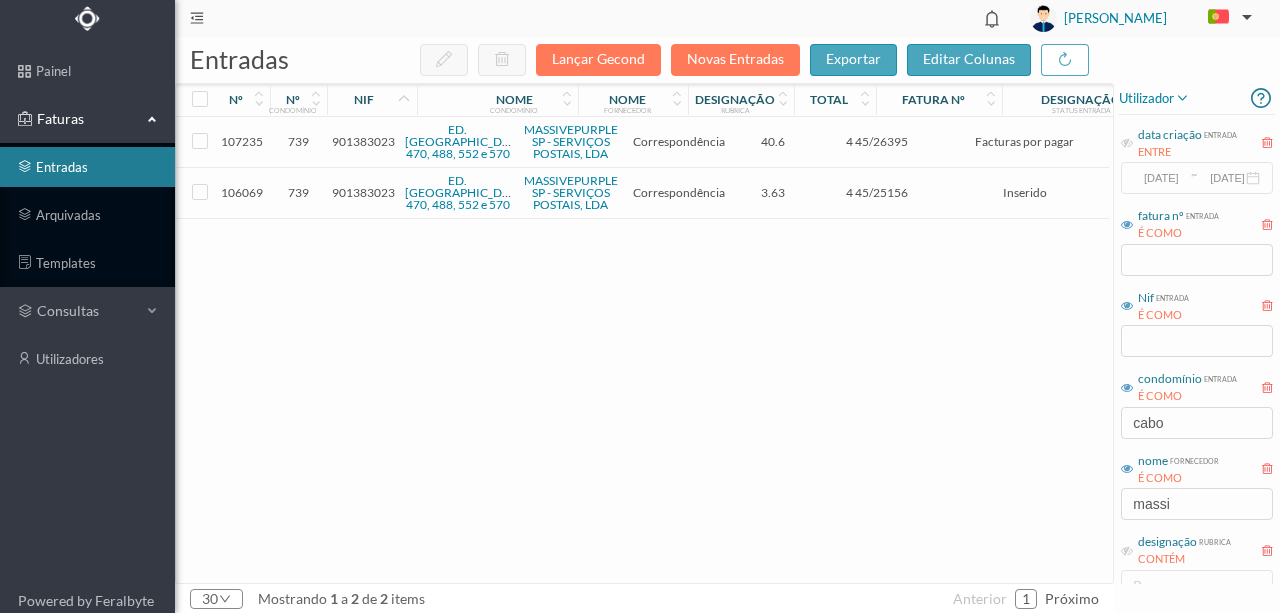 drag, startPoint x: 432, startPoint y: 96, endPoint x: 415, endPoint y: 96, distance: 17 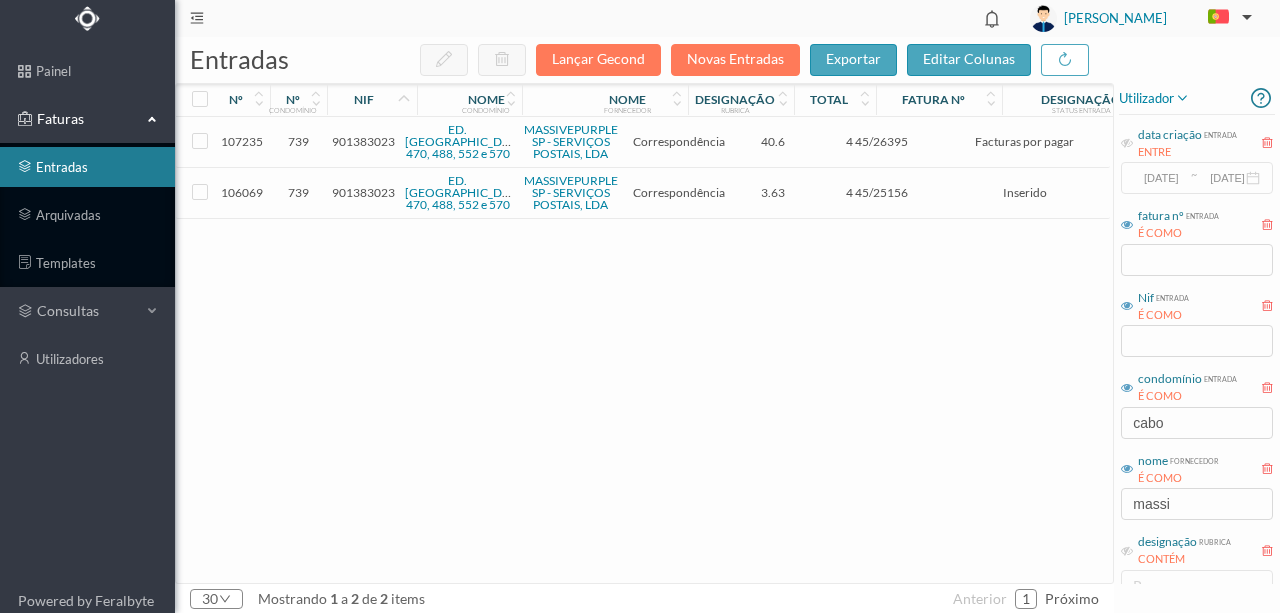 drag, startPoint x: 576, startPoint y: 95, endPoint x: 520, endPoint y: 102, distance: 56.435802 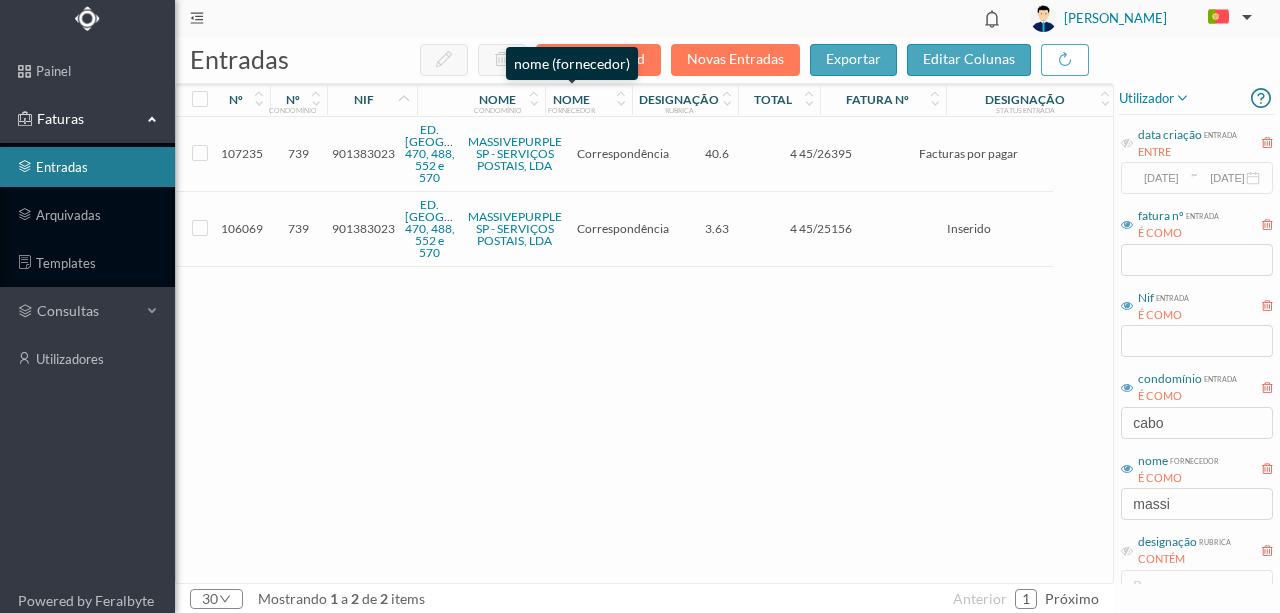 drag, startPoint x: 519, startPoint y: 96, endPoint x: 542, endPoint y: 96, distance: 23 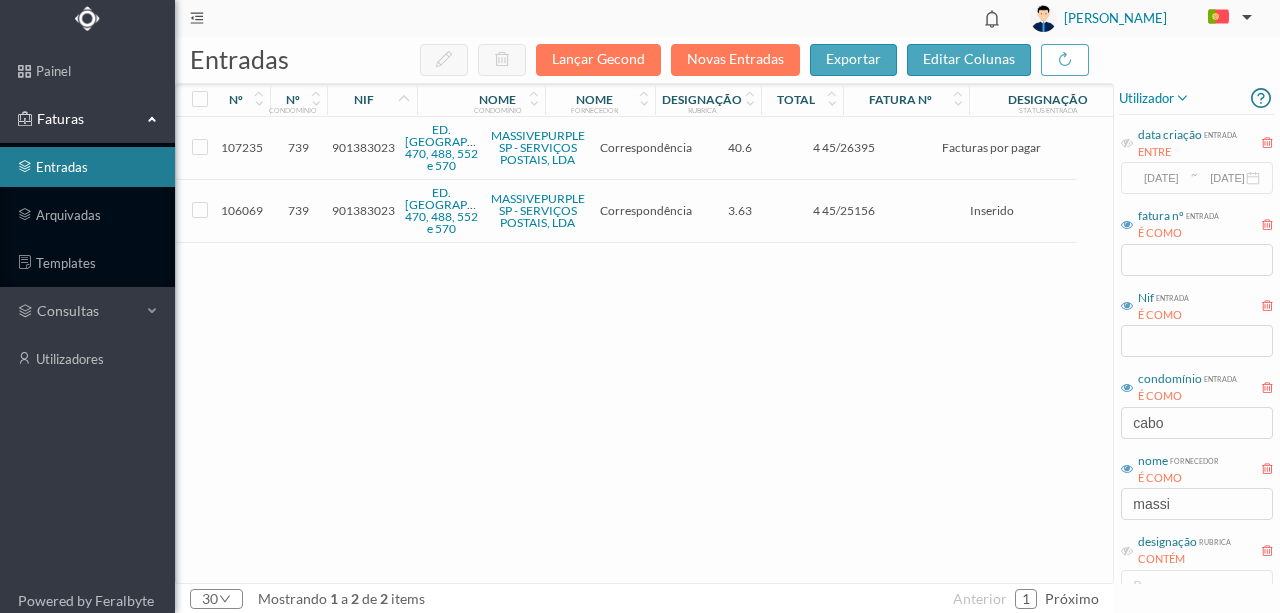 click on "nif" at bounding box center (394, 100) 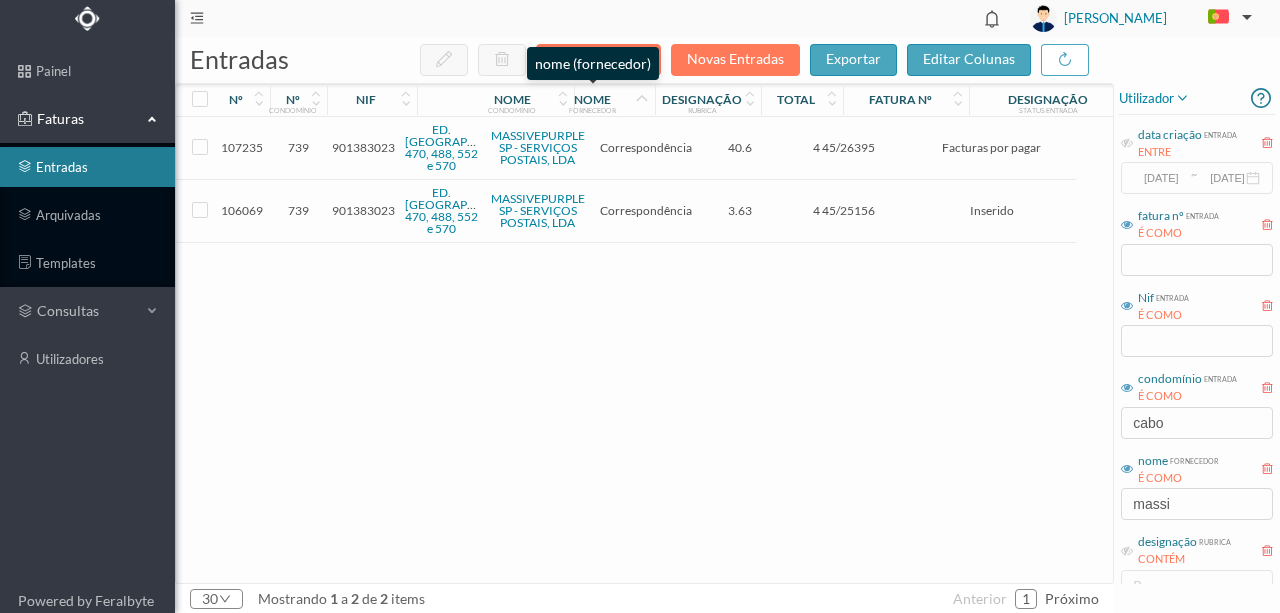 drag, startPoint x: 542, startPoint y: 102, endPoint x: 571, endPoint y: 98, distance: 29.274563 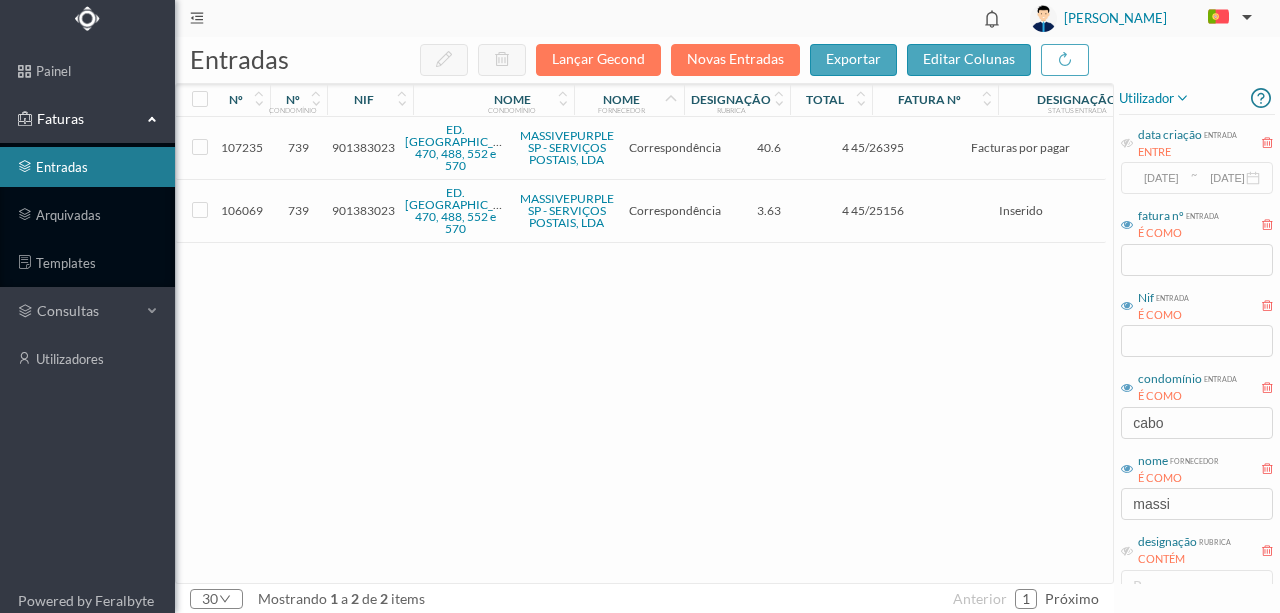 click at bounding box center (413, 100) 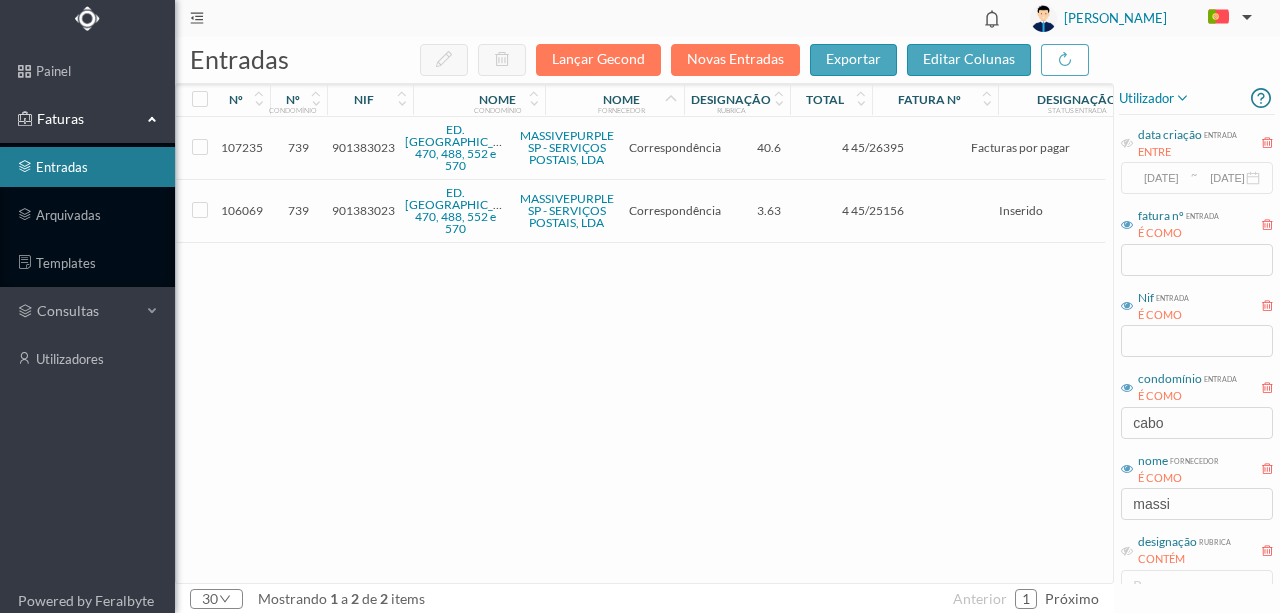 drag, startPoint x: 571, startPoint y: 95, endPoint x: 542, endPoint y: 94, distance: 29.017237 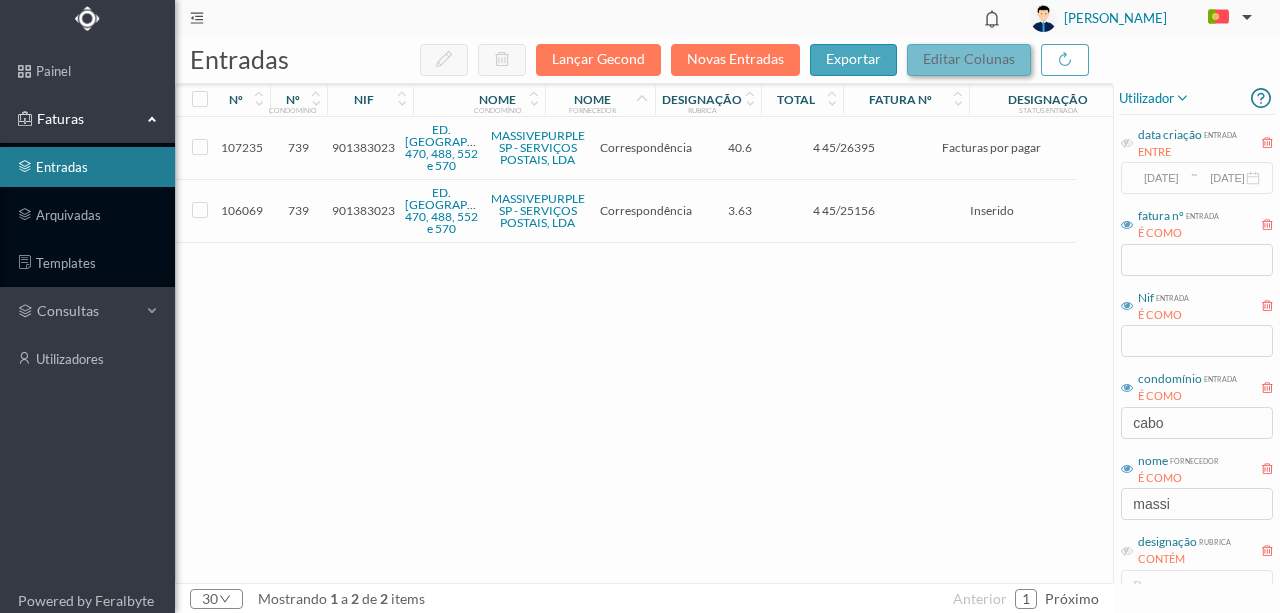 click on "editar colunas" at bounding box center (969, 60) 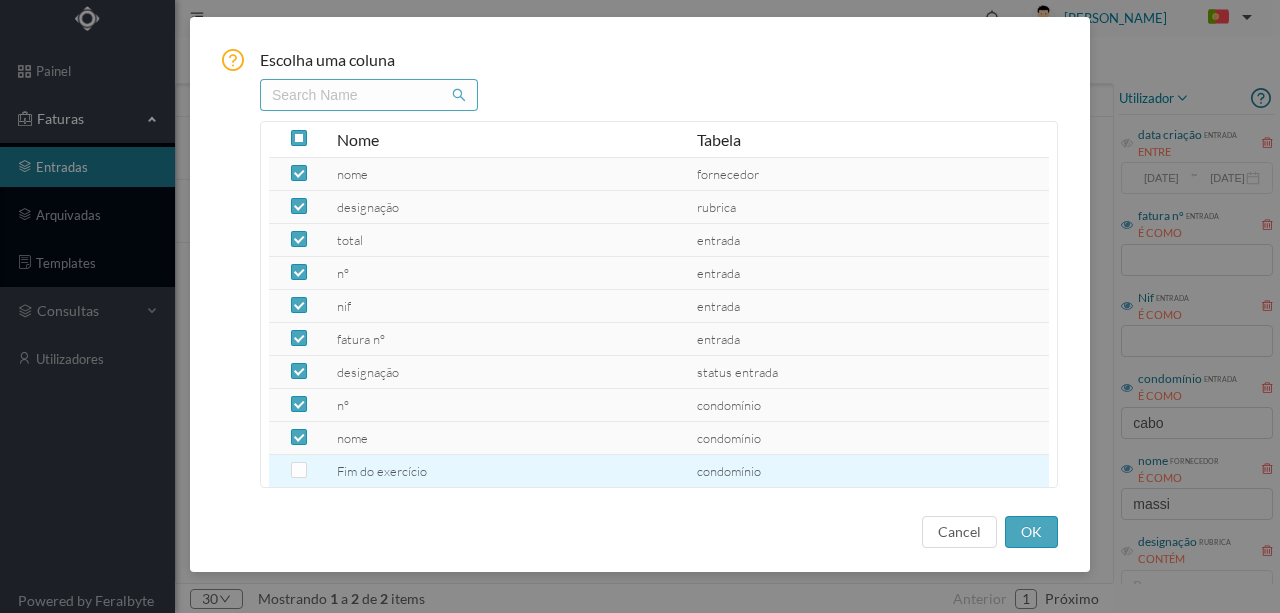 scroll, scrollTop: 140, scrollLeft: 0, axis: vertical 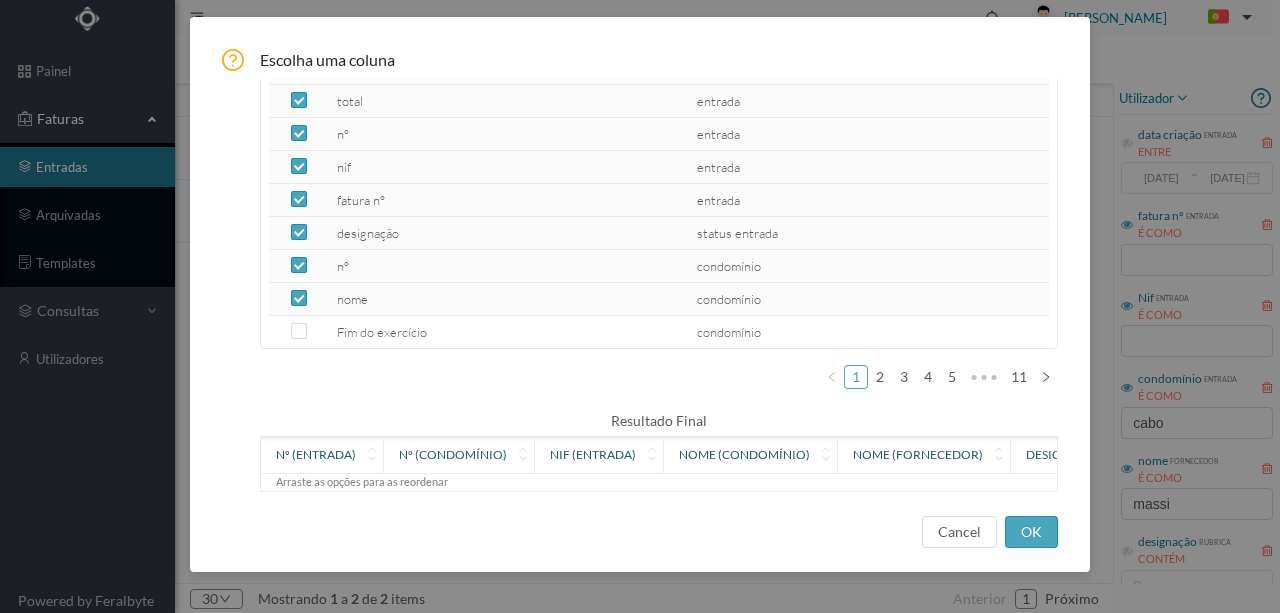 click on "nº (entrada)" at bounding box center [322, 455] 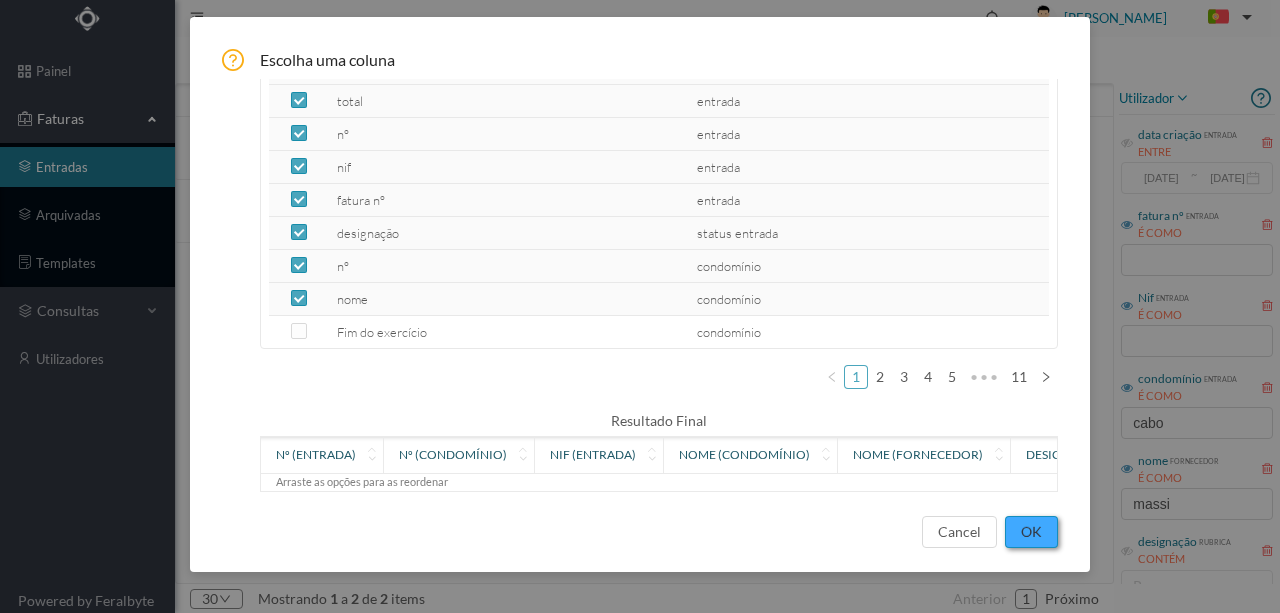 click on "OK" at bounding box center [1031, 532] 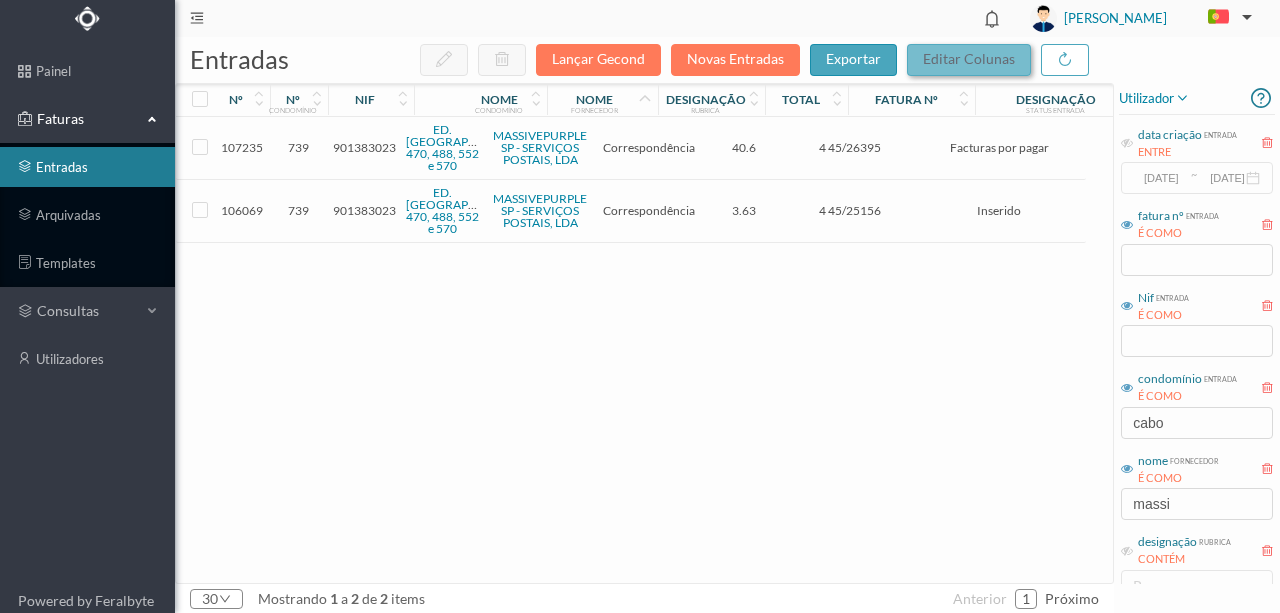 click on "editar colunas" at bounding box center (969, 60) 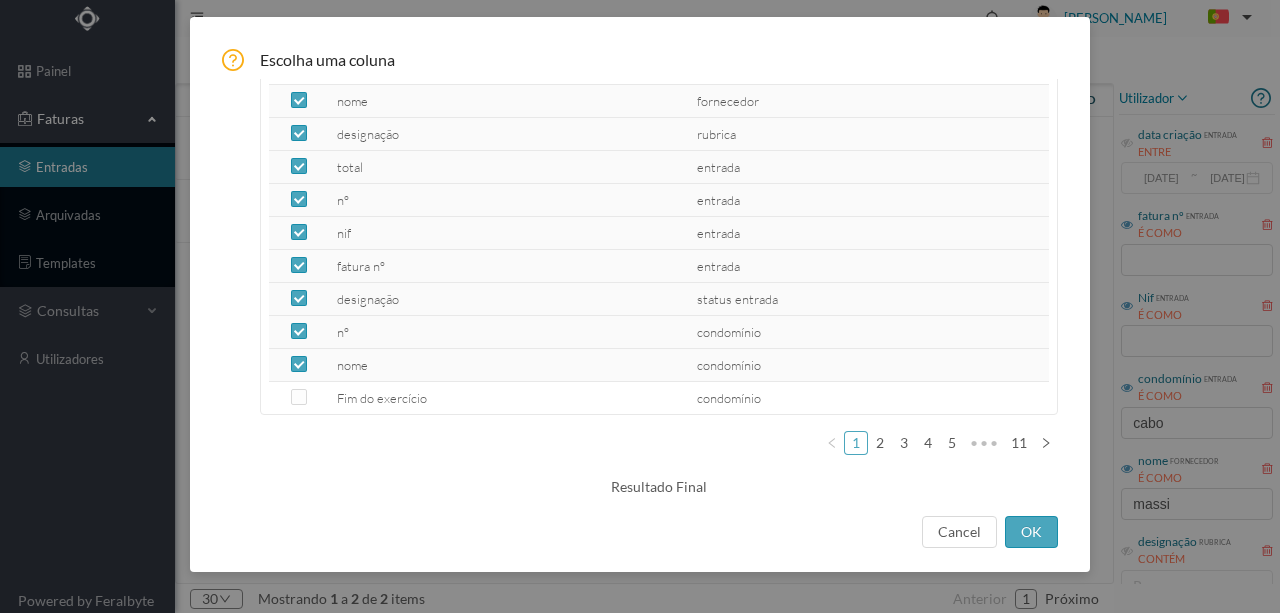 scroll, scrollTop: 140, scrollLeft: 0, axis: vertical 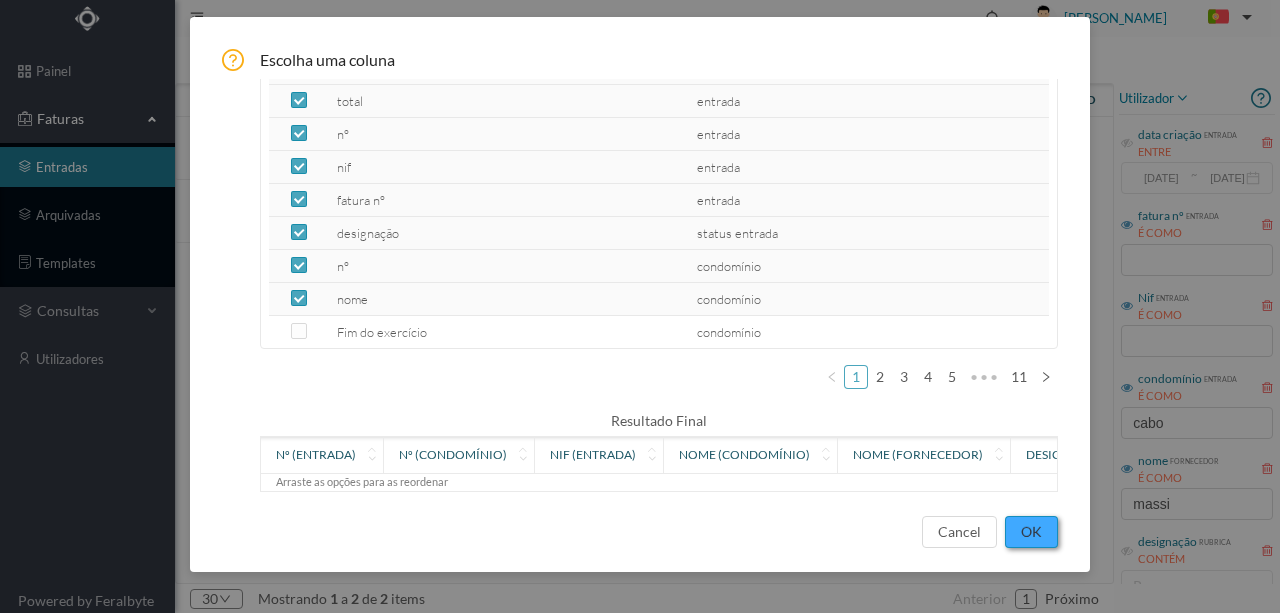click on "OK" at bounding box center (1031, 532) 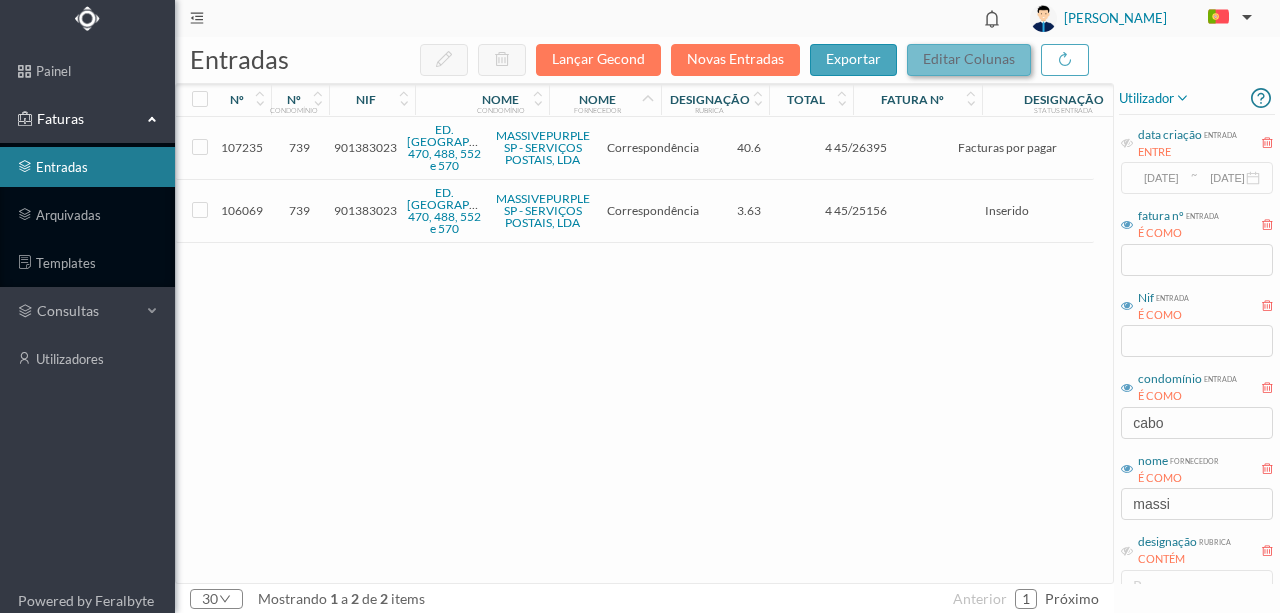 click on "editar colunas" at bounding box center (969, 60) 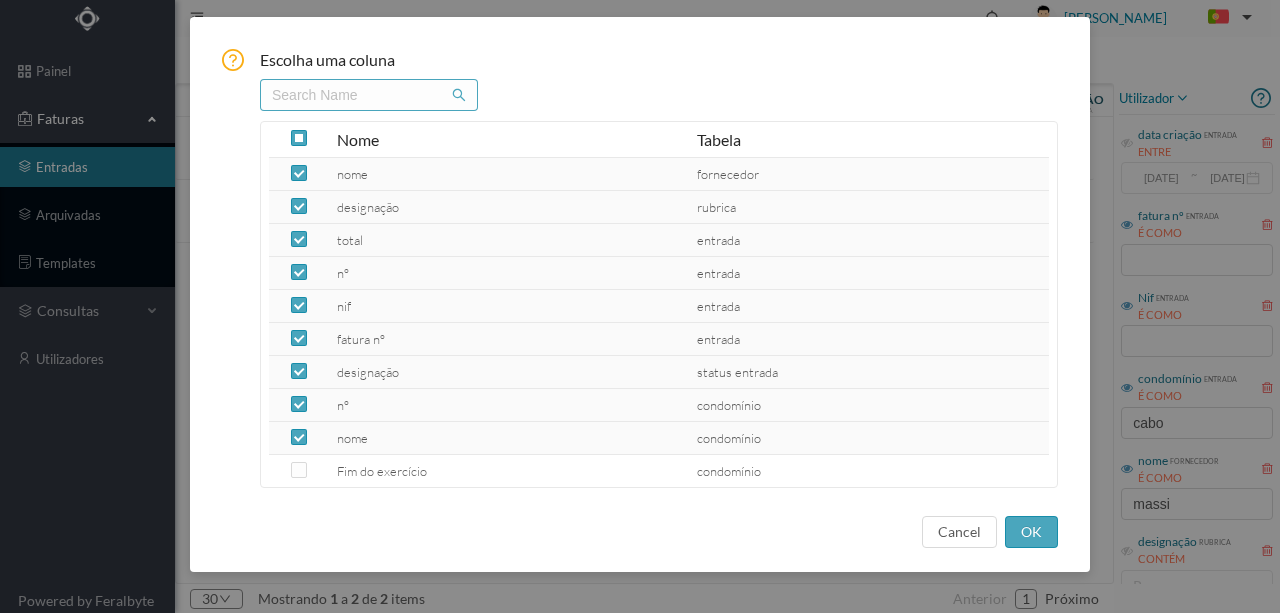 scroll, scrollTop: 140, scrollLeft: 0, axis: vertical 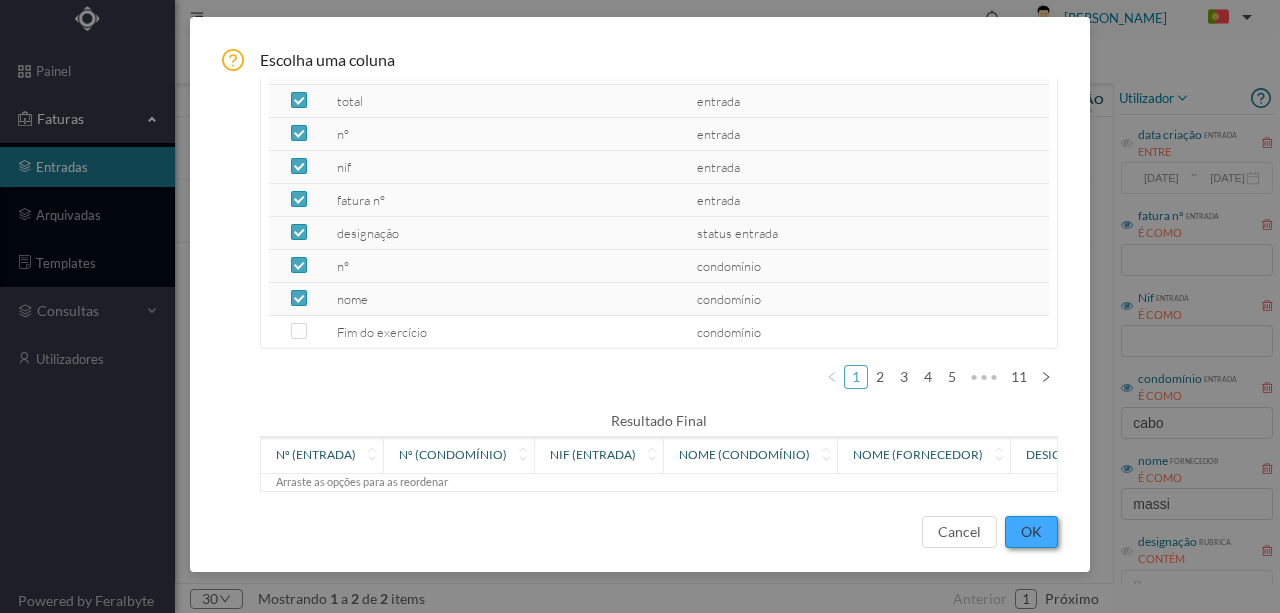 click on "OK" at bounding box center [1031, 532] 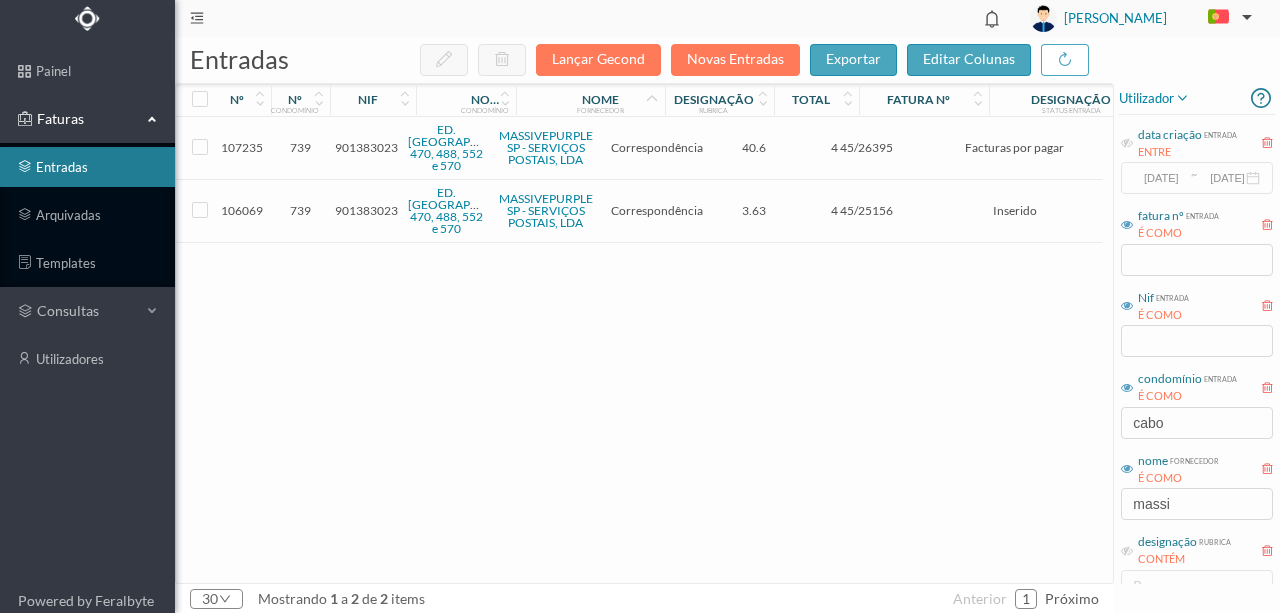 drag, startPoint x: 548, startPoint y: 92, endPoint x: 514, endPoint y: 88, distance: 34.234486 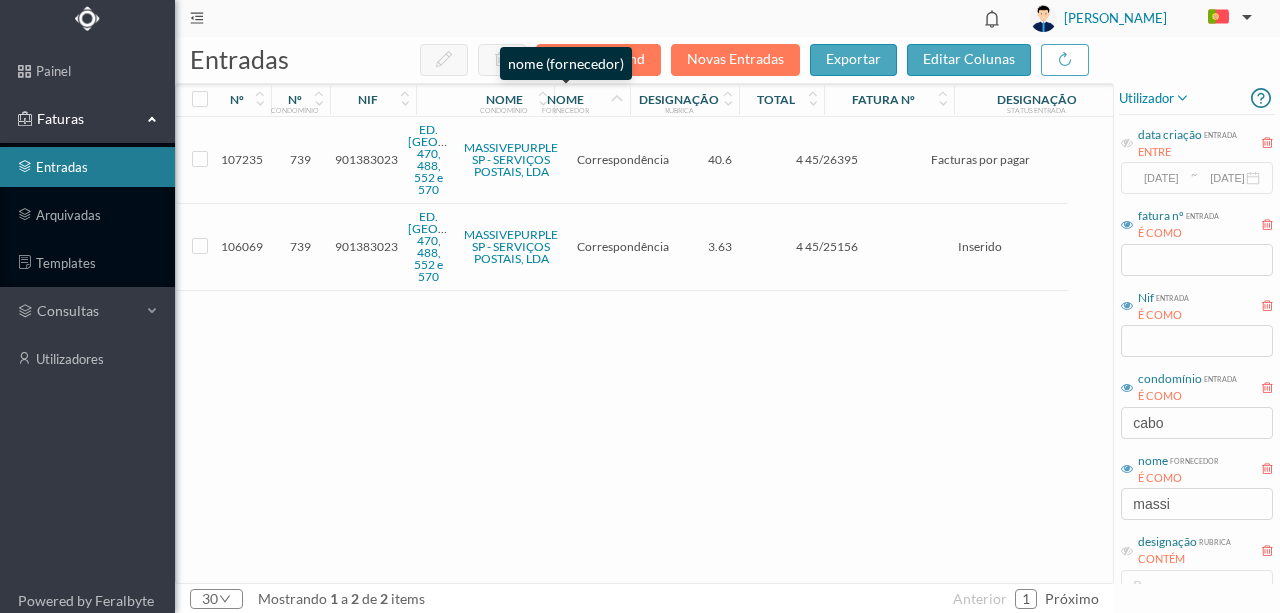 drag, startPoint x: 516, startPoint y: 94, endPoint x: 554, endPoint y: 94, distance: 38 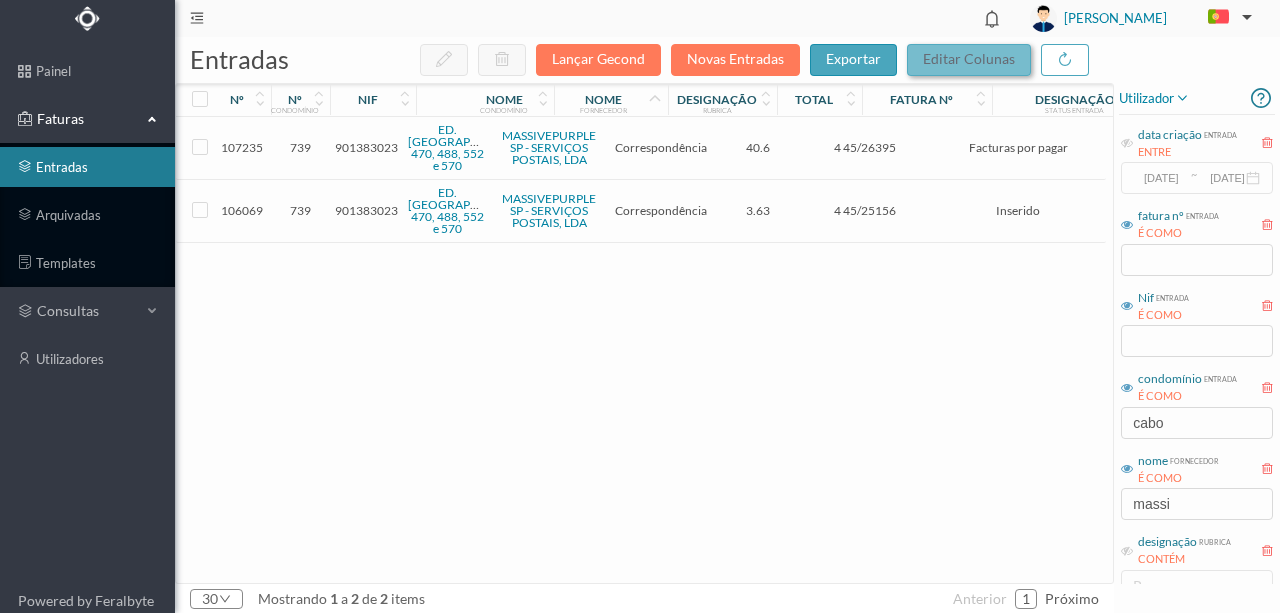 click on "editar colunas" at bounding box center [969, 60] 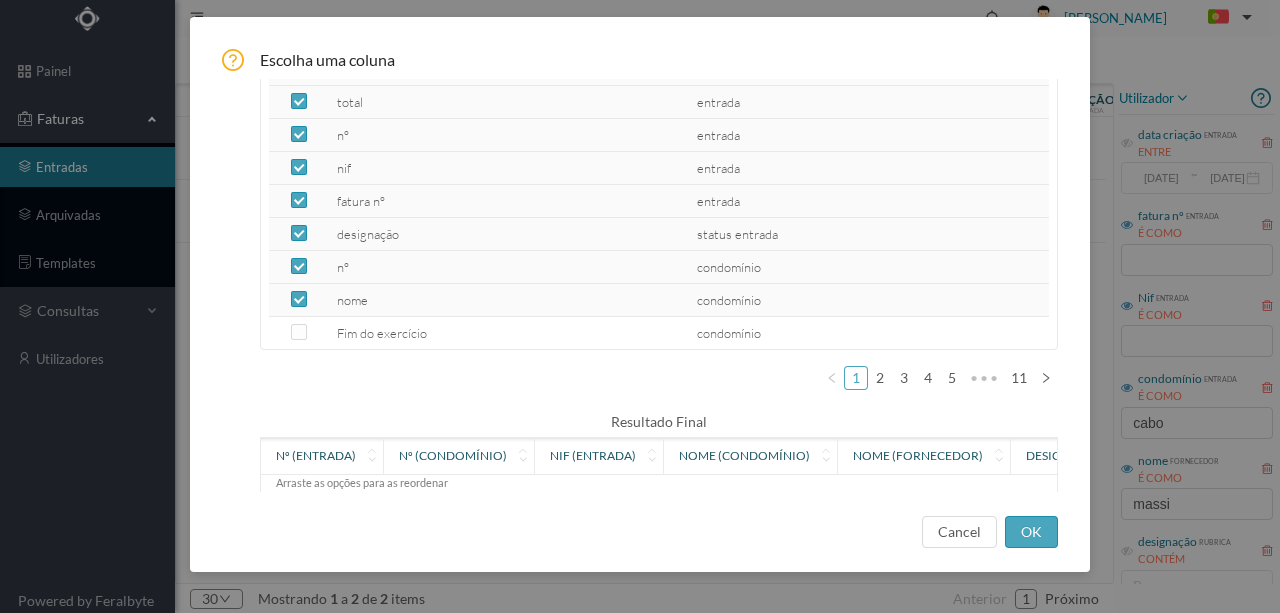 scroll, scrollTop: 140, scrollLeft: 0, axis: vertical 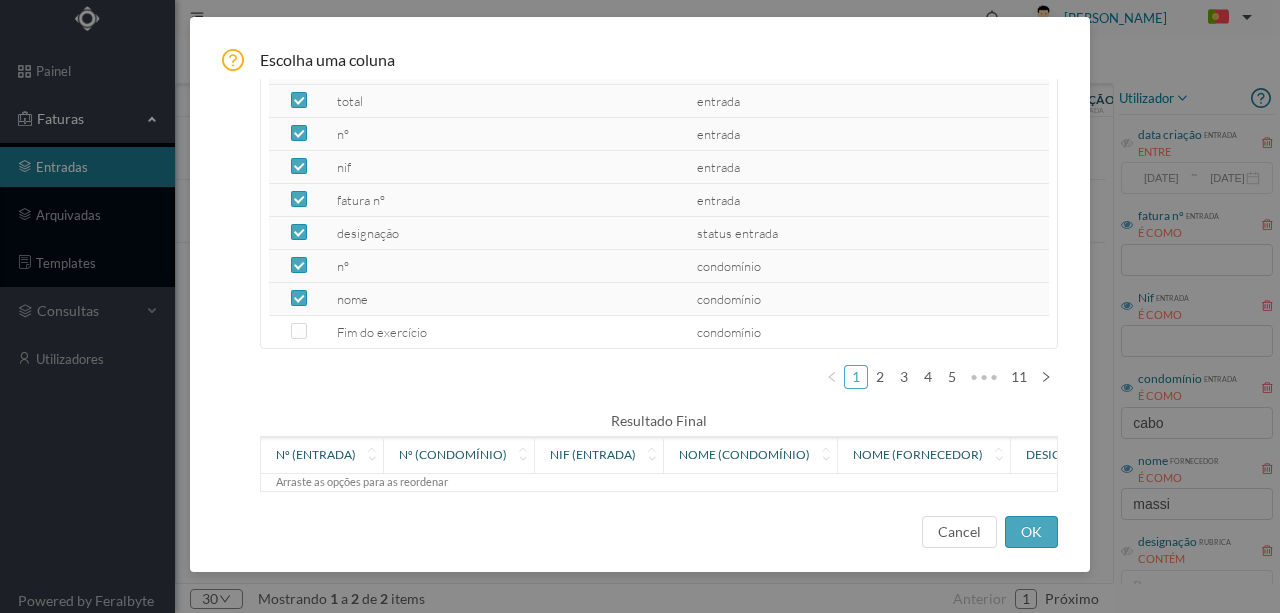 click on "nome (condomínio)" at bounding box center [755, 455] 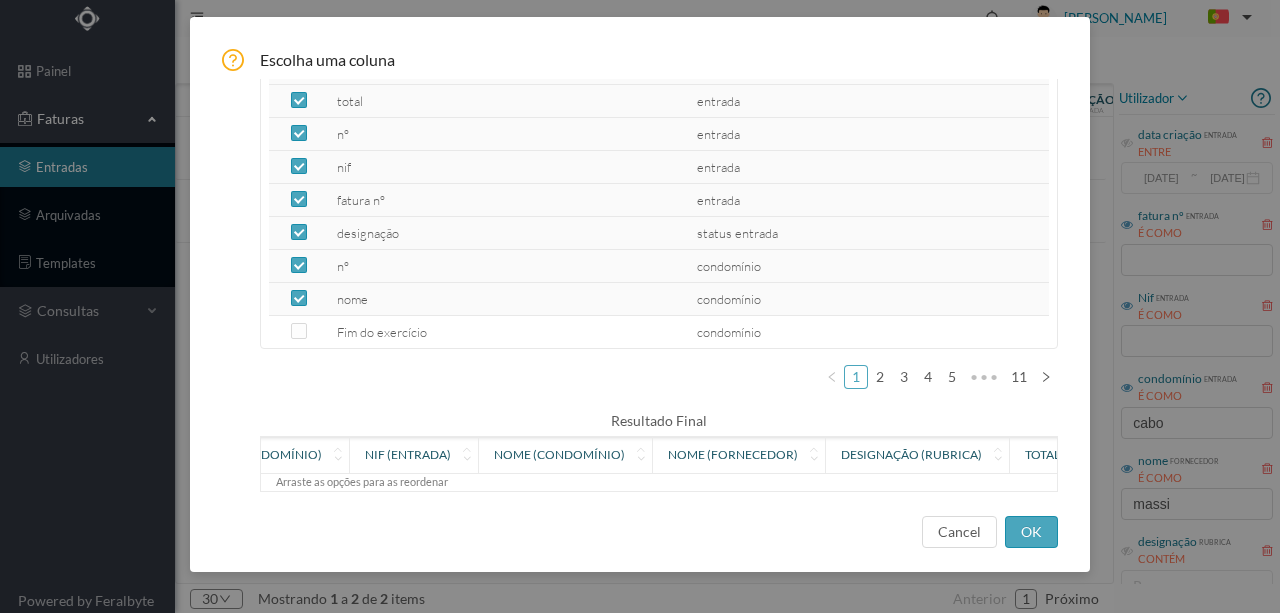 scroll, scrollTop: 0, scrollLeft: 208, axis: horizontal 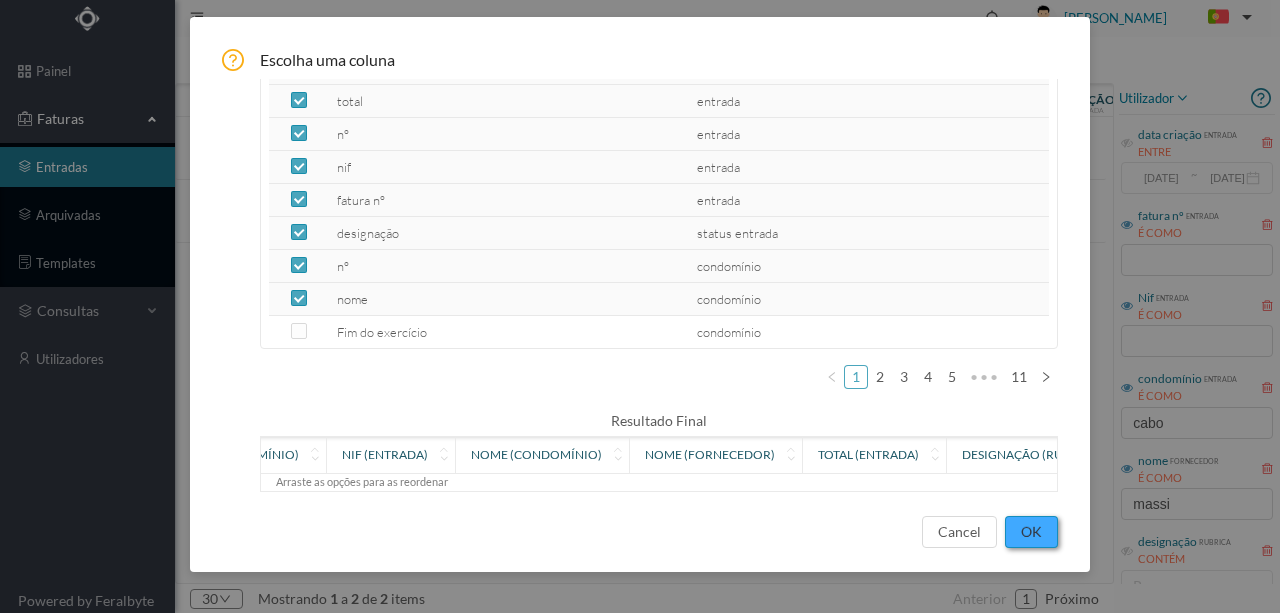 click on "OK" at bounding box center [1031, 532] 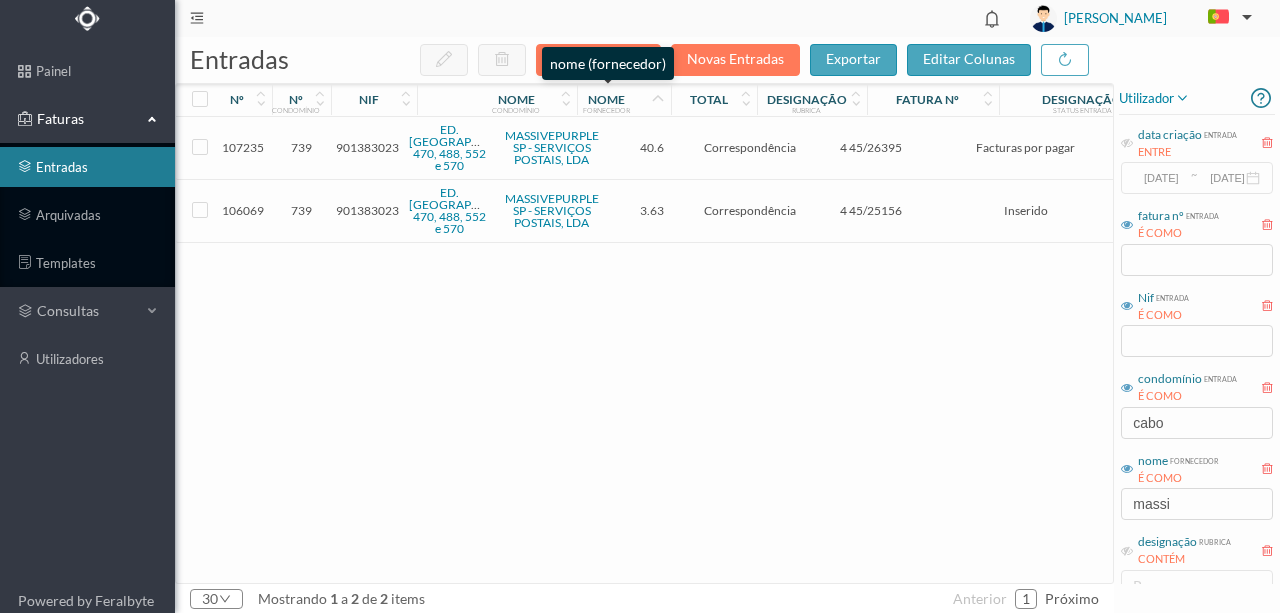 drag, startPoint x: 554, startPoint y: 98, endPoint x: 576, endPoint y: 98, distance: 22 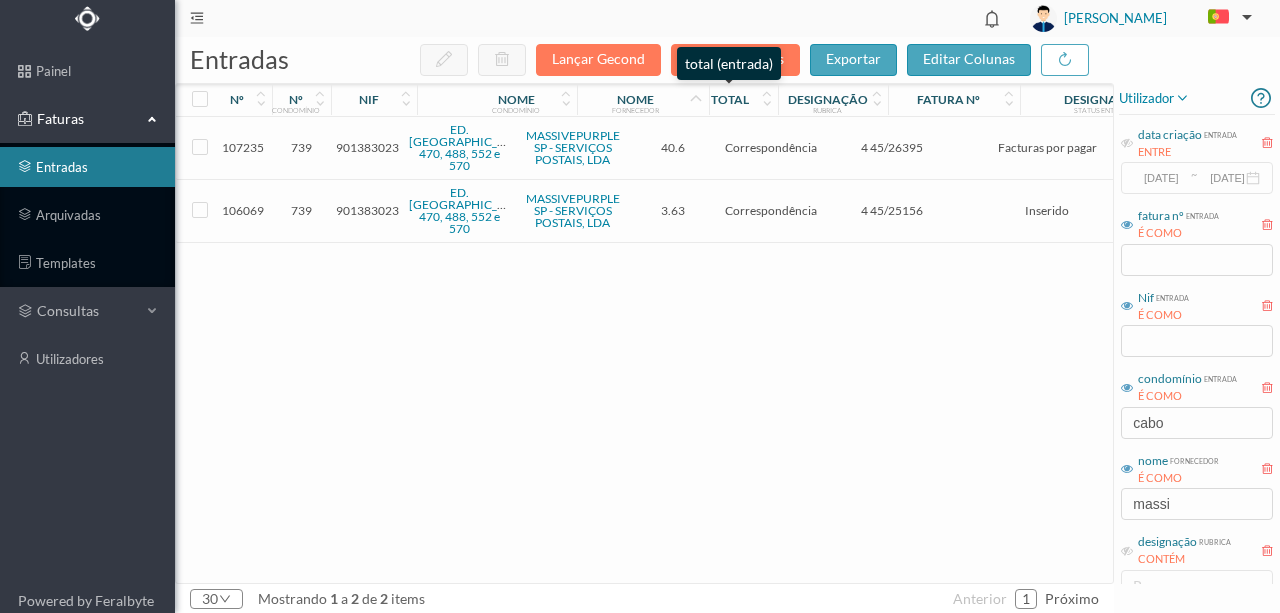 drag, startPoint x: 692, startPoint y: 97, endPoint x: 710, endPoint y: 97, distance: 18 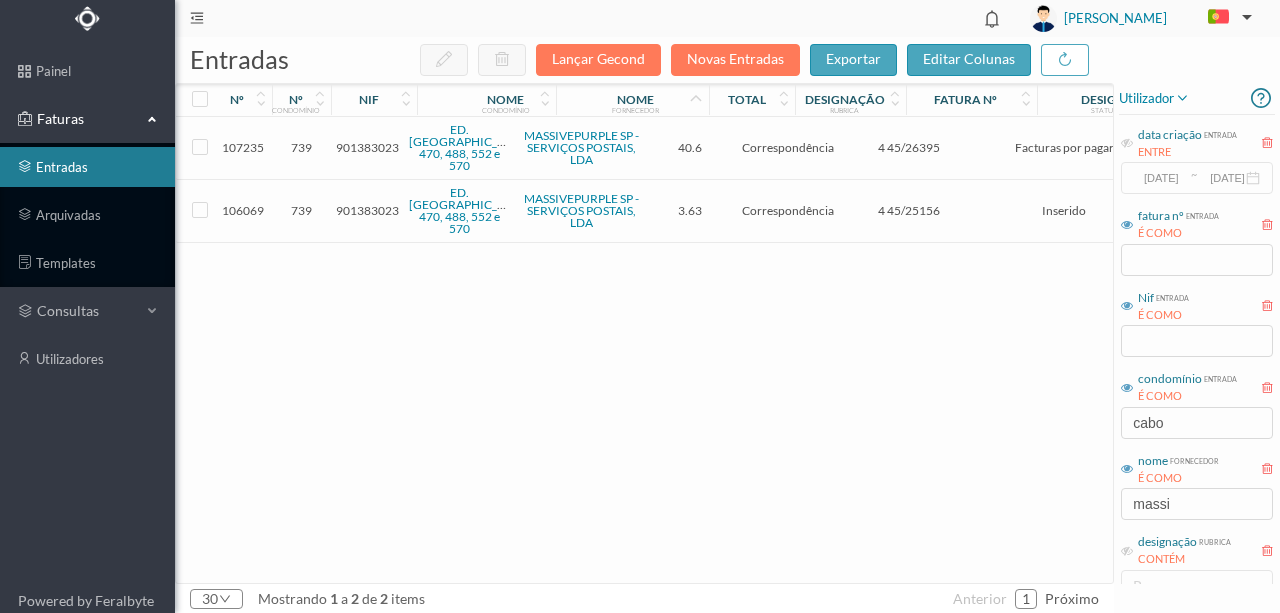 drag, startPoint x: 577, startPoint y: 110, endPoint x: 556, endPoint y: 110, distance: 21 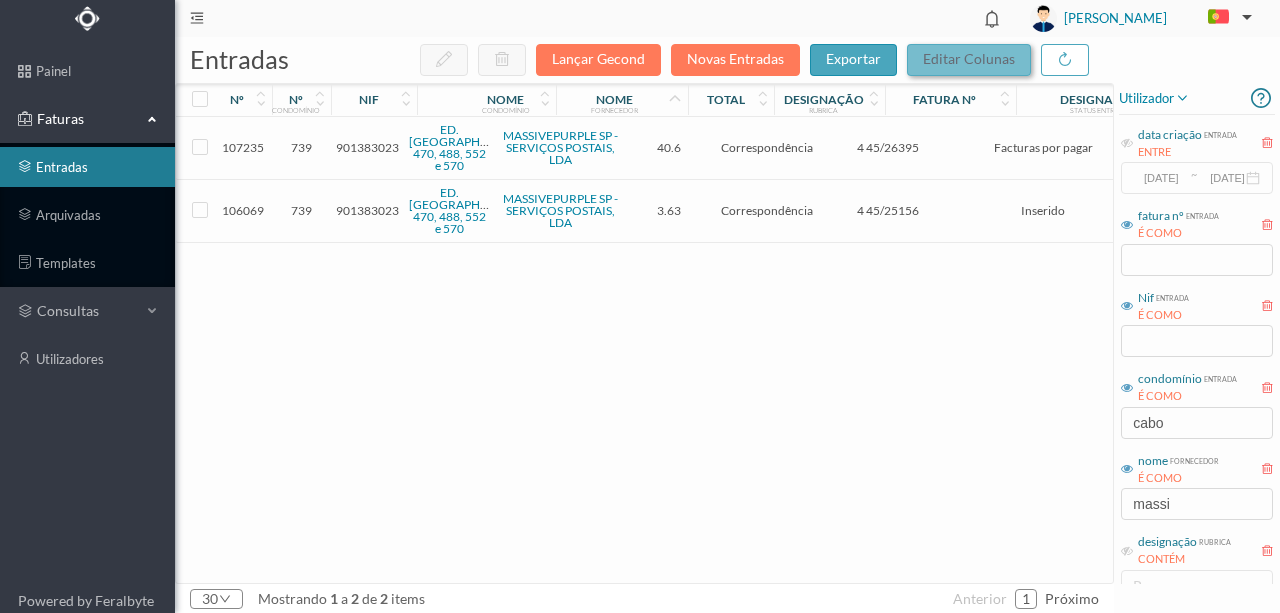 click on "editar colunas" at bounding box center [969, 60] 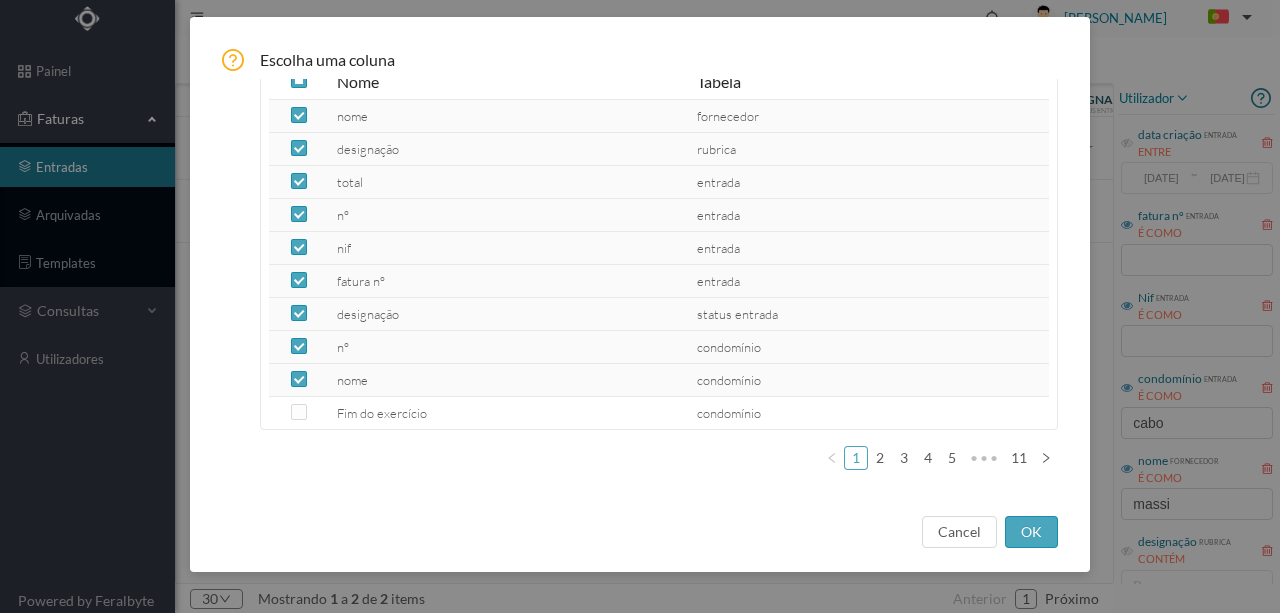 scroll, scrollTop: 140, scrollLeft: 0, axis: vertical 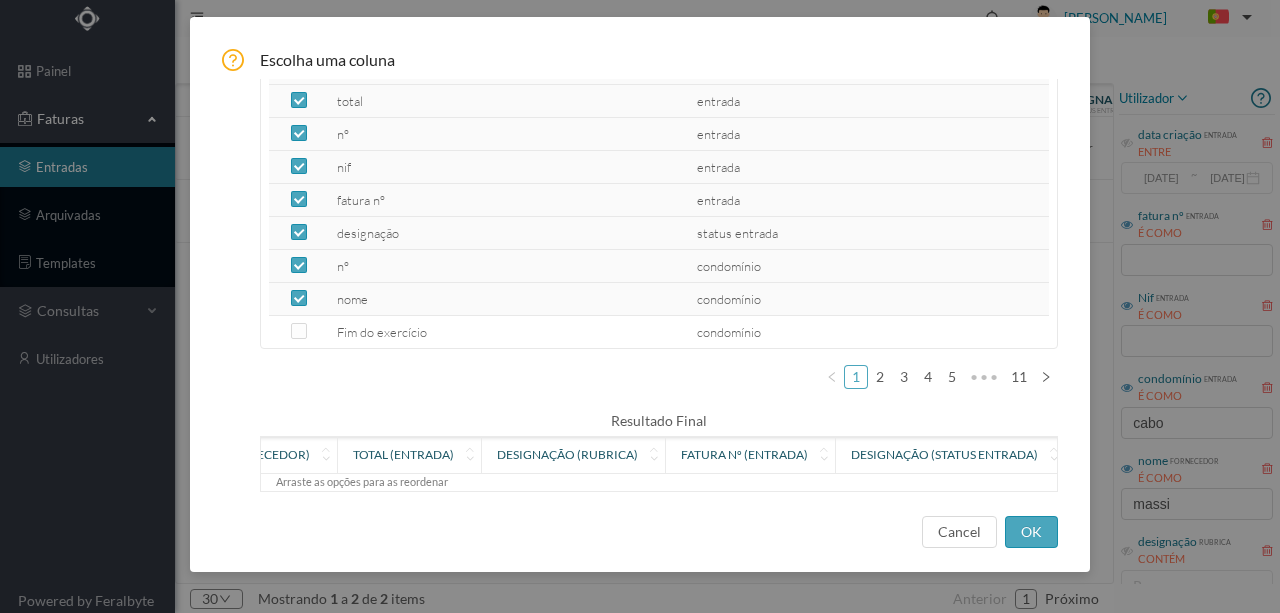 click on "fatura nº (entrada)" at bounding box center (755, 455) 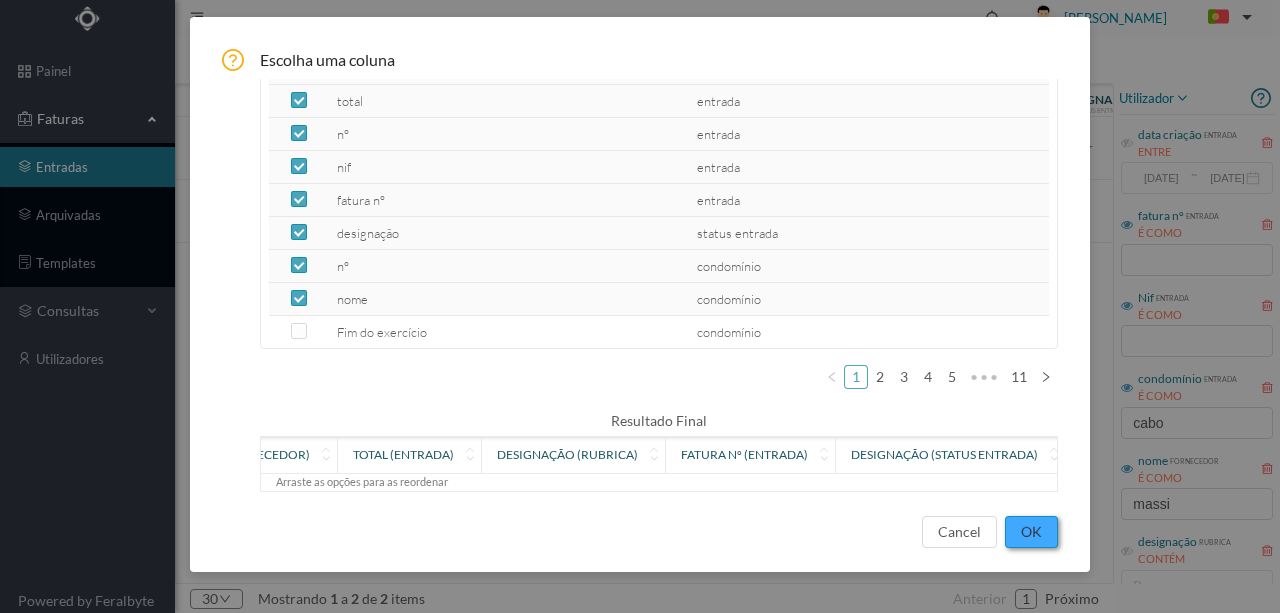 click on "OK" at bounding box center (1031, 532) 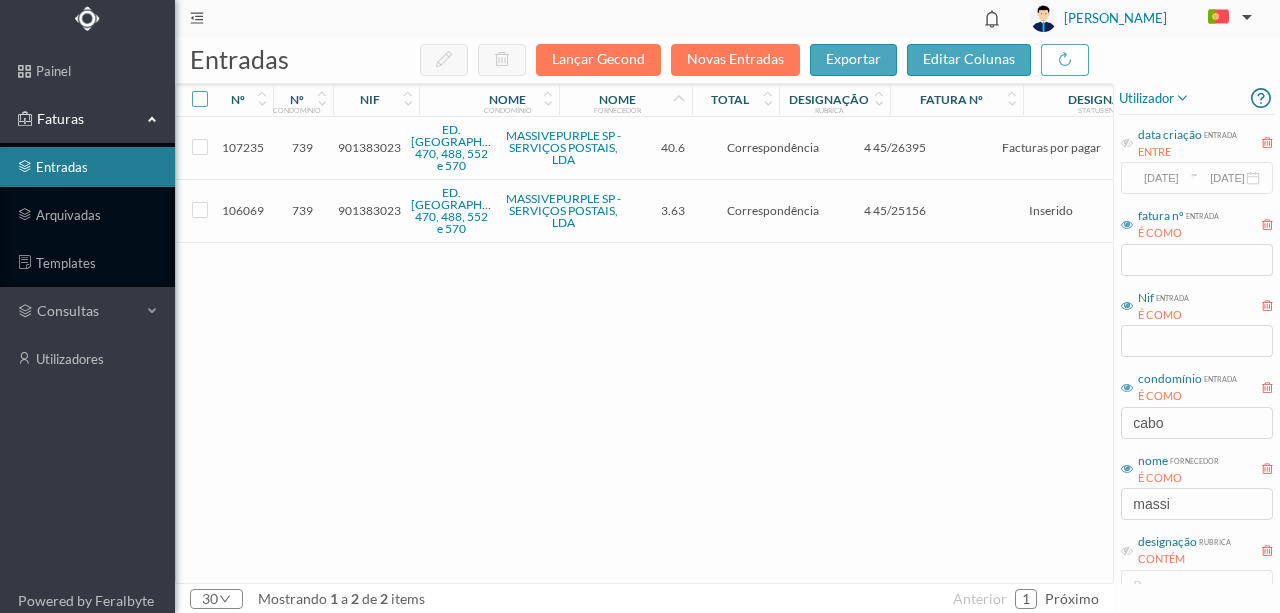 click at bounding box center (200, 99) 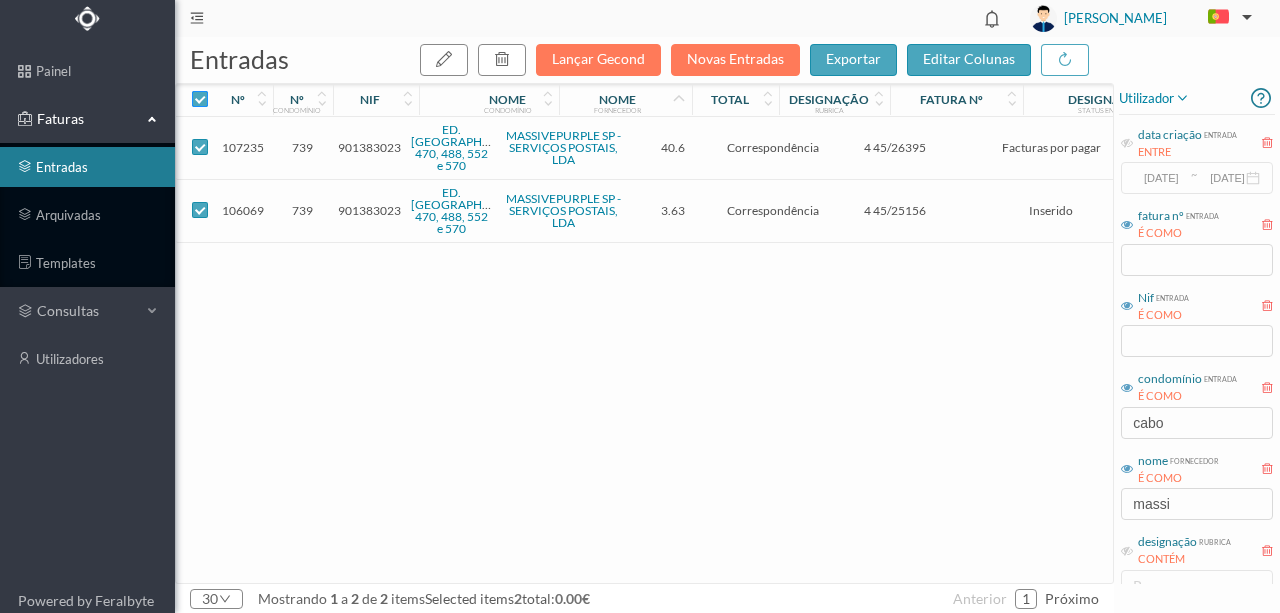 click at bounding box center (200, 99) 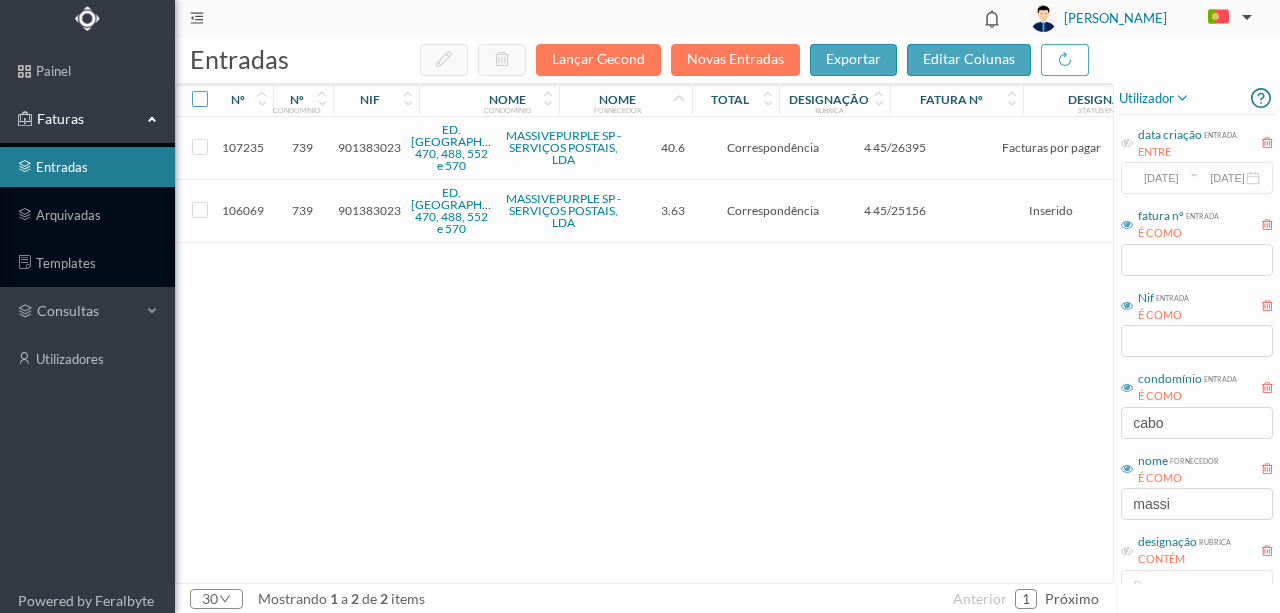 click at bounding box center (200, 99) 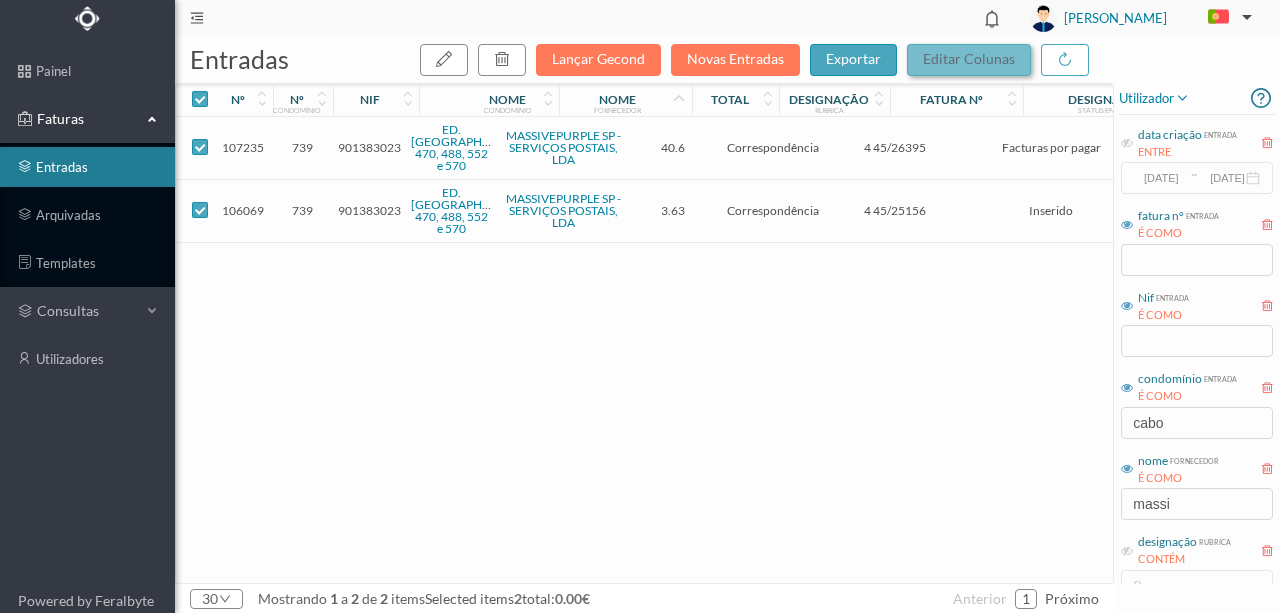 click on "editar colunas" at bounding box center [969, 60] 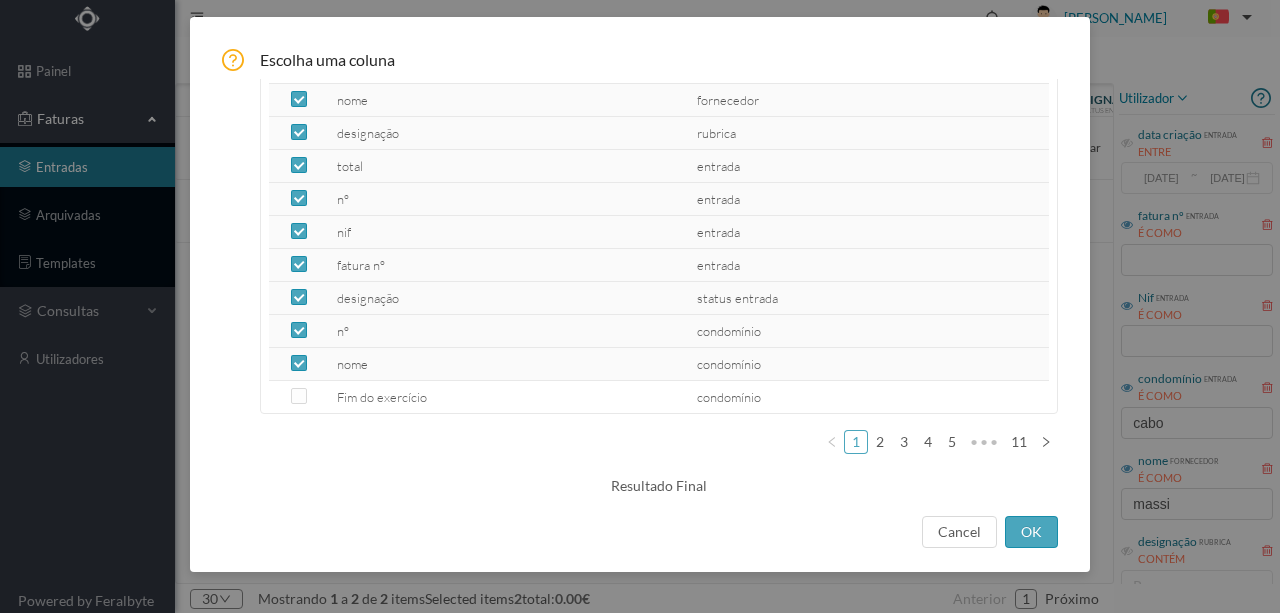 scroll, scrollTop: 140, scrollLeft: 0, axis: vertical 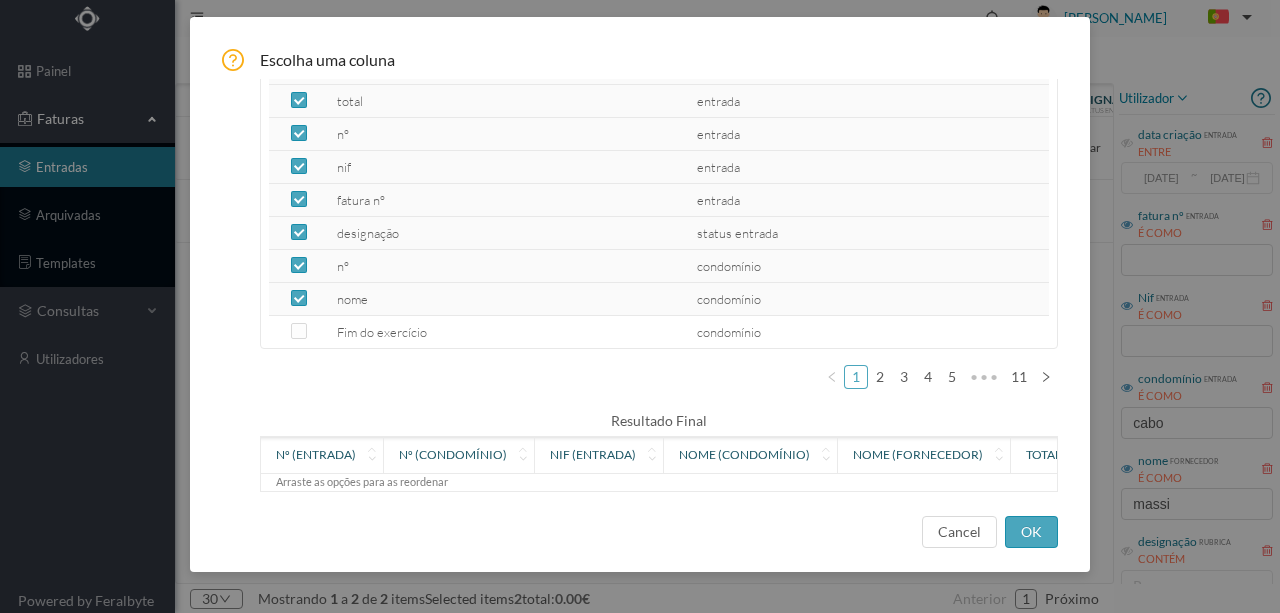 click on "nº (entrada) nº (condomínio) nif (entrada) nome (condomínio) nome (fornecedor) total (entrada) designação (rubrica) fatura nº (entrada) designação (status entrada)" at bounding box center (659, 455) 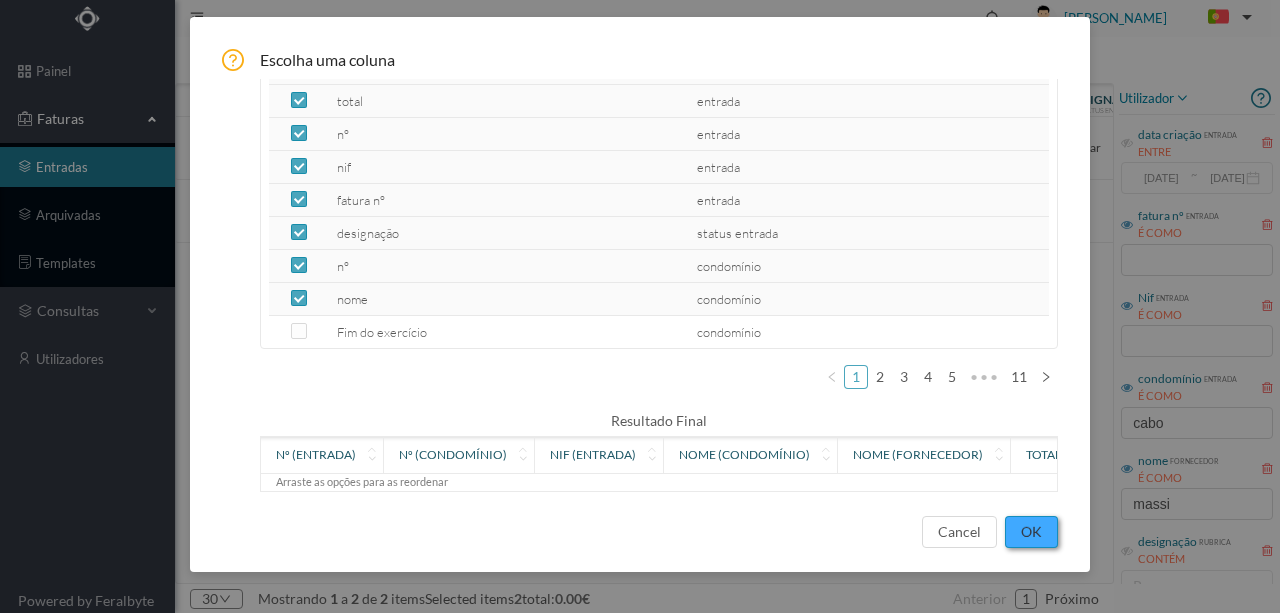 click on "OK" at bounding box center (1031, 532) 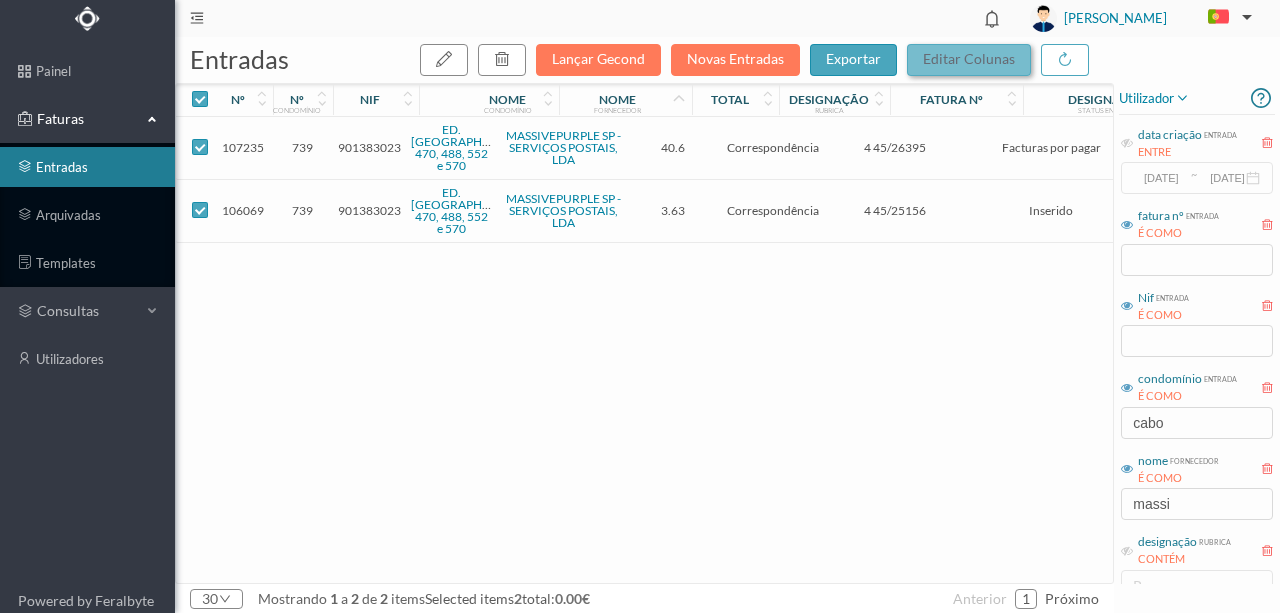 checkbox on "false" 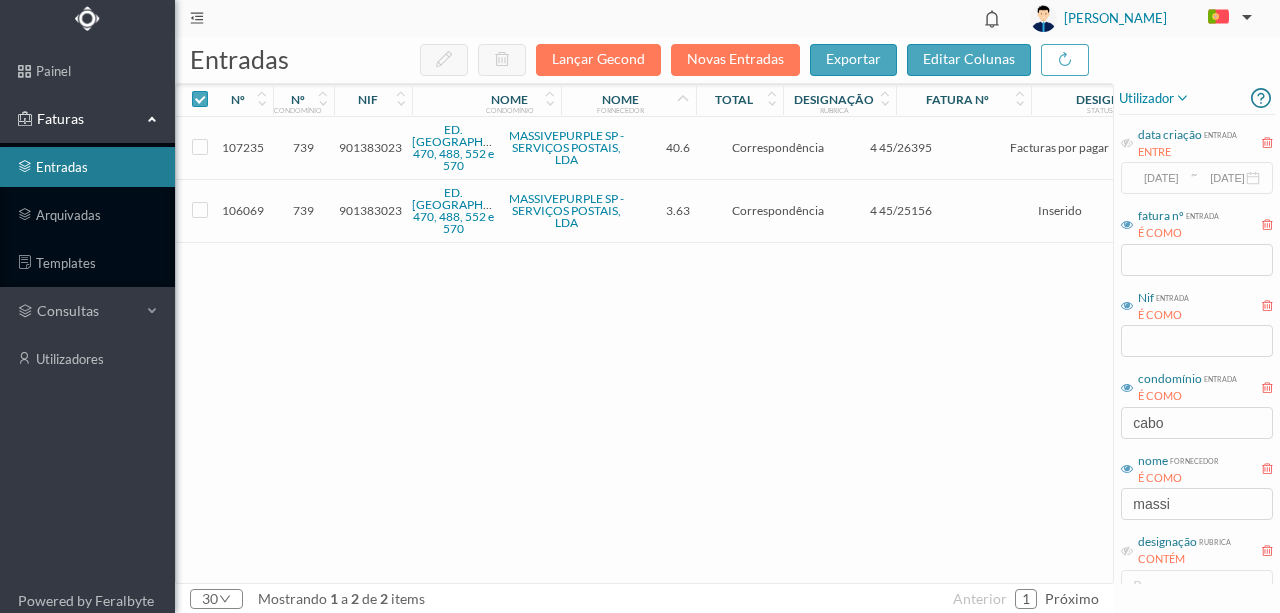 click at bounding box center [412, 100] 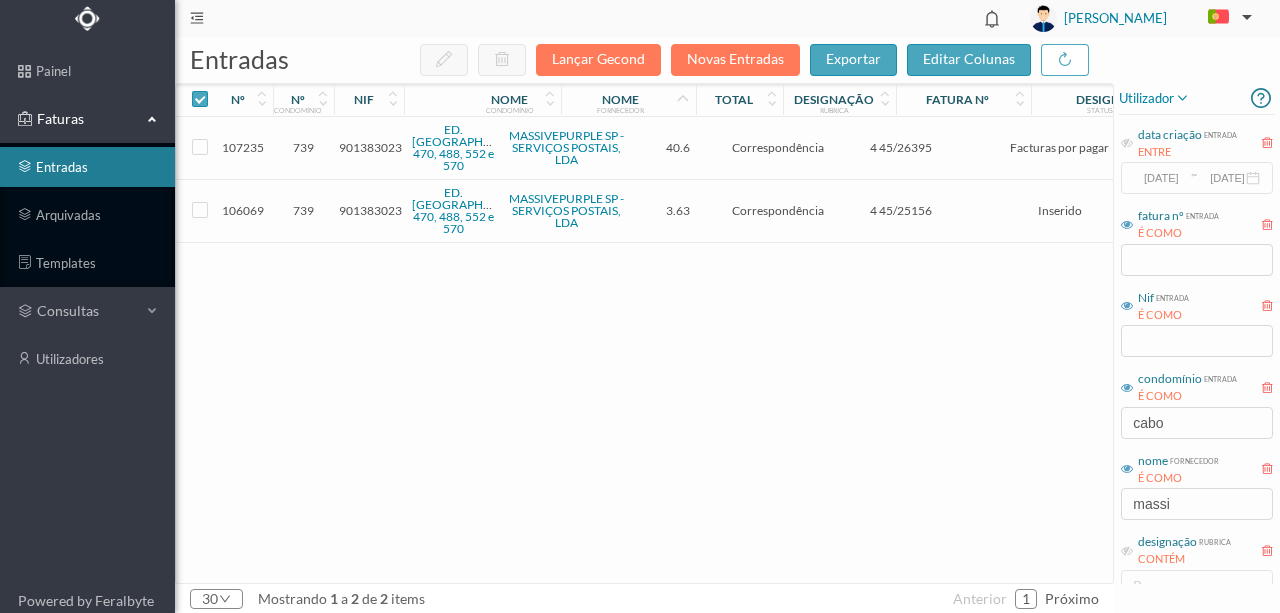 click at bounding box center [404, 100] 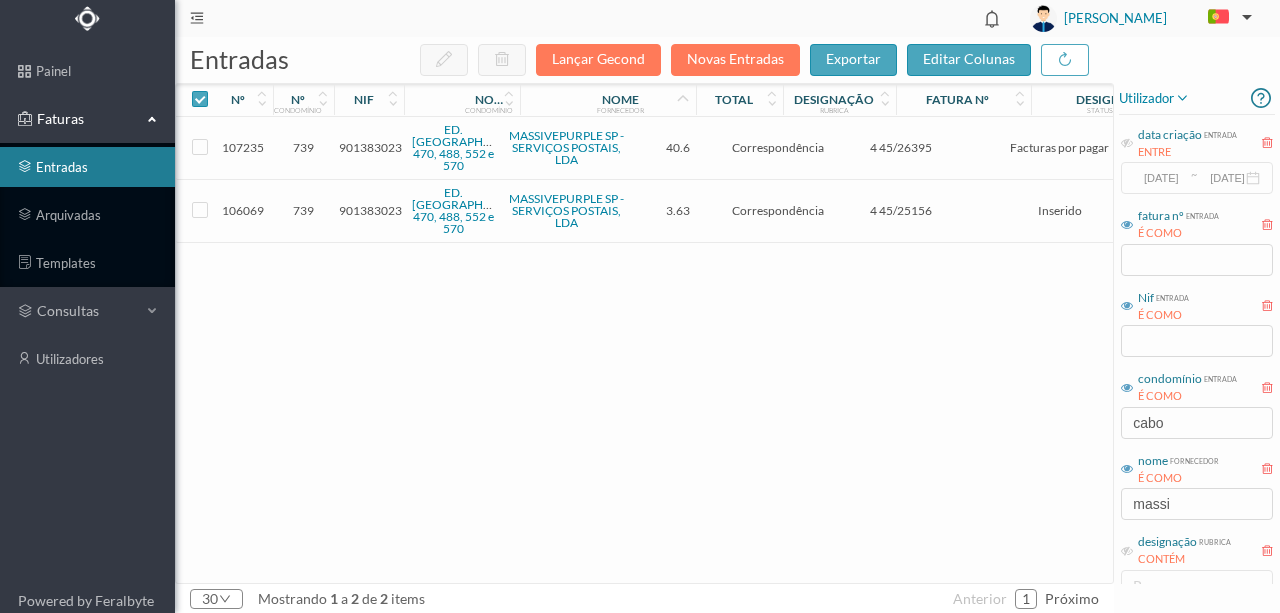drag, startPoint x: 556, startPoint y: 99, endPoint x: 516, endPoint y: 96, distance: 40.112343 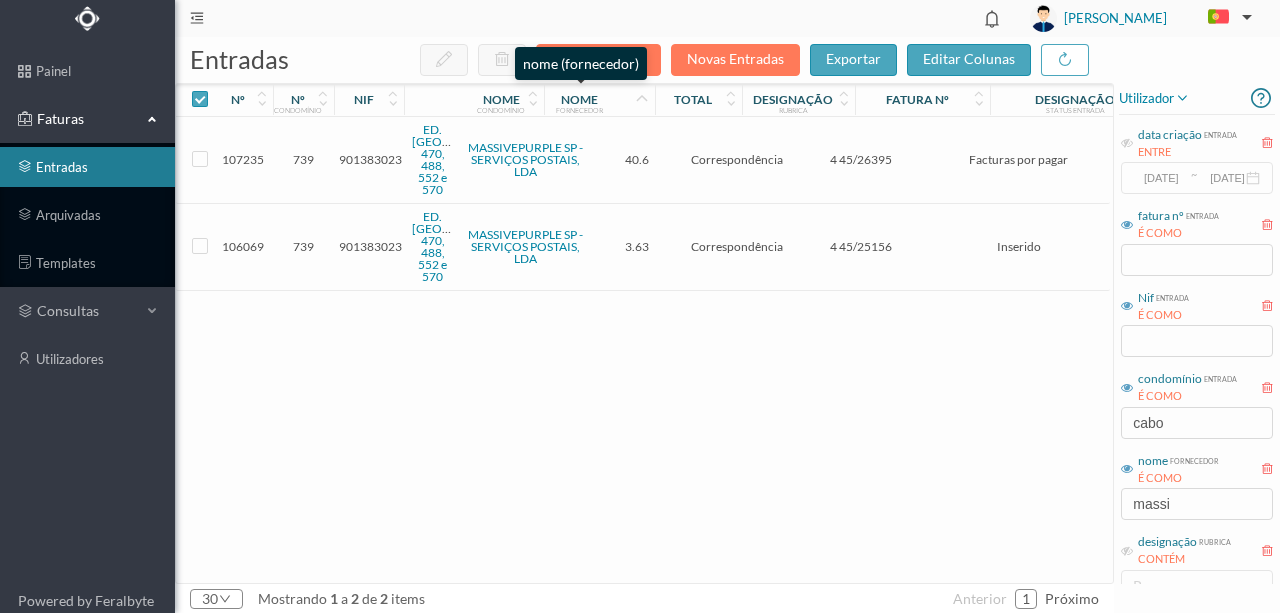 drag, startPoint x: 519, startPoint y: 102, endPoint x: 543, endPoint y: 97, distance: 24.5153 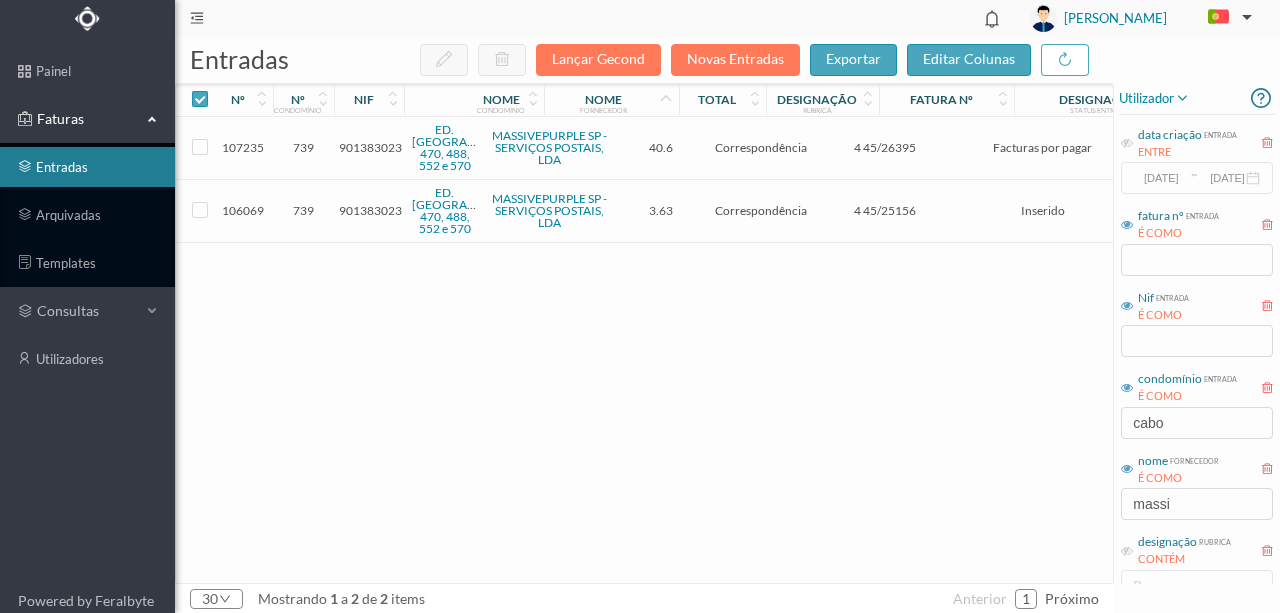scroll, scrollTop: 0, scrollLeft: 86, axis: horizontal 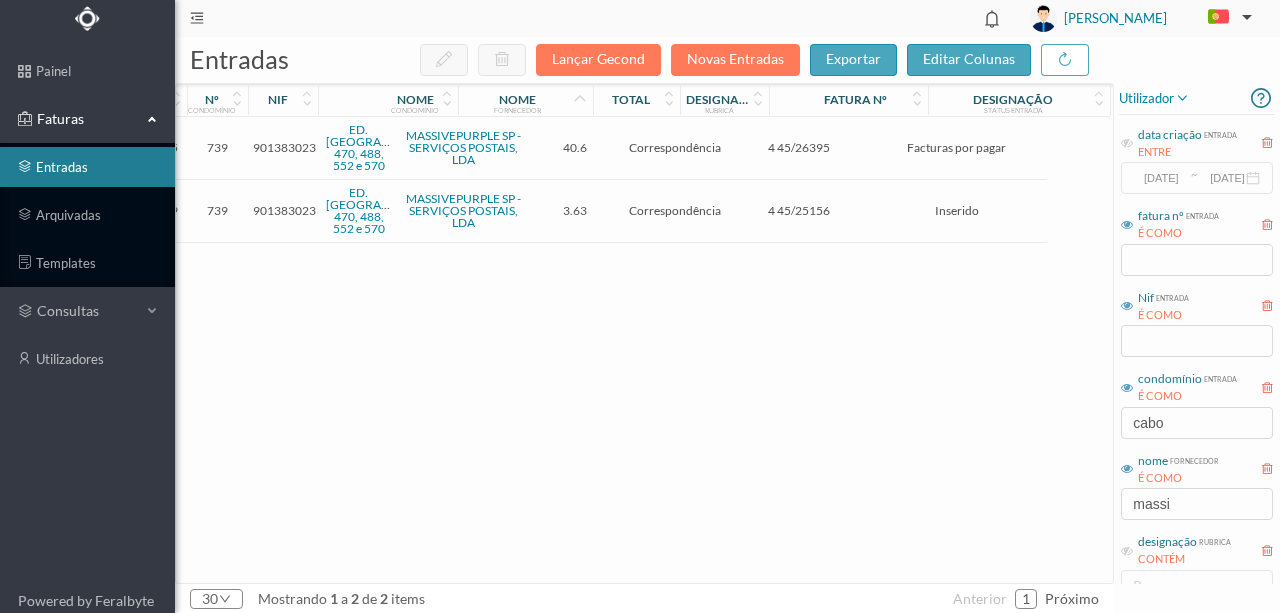 drag, startPoint x: 791, startPoint y: 94, endPoint x: 767, endPoint y: 94, distance: 24 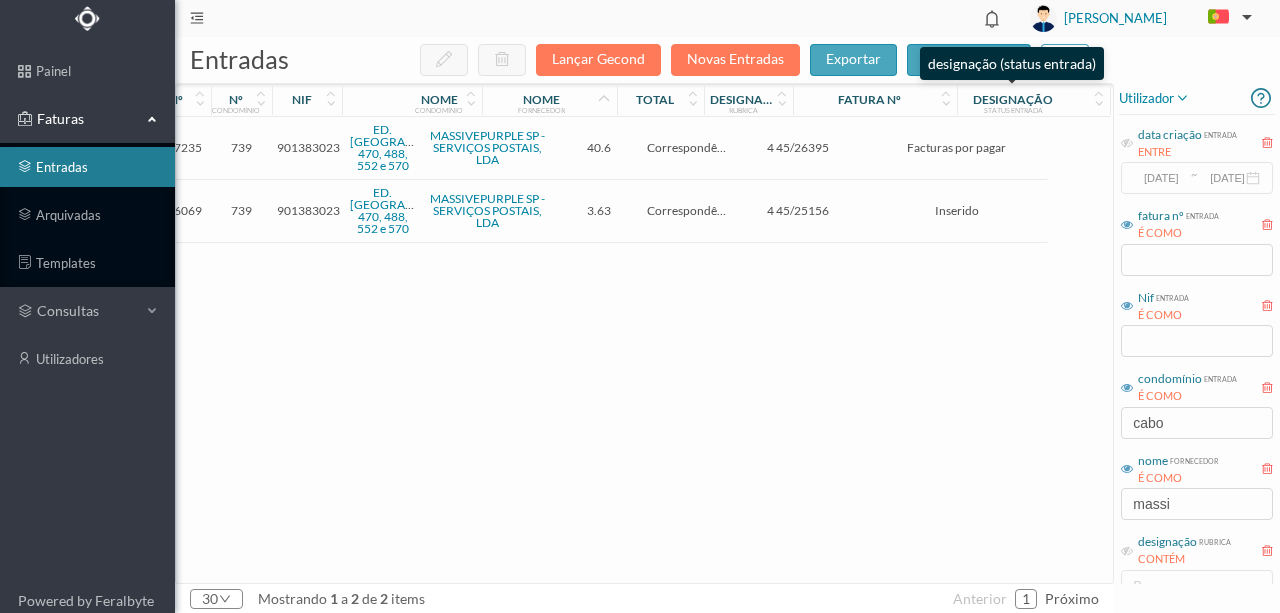 drag, startPoint x: 922, startPoint y: 94, endPoint x: 952, endPoint y: 94, distance: 30 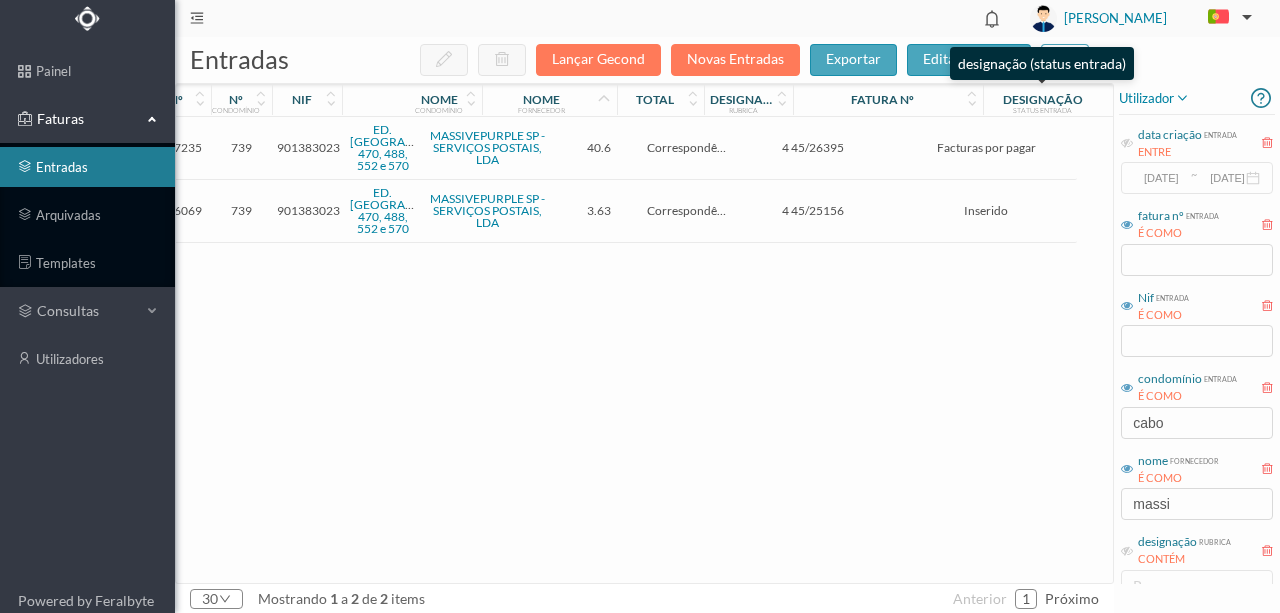 drag, startPoint x: 952, startPoint y: 94, endPoint x: 978, endPoint y: 94, distance: 26 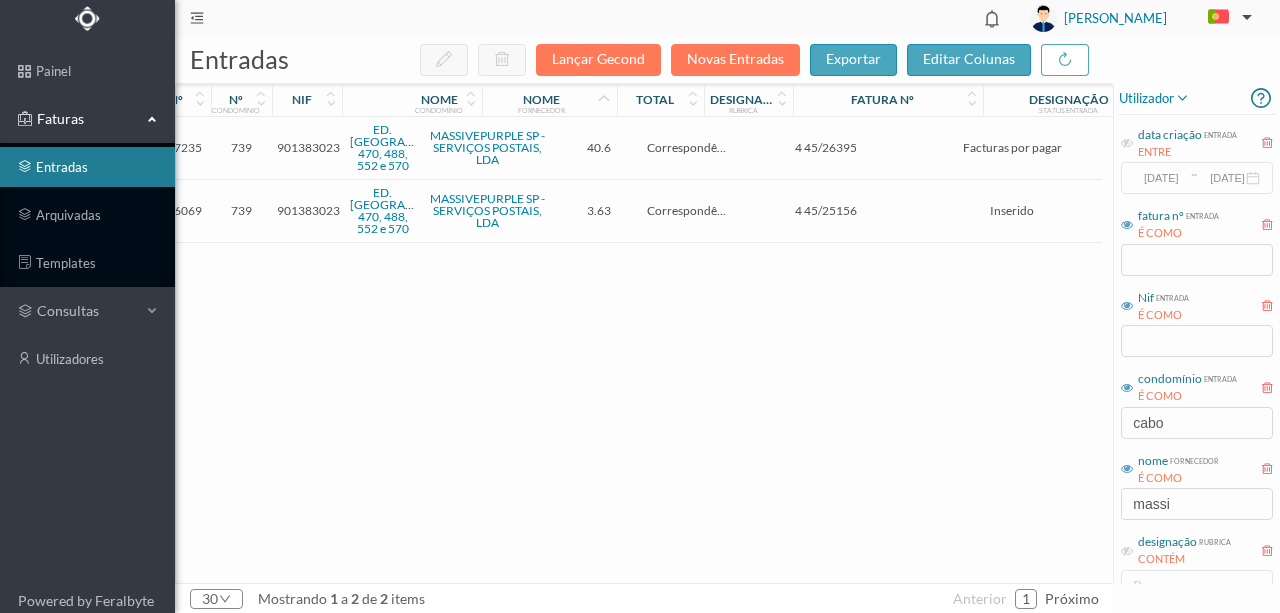 click on "4 45/26395" at bounding box center [826, 147] 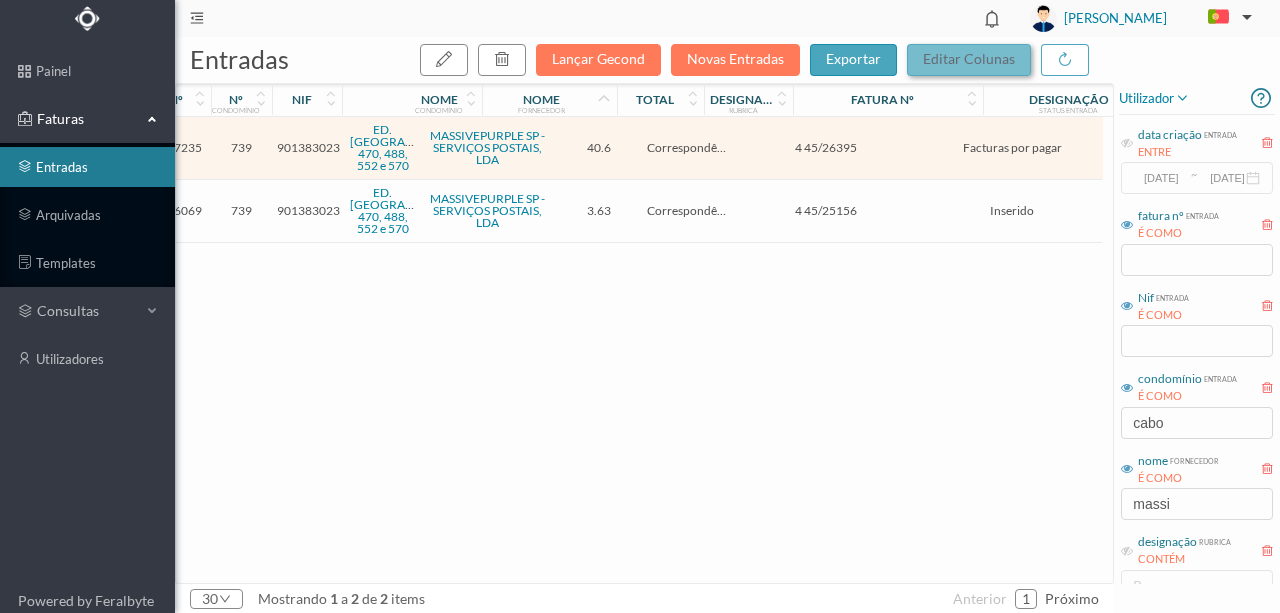 click on "editar colunas" at bounding box center (969, 60) 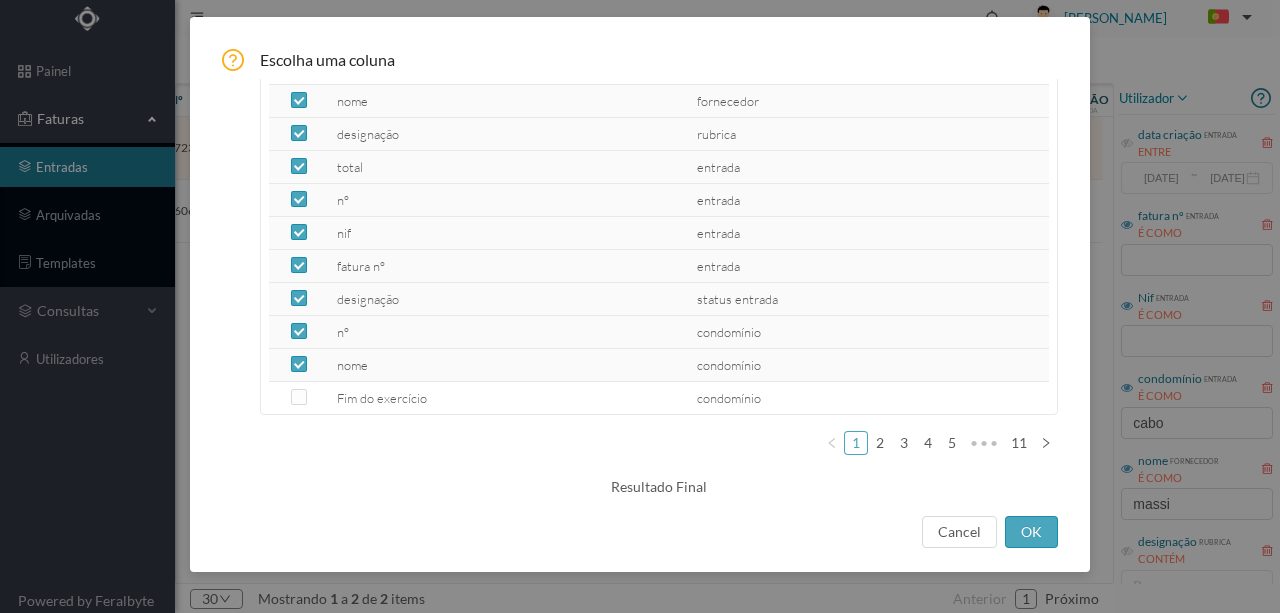 scroll, scrollTop: 140, scrollLeft: 0, axis: vertical 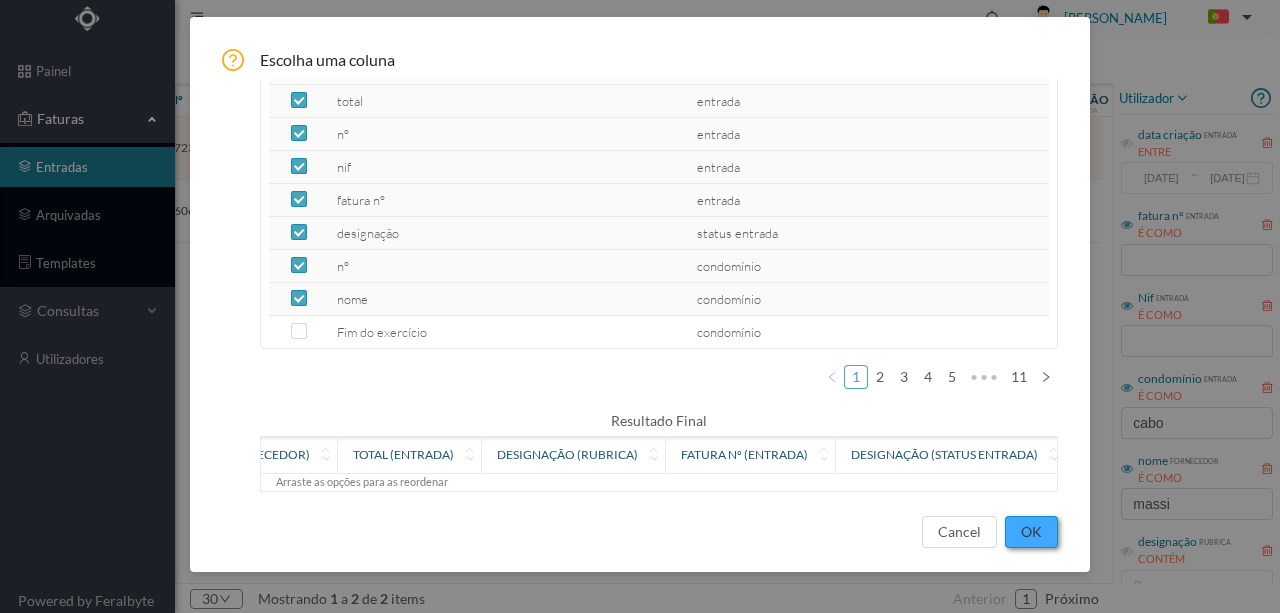 click on "OK" at bounding box center (1031, 532) 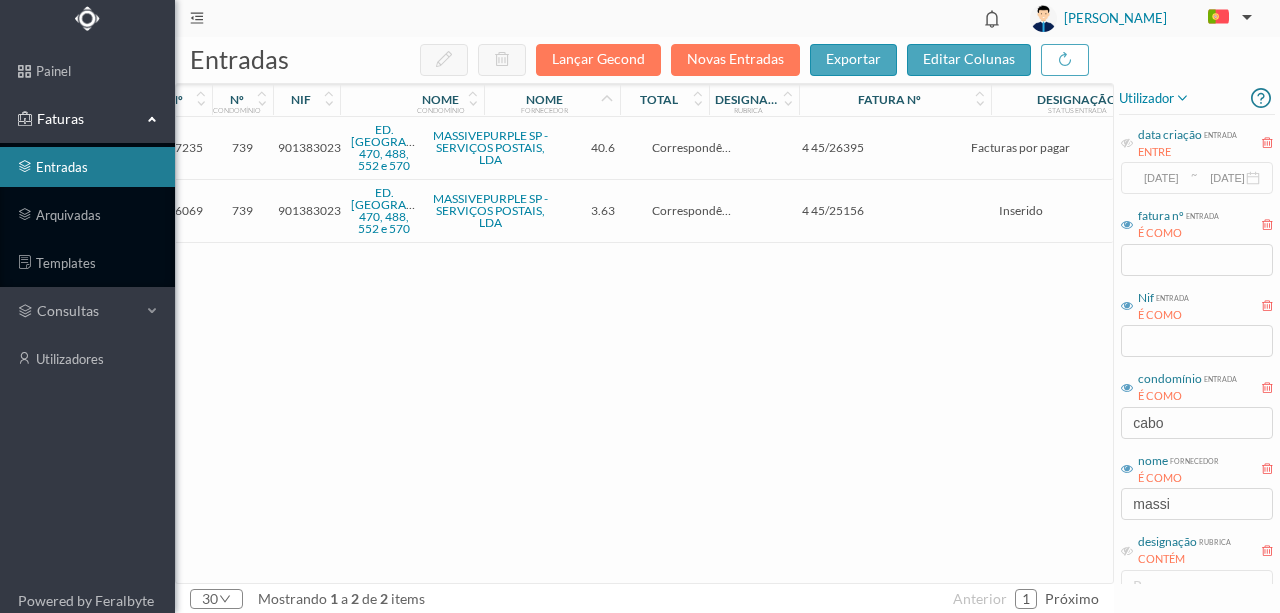 click at bounding box center (340, 100) 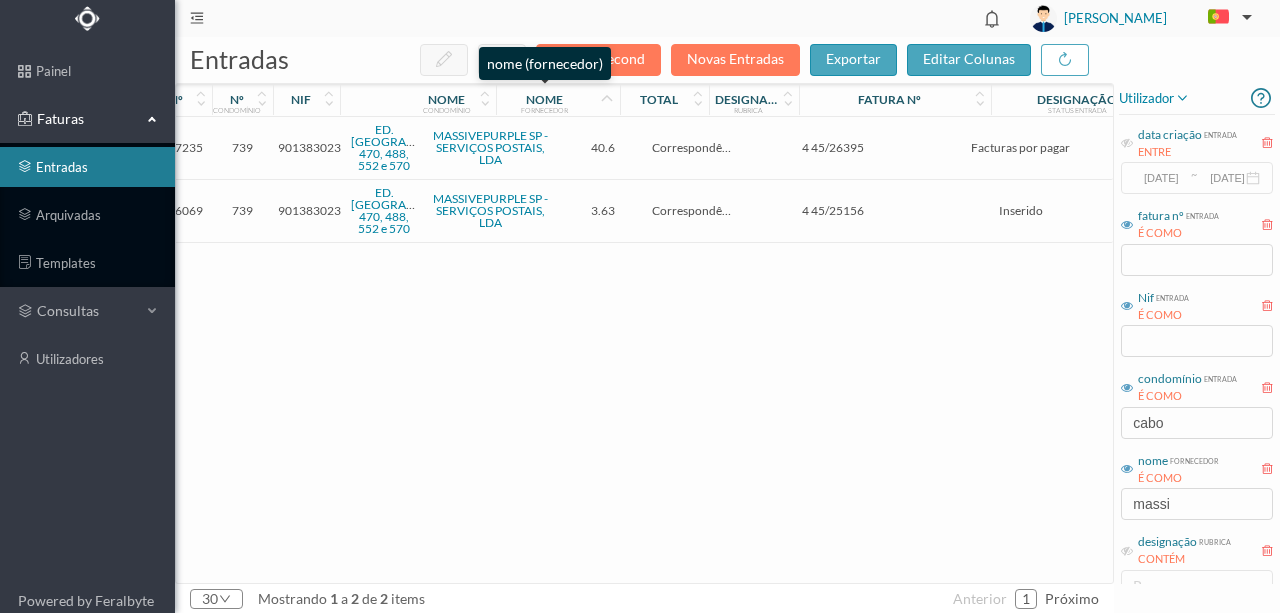 drag, startPoint x: 483, startPoint y: 92, endPoint x: 496, endPoint y: 92, distance: 13 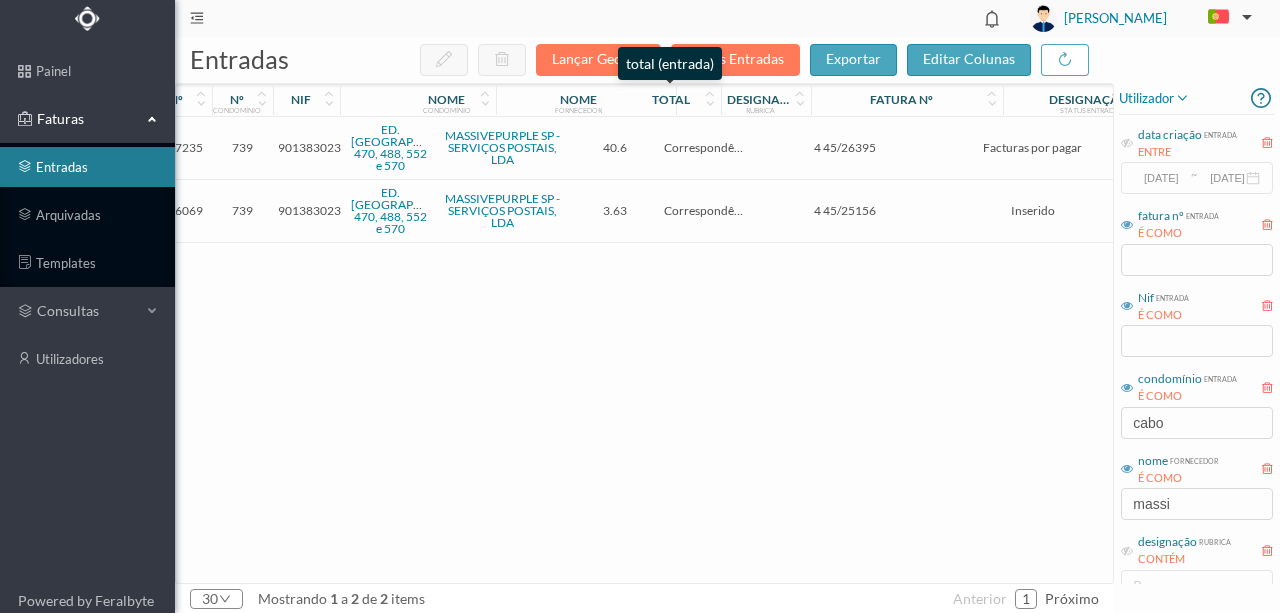 drag, startPoint x: 630, startPoint y: 100, endPoint x: 674, endPoint y: 100, distance: 44 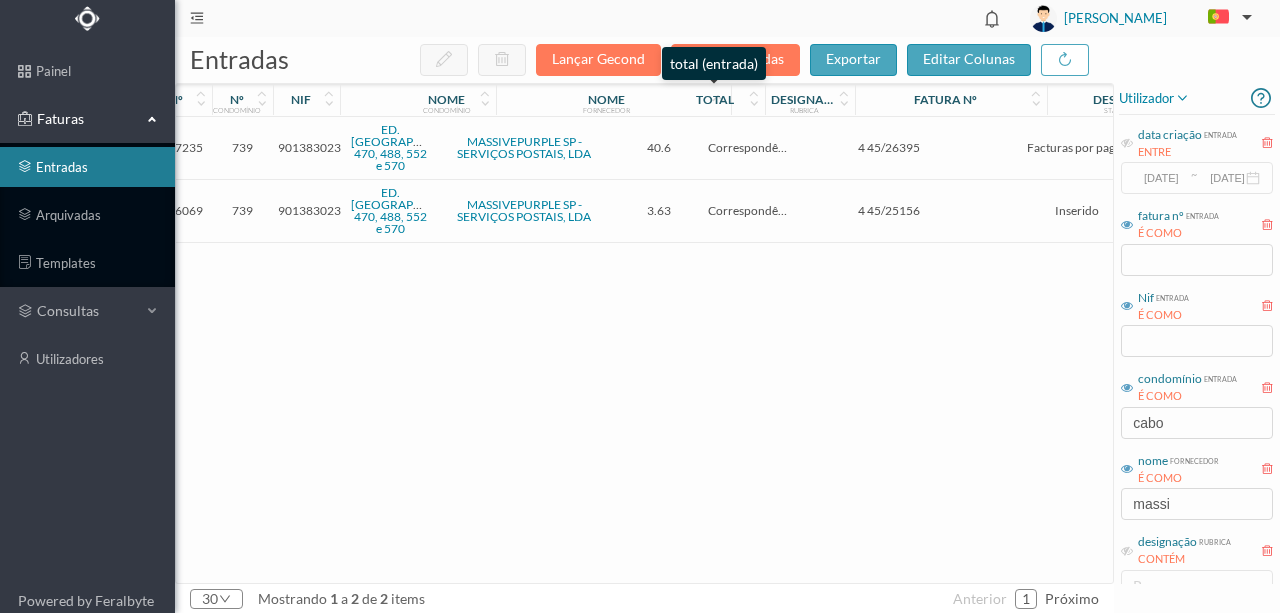 drag, startPoint x: 674, startPoint y: 96, endPoint x: 730, endPoint y: 97, distance: 56.008926 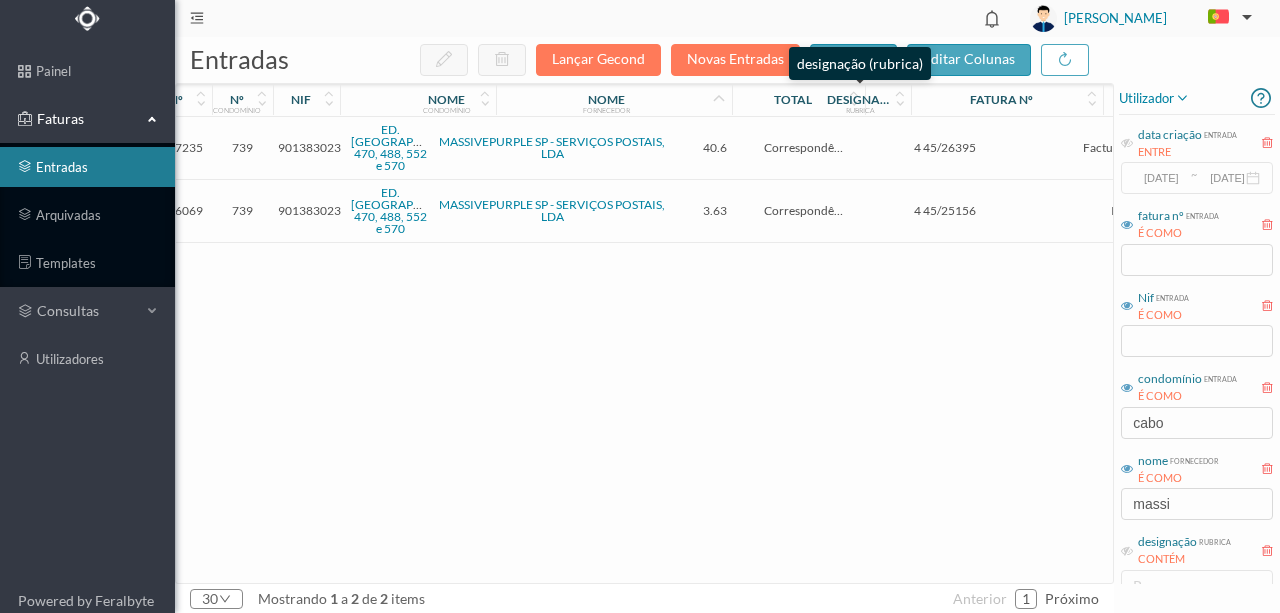 drag, startPoint x: 818, startPoint y: 96, endPoint x: 863, endPoint y: 94, distance: 45.044422 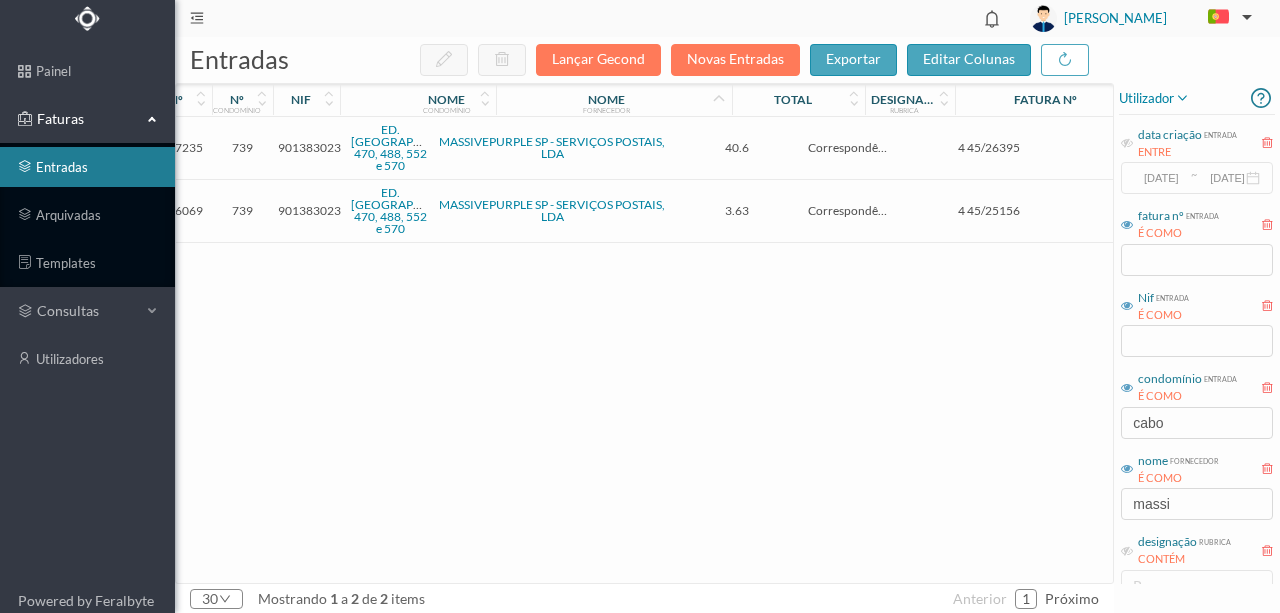 click at bounding box center (719, 99) 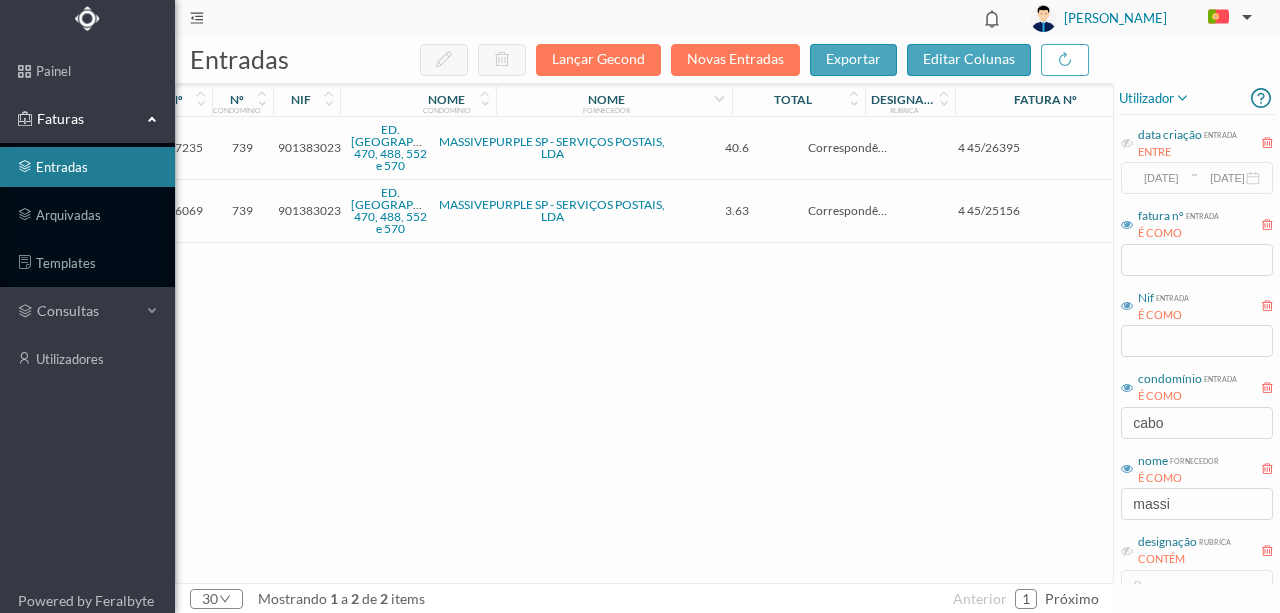 click at bounding box center [719, 99] 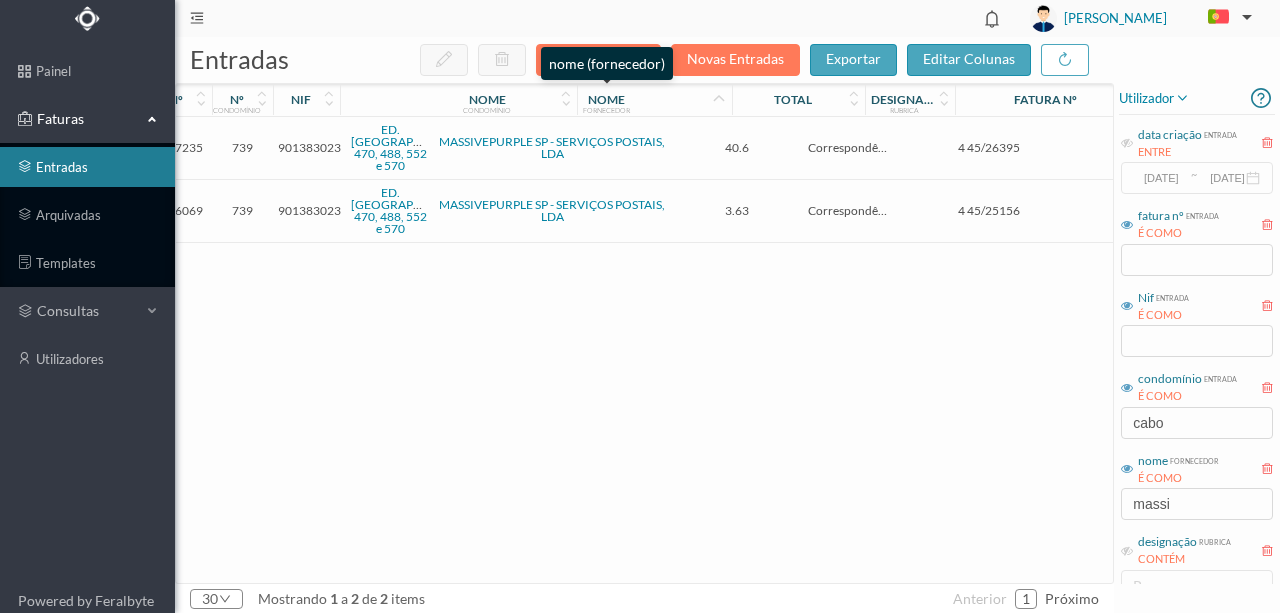 drag, startPoint x: 495, startPoint y: 96, endPoint x: 576, endPoint y: 92, distance: 81.09871 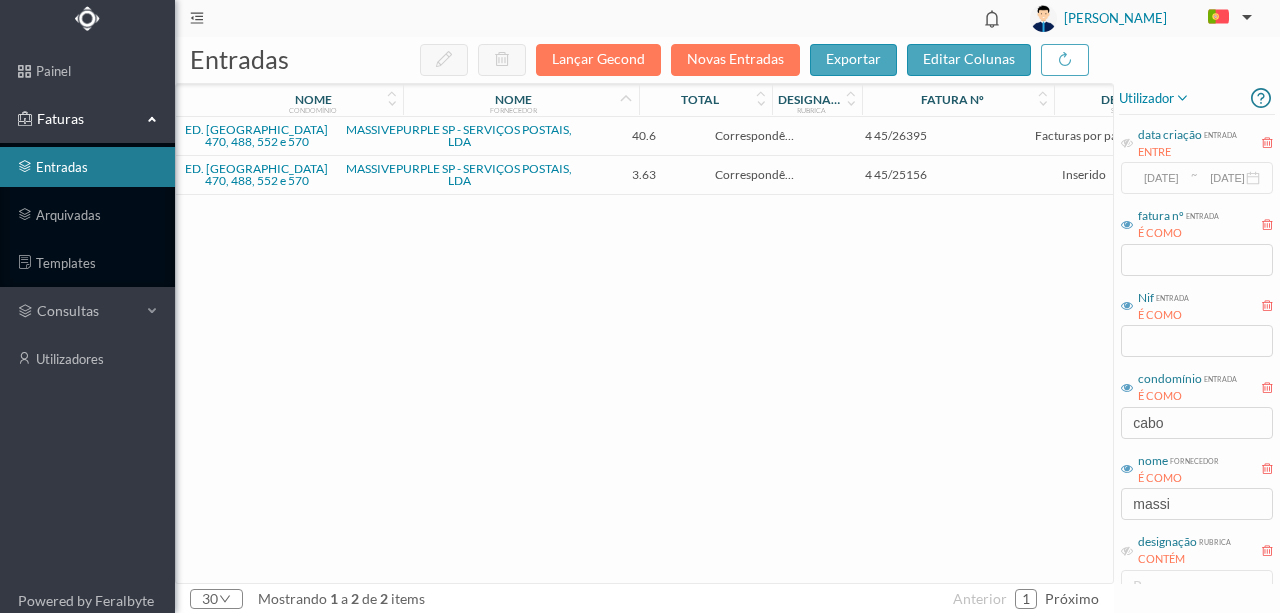 scroll, scrollTop: 0, scrollLeft: 272, axis: horizontal 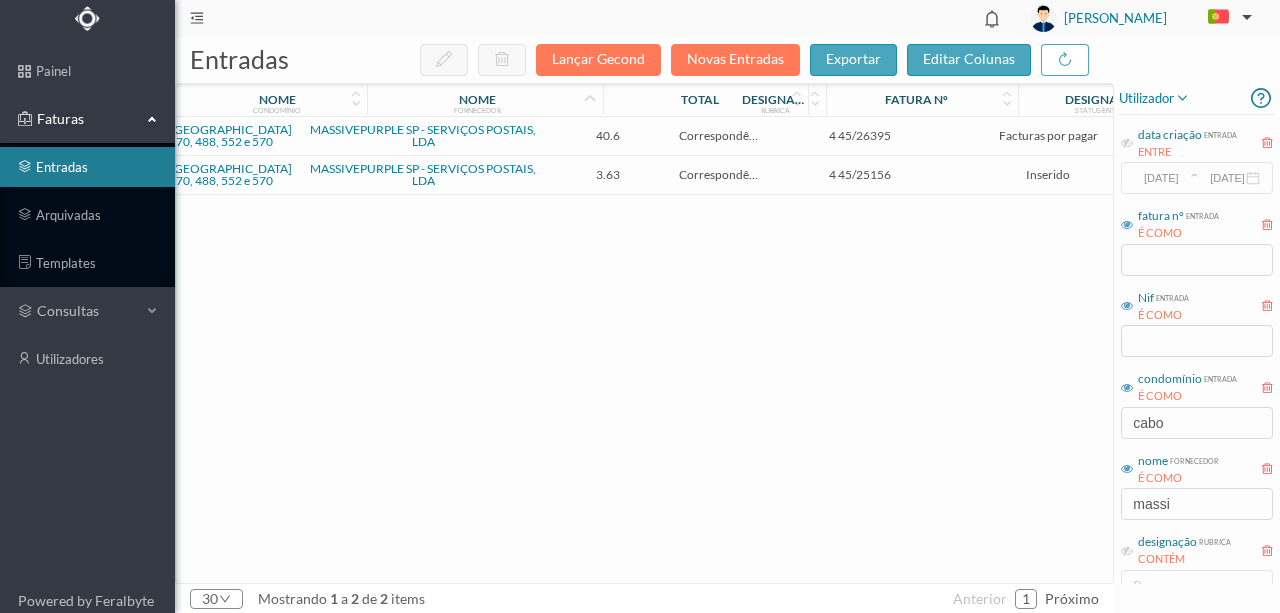 drag, startPoint x: 735, startPoint y: 94, endPoint x: 807, endPoint y: 85, distance: 72.56032 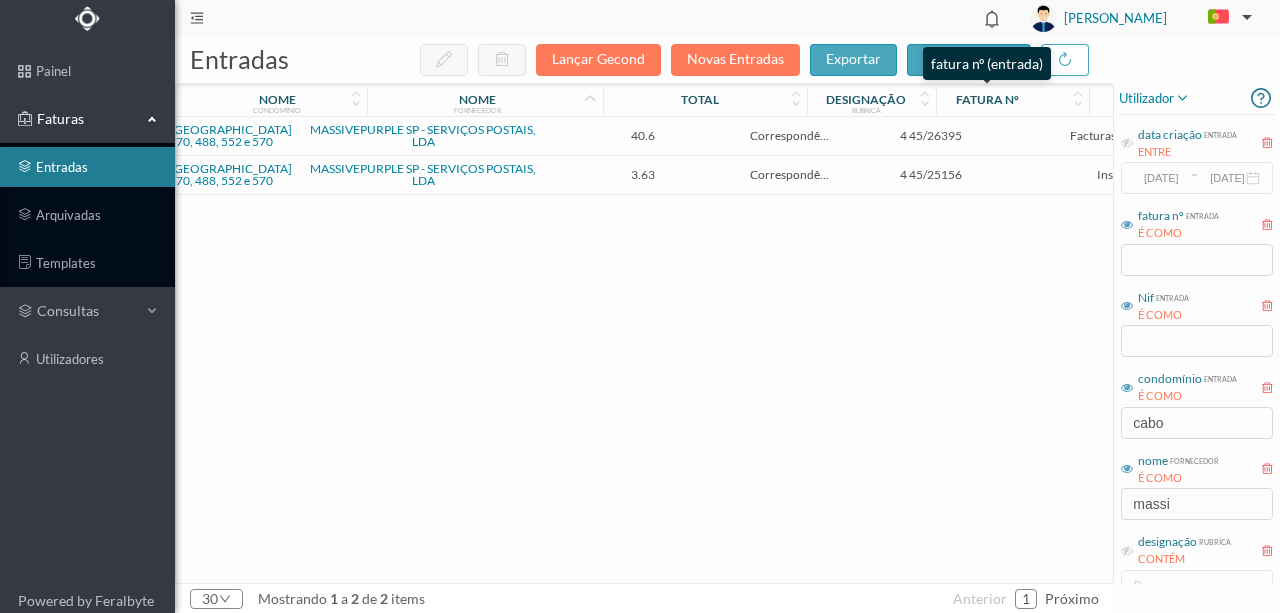 drag, startPoint x: 896, startPoint y: 94, endPoint x: 936, endPoint y: 92, distance: 40.04997 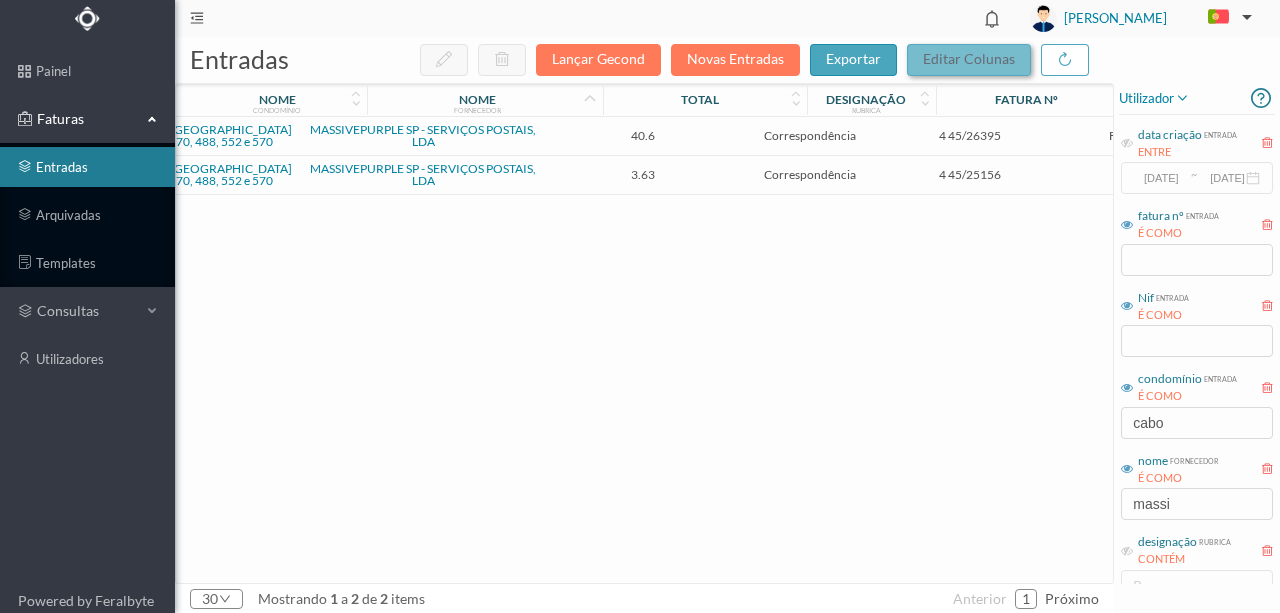 click on "editar colunas" at bounding box center (969, 60) 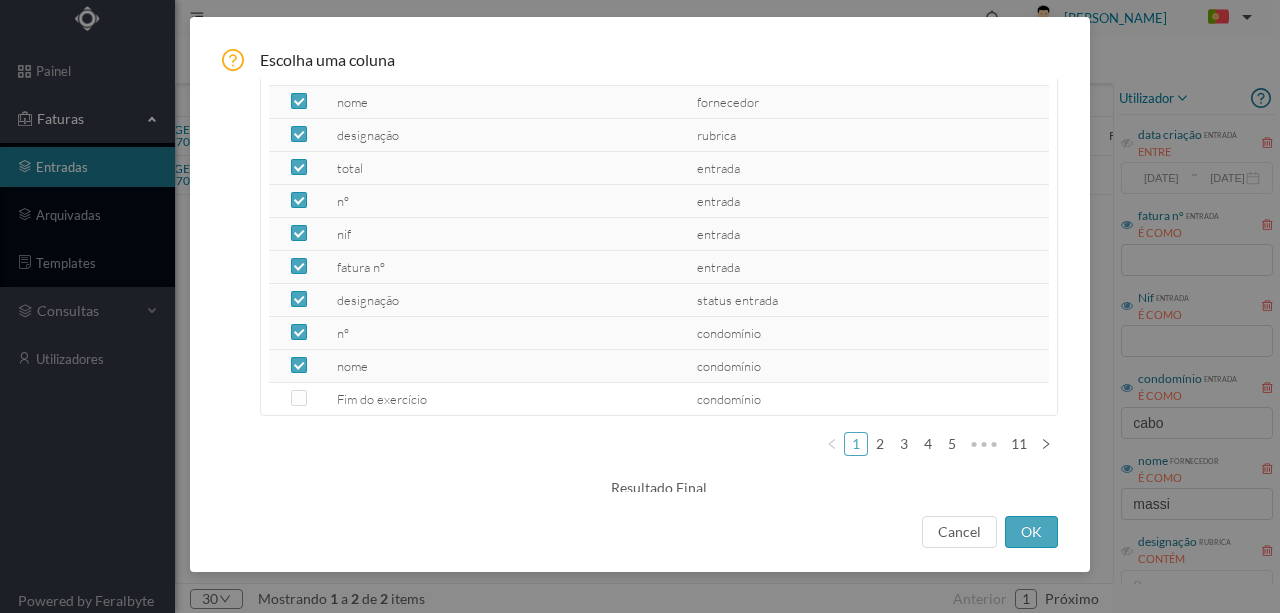 scroll, scrollTop: 140, scrollLeft: 0, axis: vertical 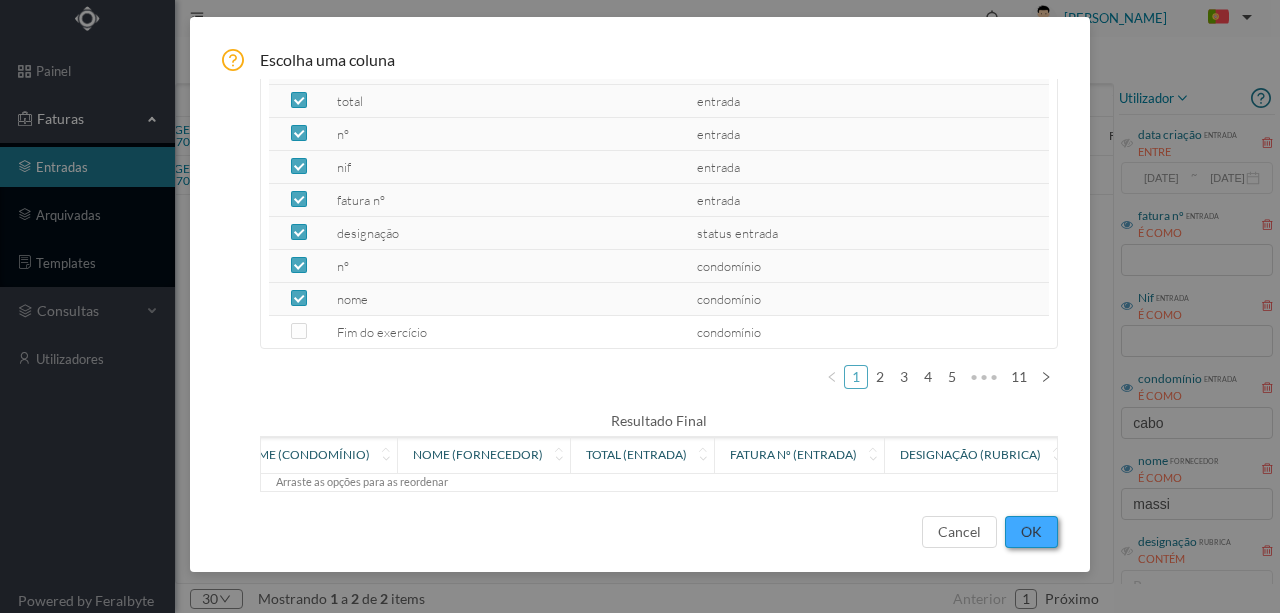 click on "OK" at bounding box center (1031, 532) 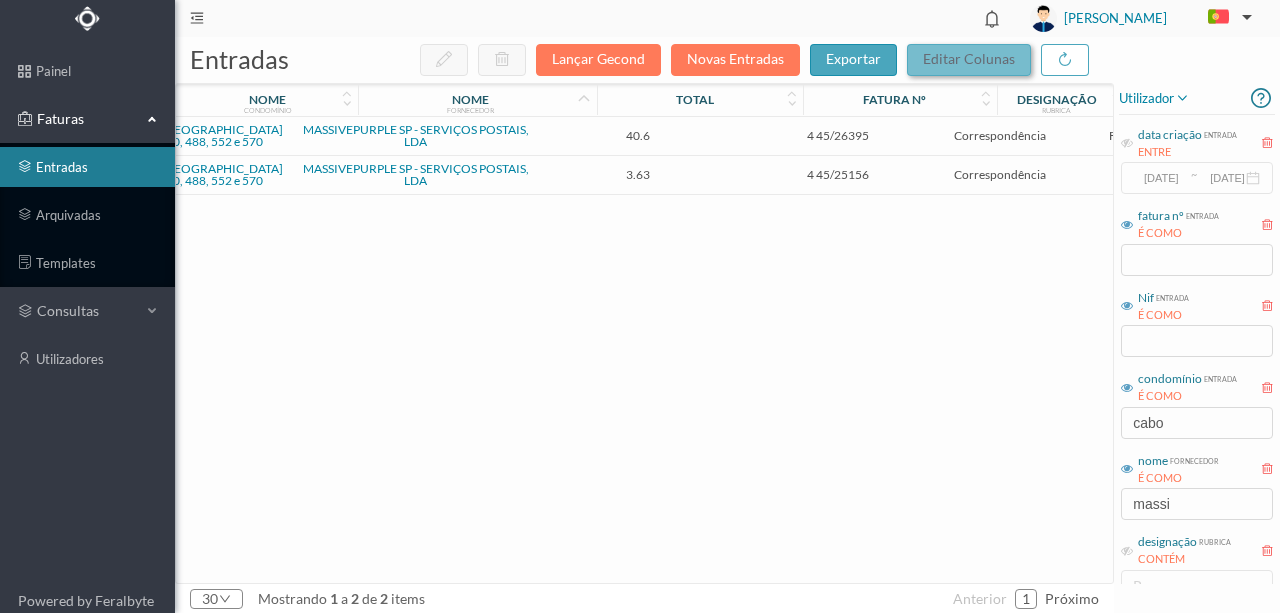 scroll, scrollTop: 0, scrollLeft: 488, axis: horizontal 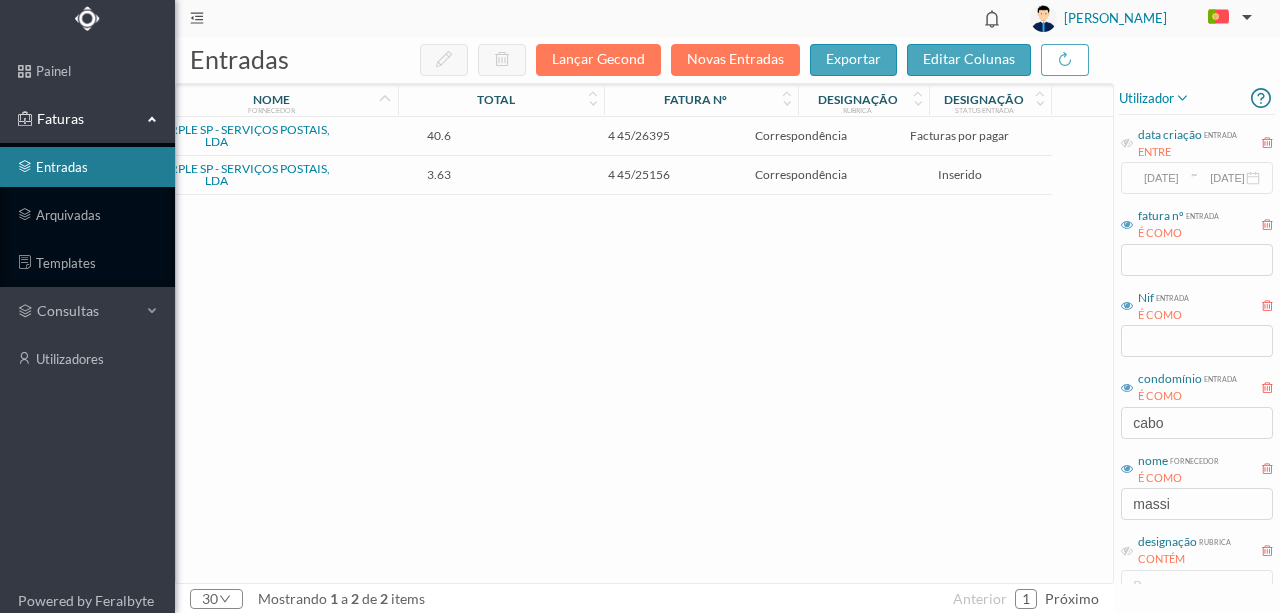 drag, startPoint x: 1111, startPoint y: 92, endPoint x: 1048, endPoint y: 91, distance: 63.007935 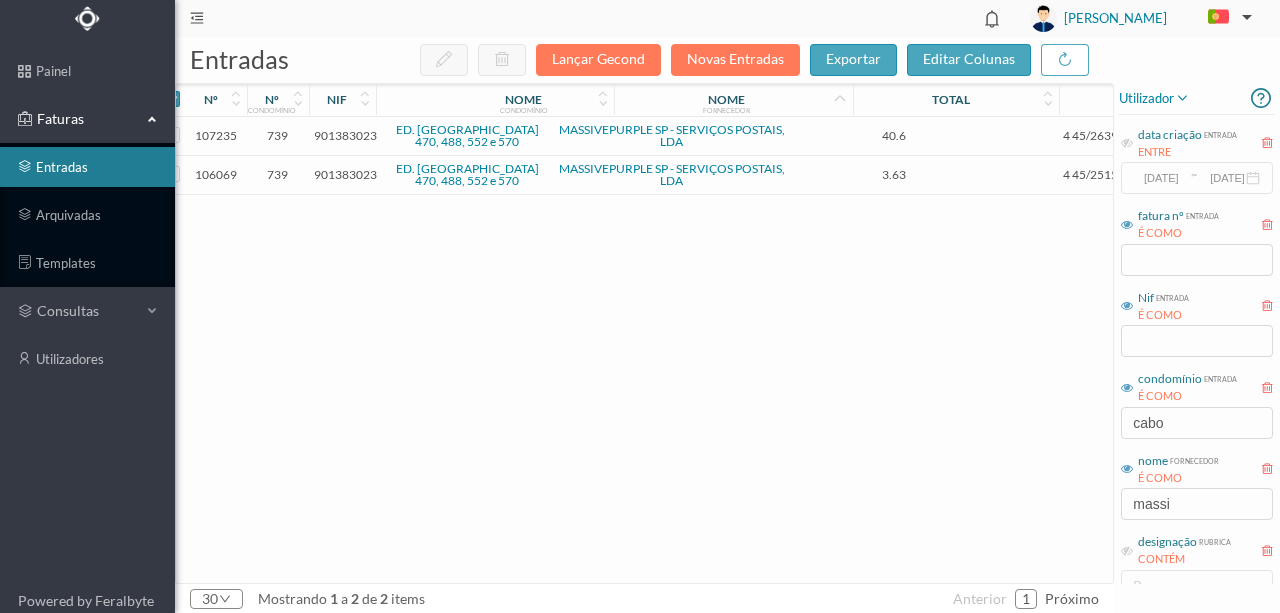 scroll, scrollTop: 0, scrollLeft: 0, axis: both 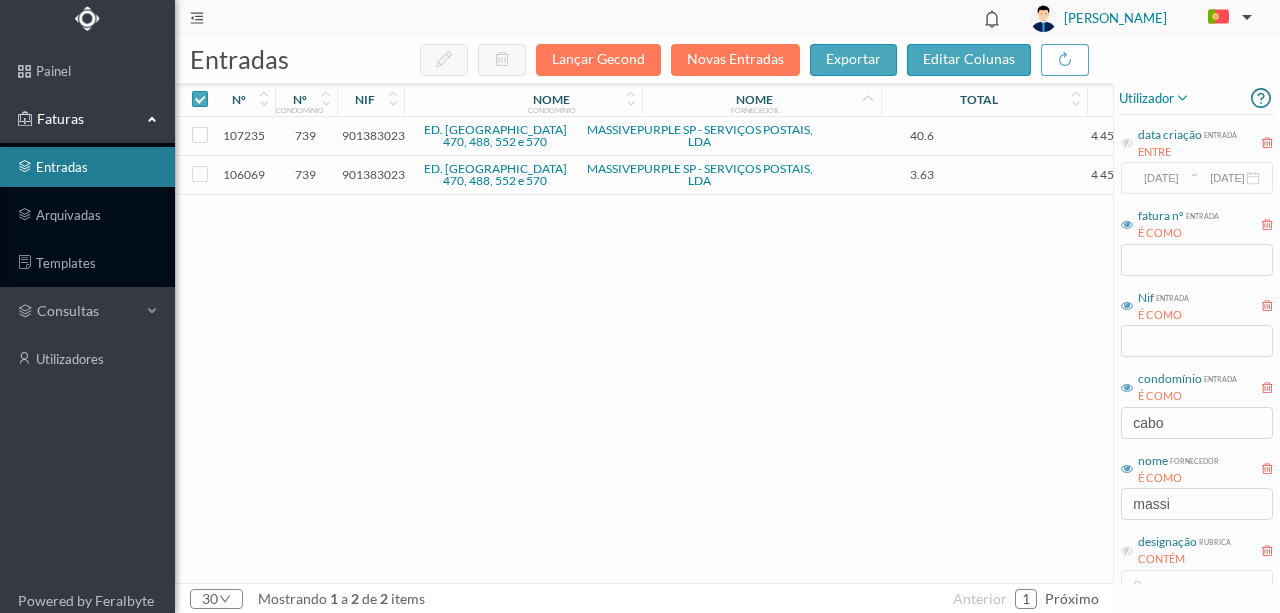 click on "901383023" at bounding box center [373, 135] 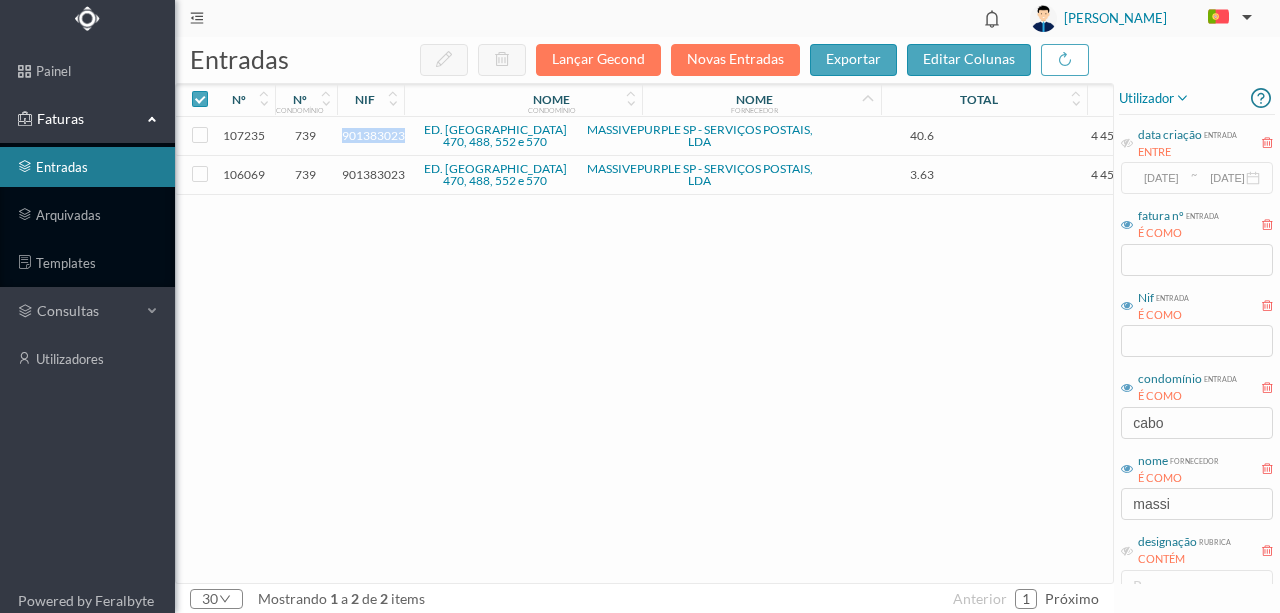 click on "901383023" at bounding box center [373, 135] 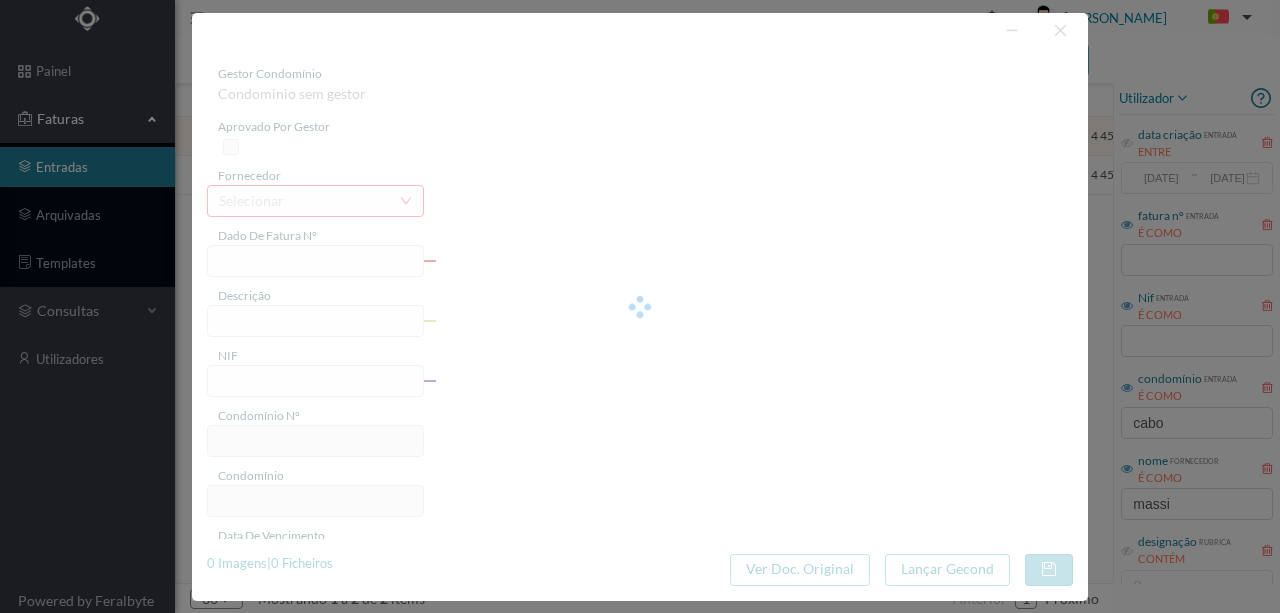 type on "4 45/26395" 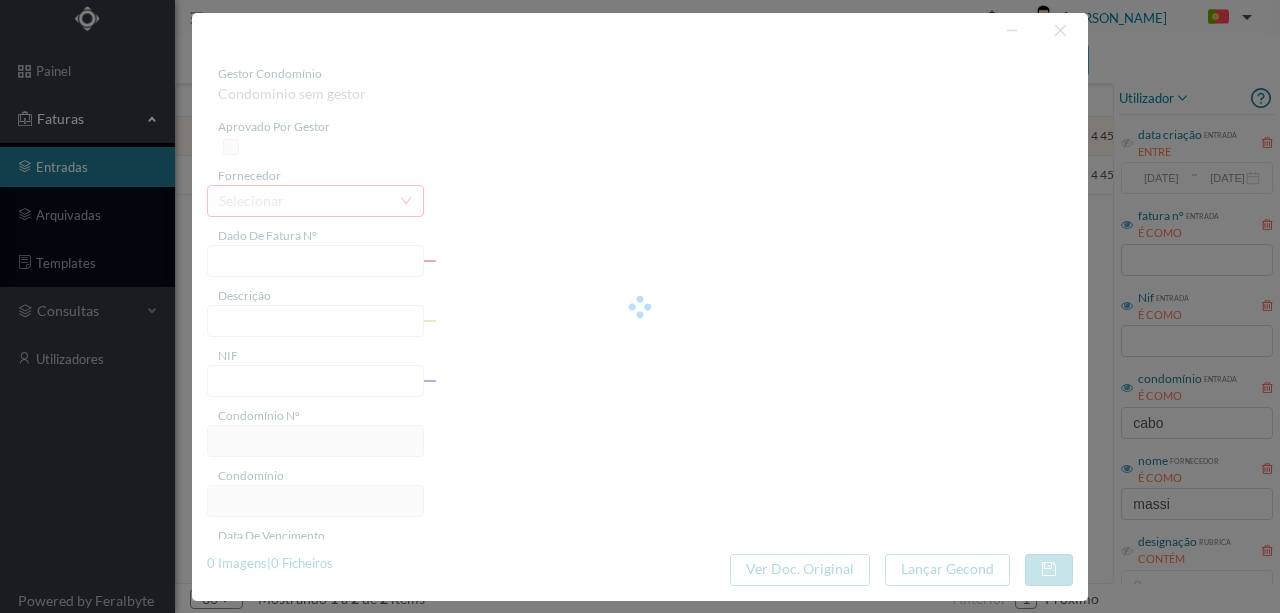 type on "Serviço [PERSON_NAME]" 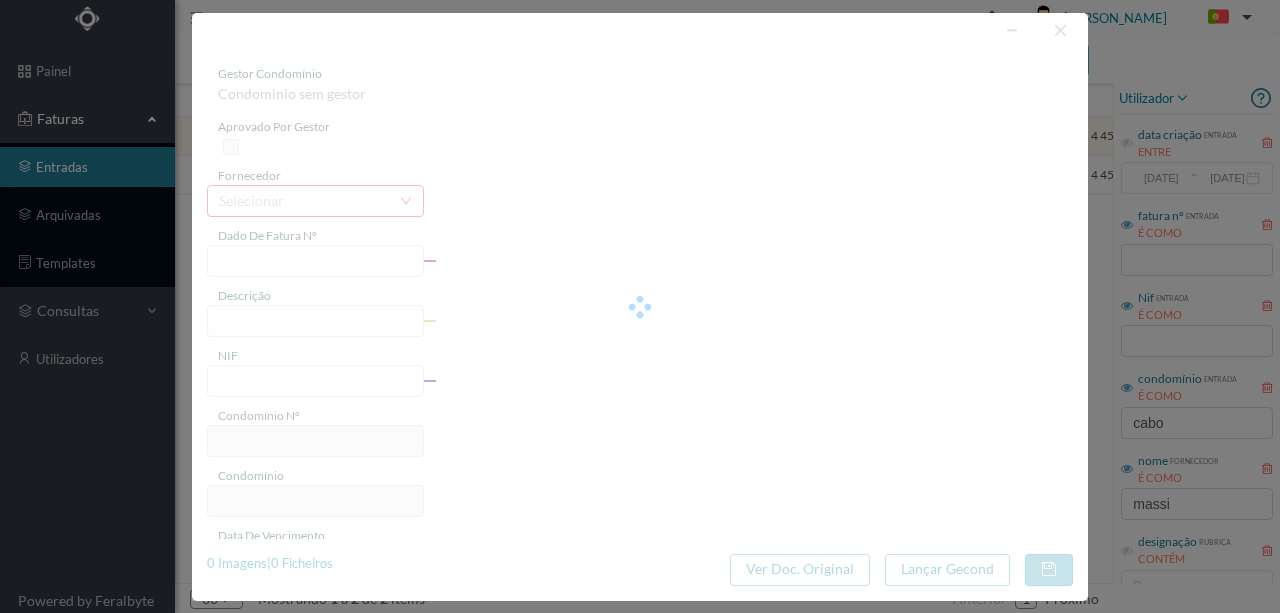 type on "[DATE]" 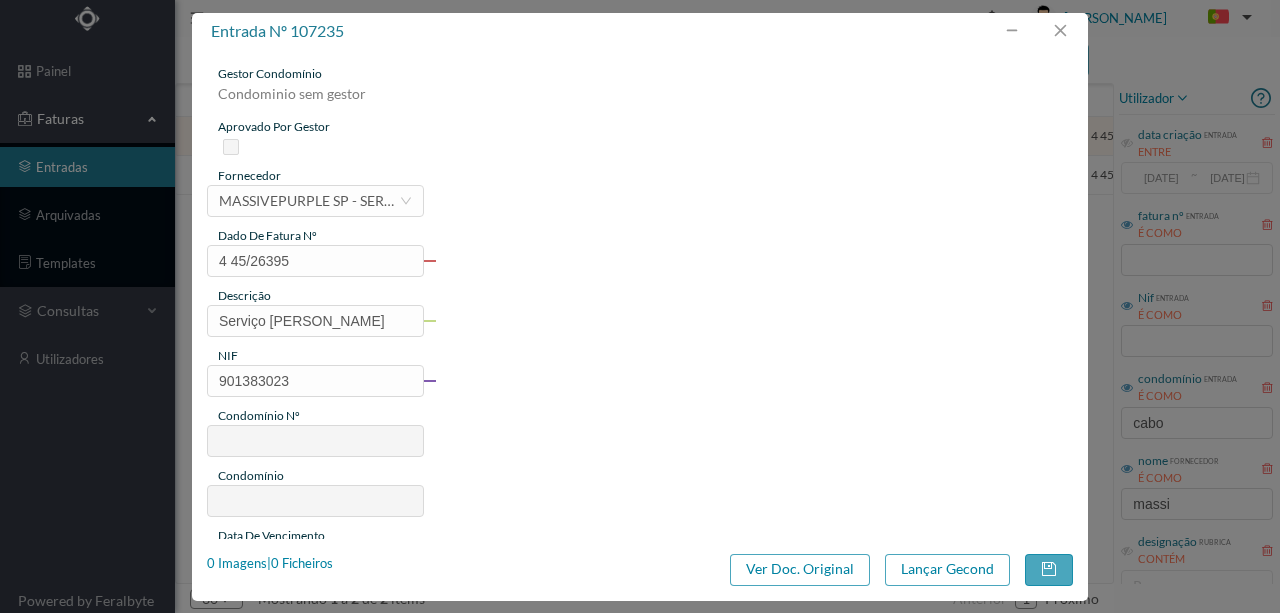 type on "739" 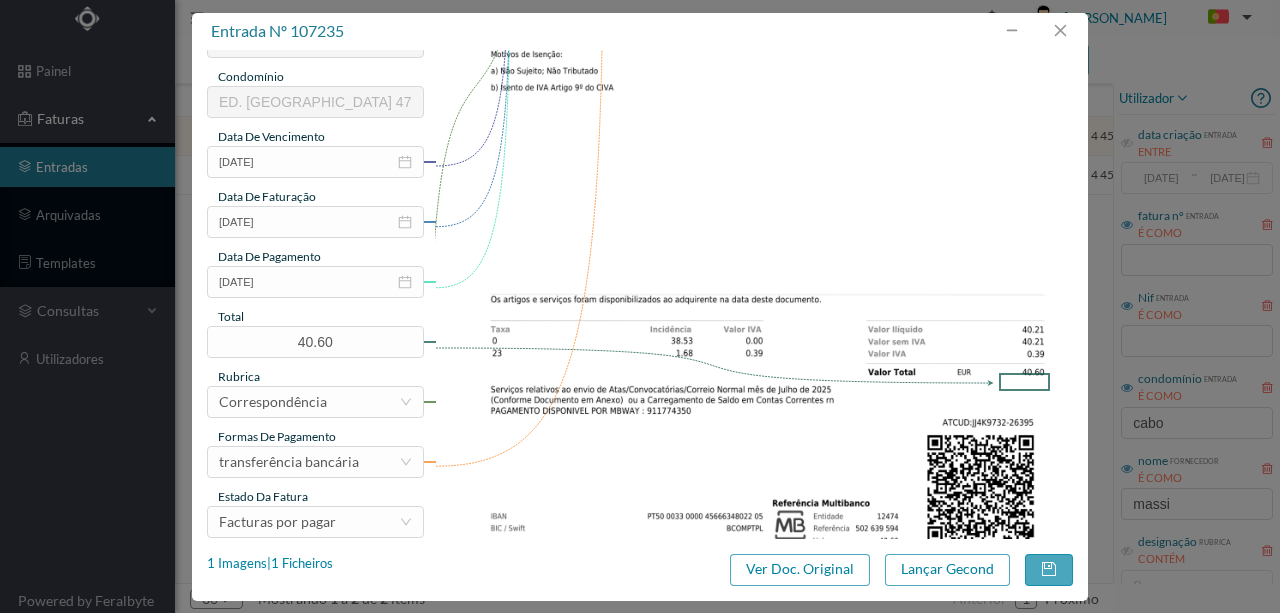 scroll, scrollTop: 400, scrollLeft: 0, axis: vertical 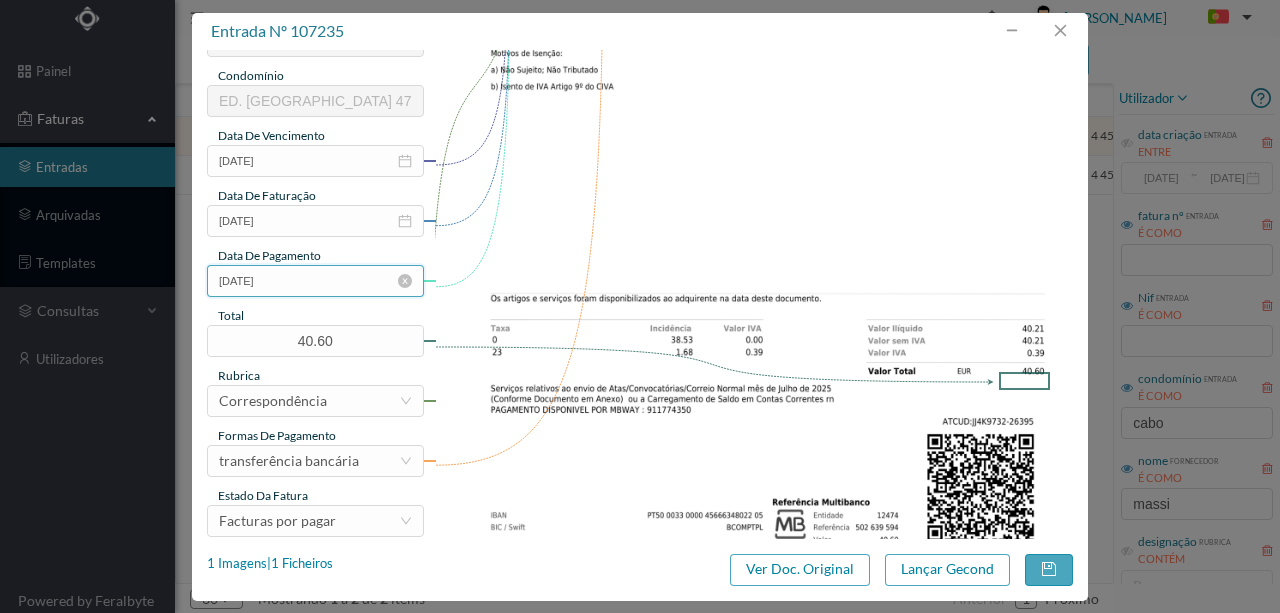 click on "[DATE]" at bounding box center [315, 281] 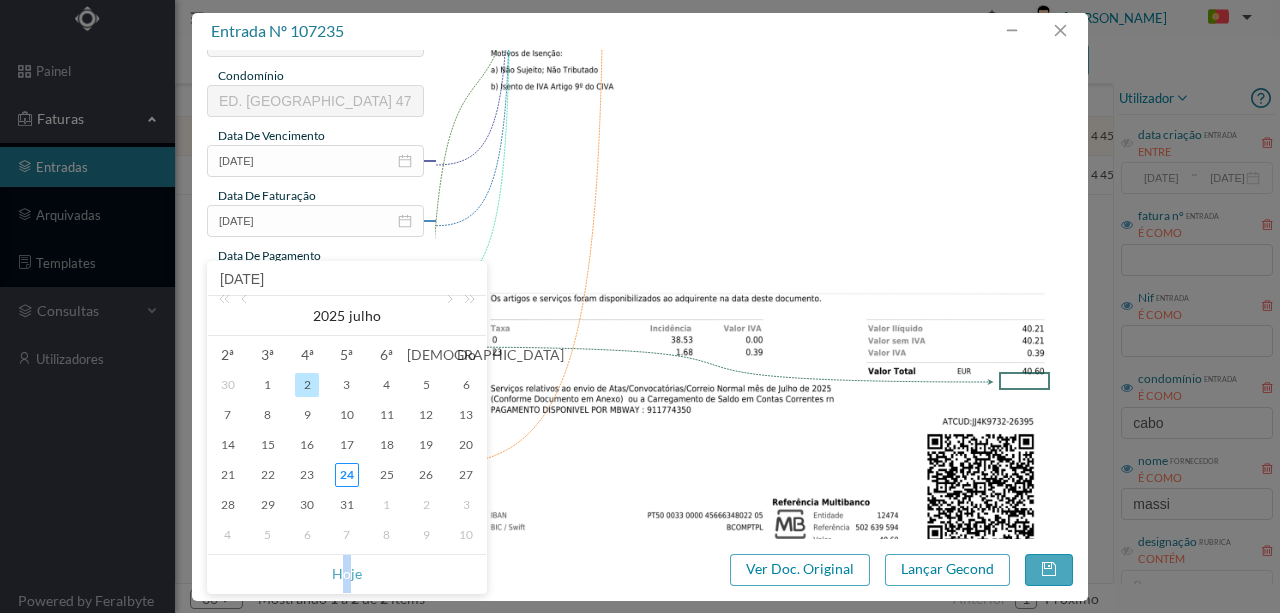 drag, startPoint x: 346, startPoint y: 573, endPoint x: 365, endPoint y: 554, distance: 26.870058 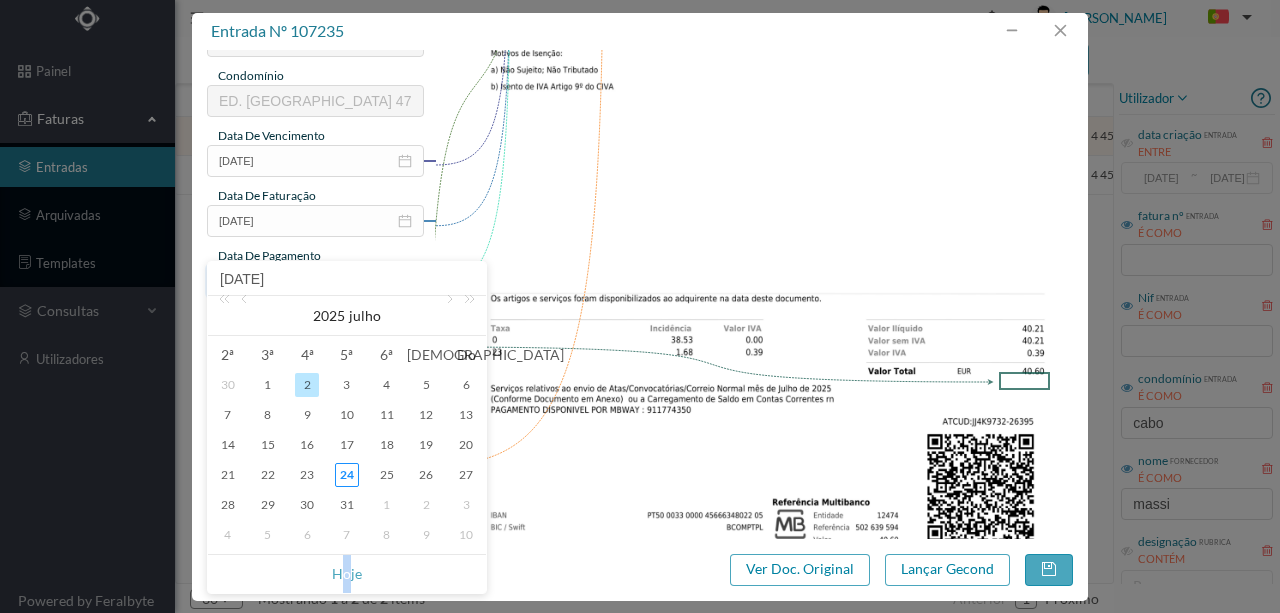type on "[DATE]" 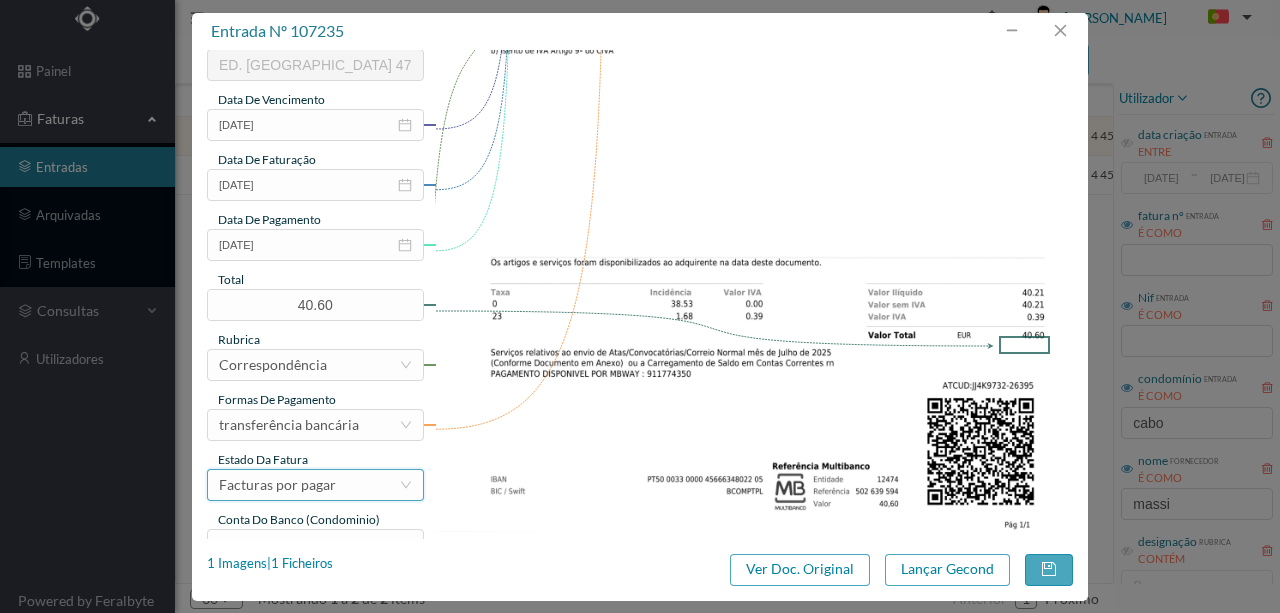 scroll, scrollTop: 473, scrollLeft: 0, axis: vertical 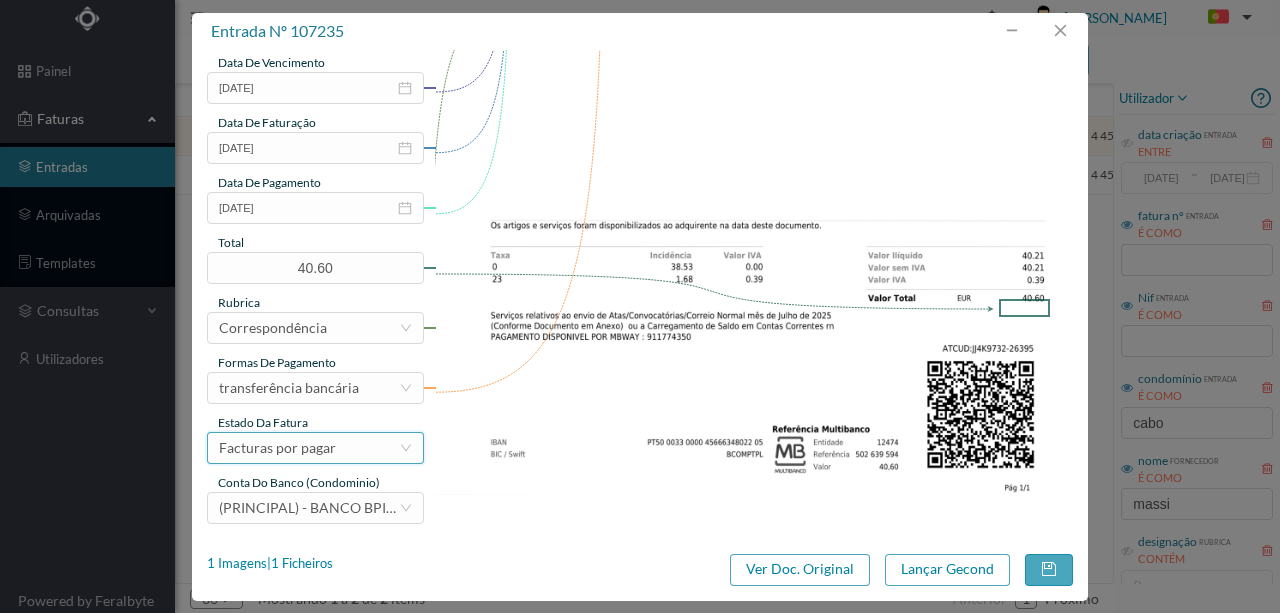 click on "Facturas por pagar" at bounding box center (277, 448) 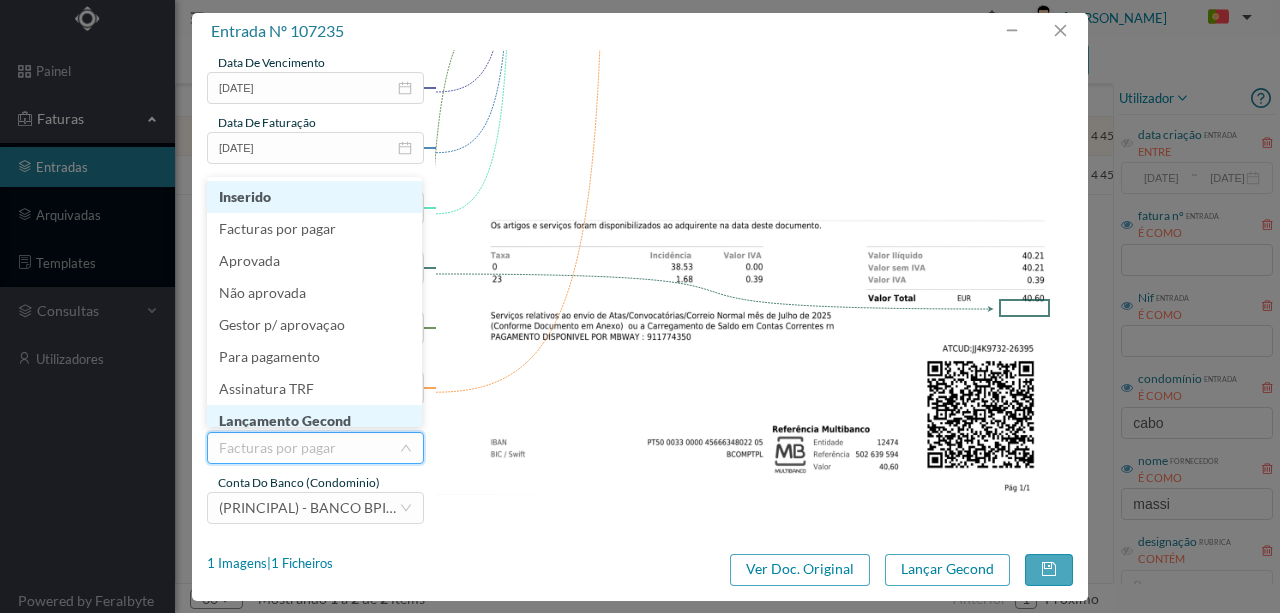 scroll, scrollTop: 8, scrollLeft: 0, axis: vertical 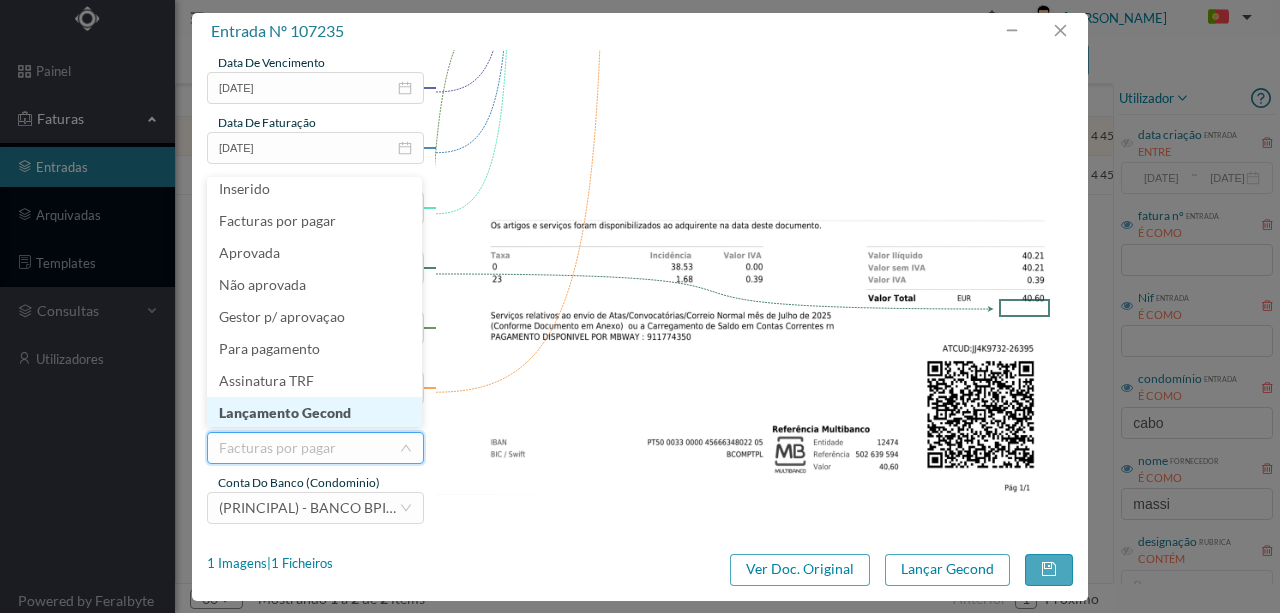 click on "Lançamento Gecond" at bounding box center (314, 413) 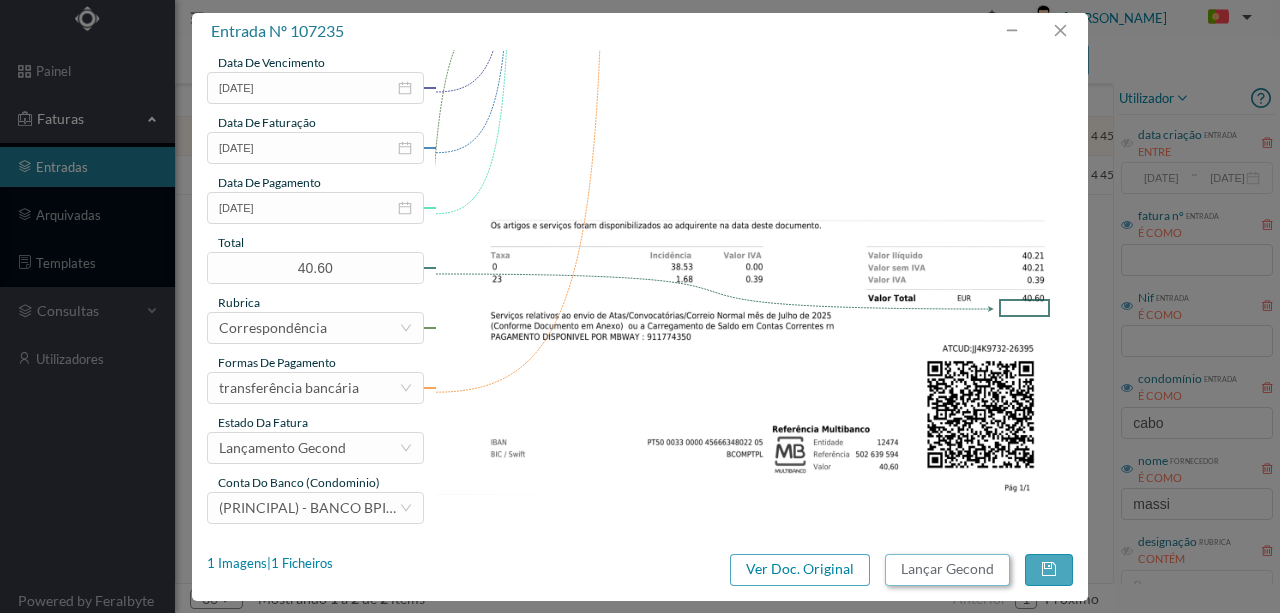 click on "Lançar Gecond" at bounding box center (947, 570) 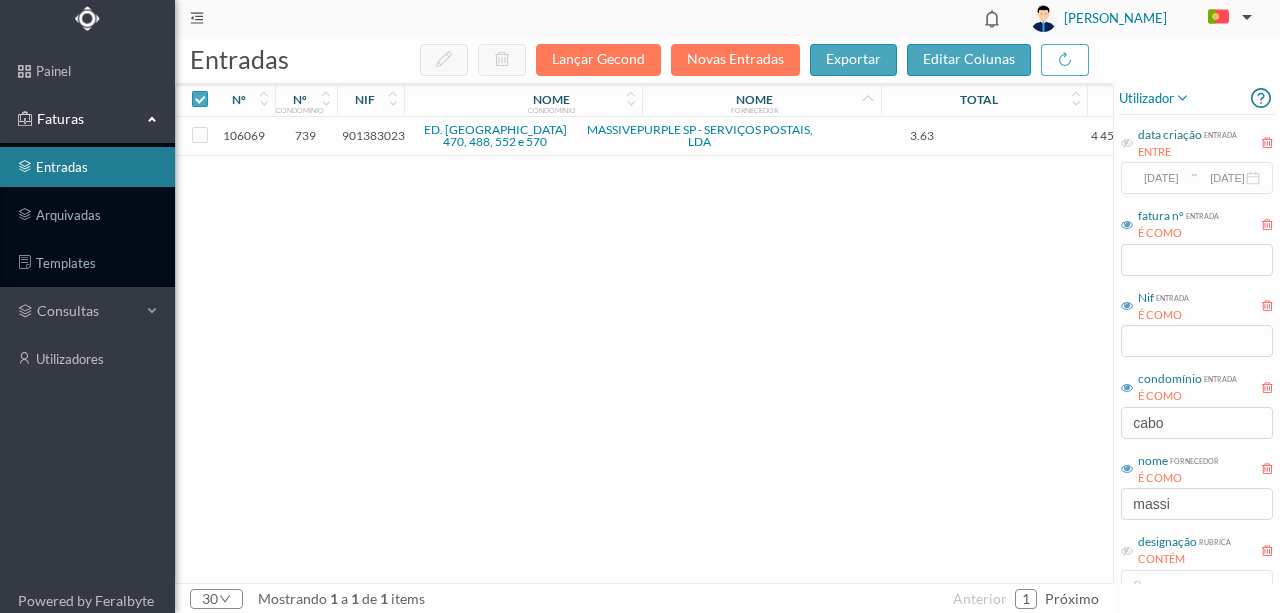 click on "901383023" at bounding box center [373, 135] 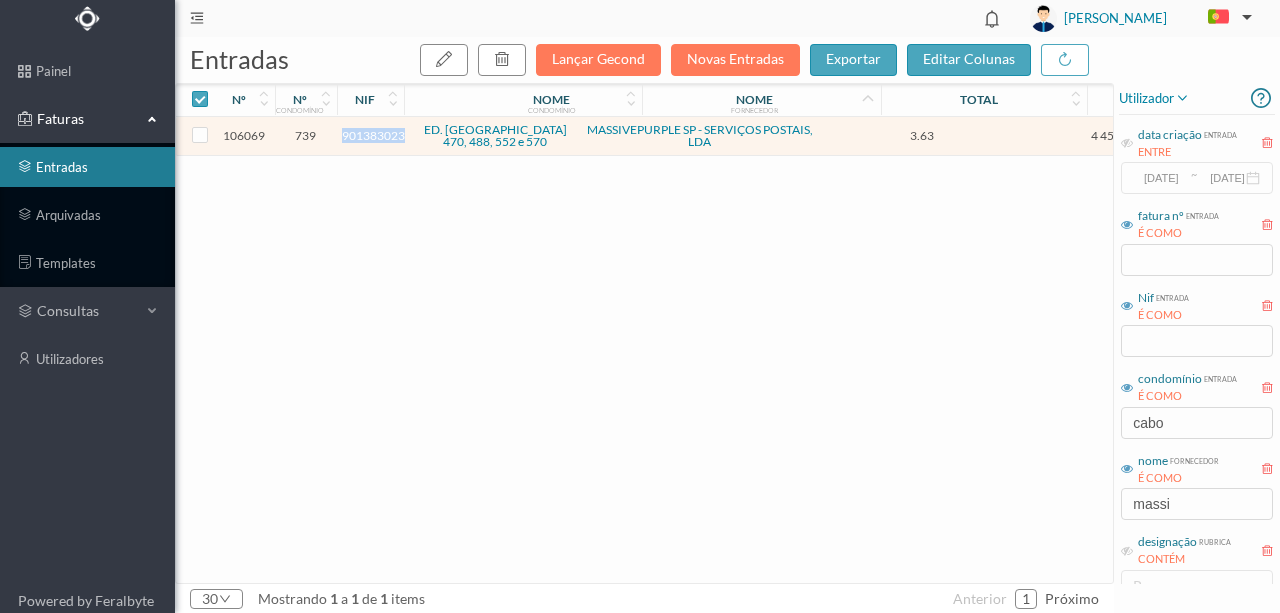 click on "901383023" at bounding box center (373, 135) 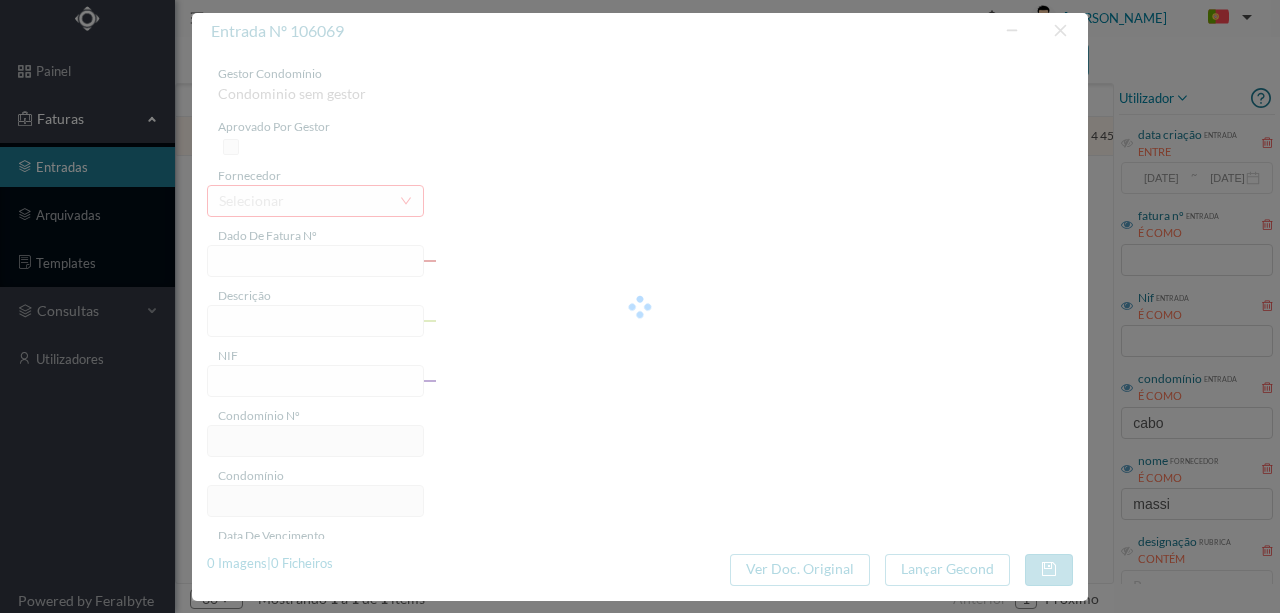 type on "4 45/25156" 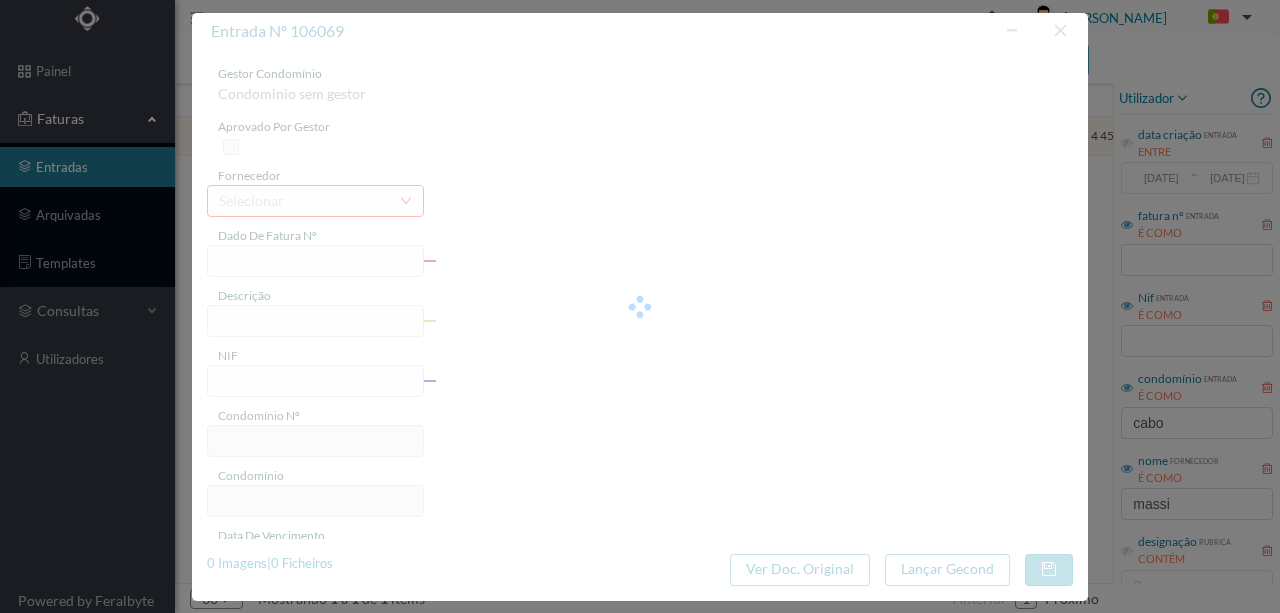 type on "Serviço [PERSON_NAME]" 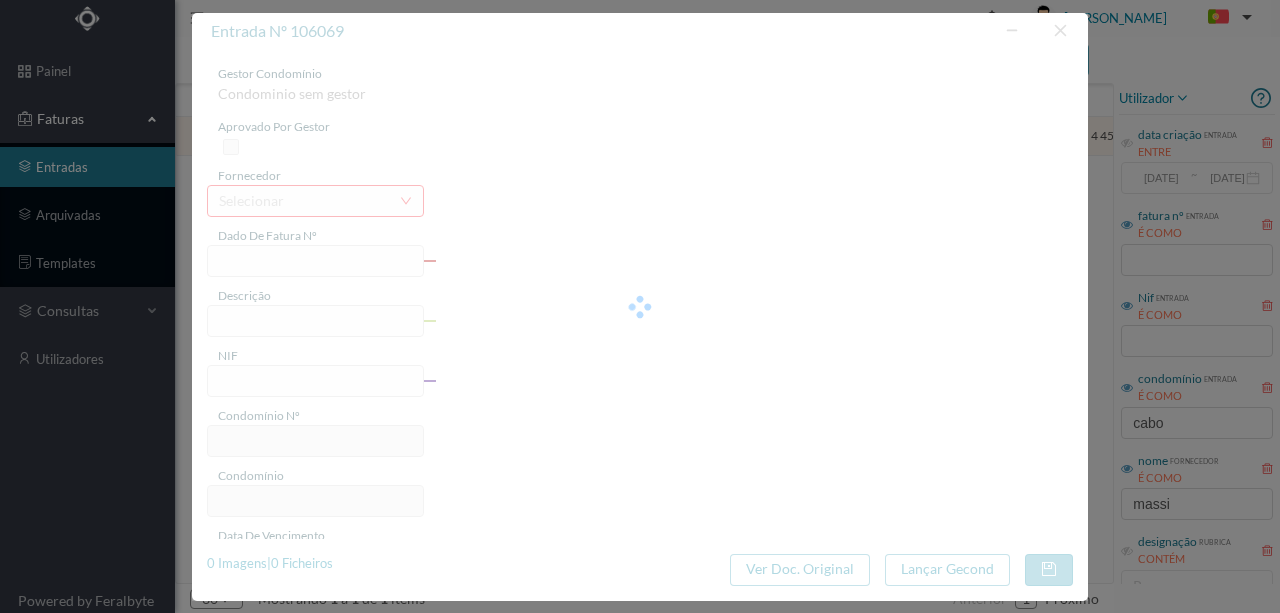 type on "3.63" 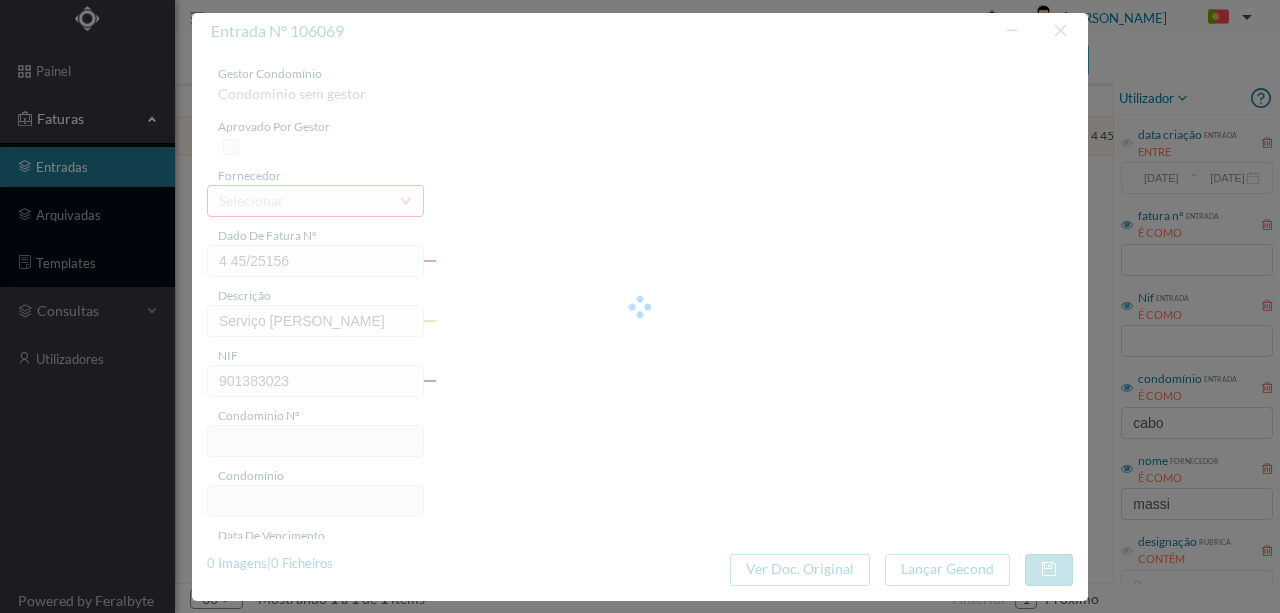 type on "739" 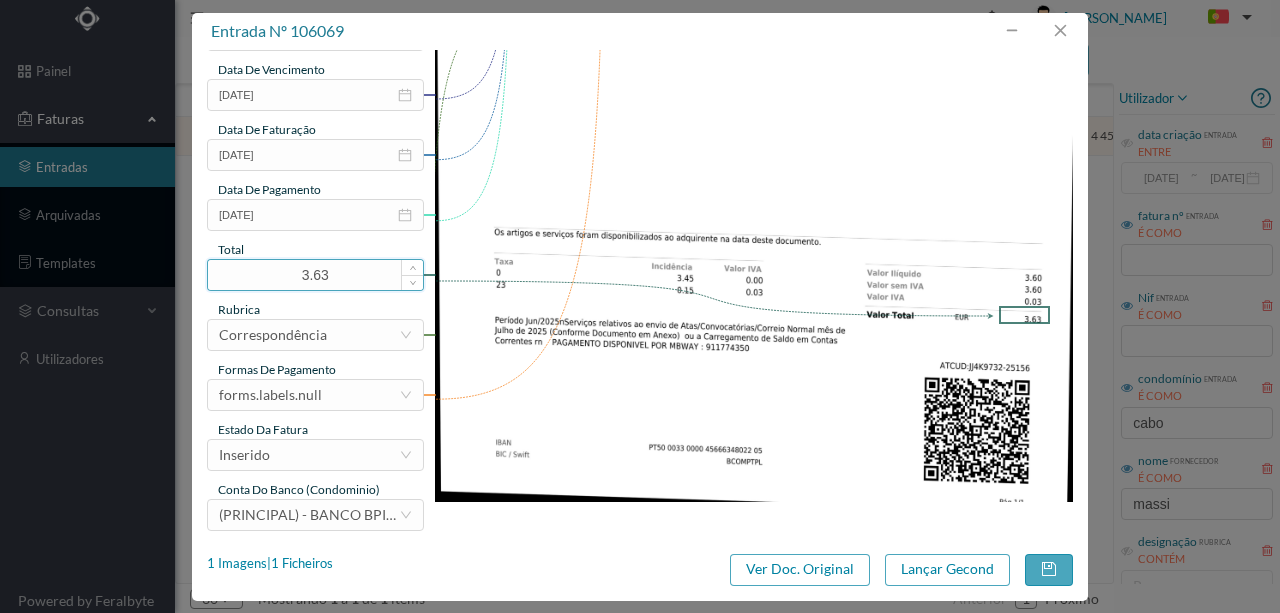 scroll, scrollTop: 473, scrollLeft: 0, axis: vertical 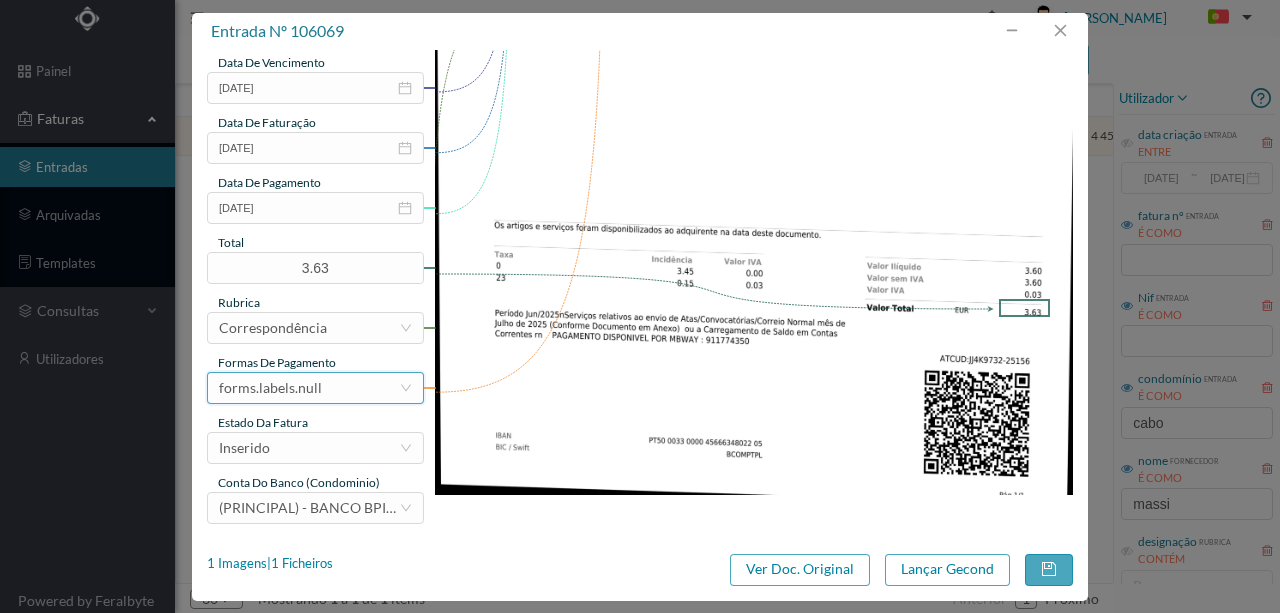 click on "forms.labels.null" at bounding box center (270, 388) 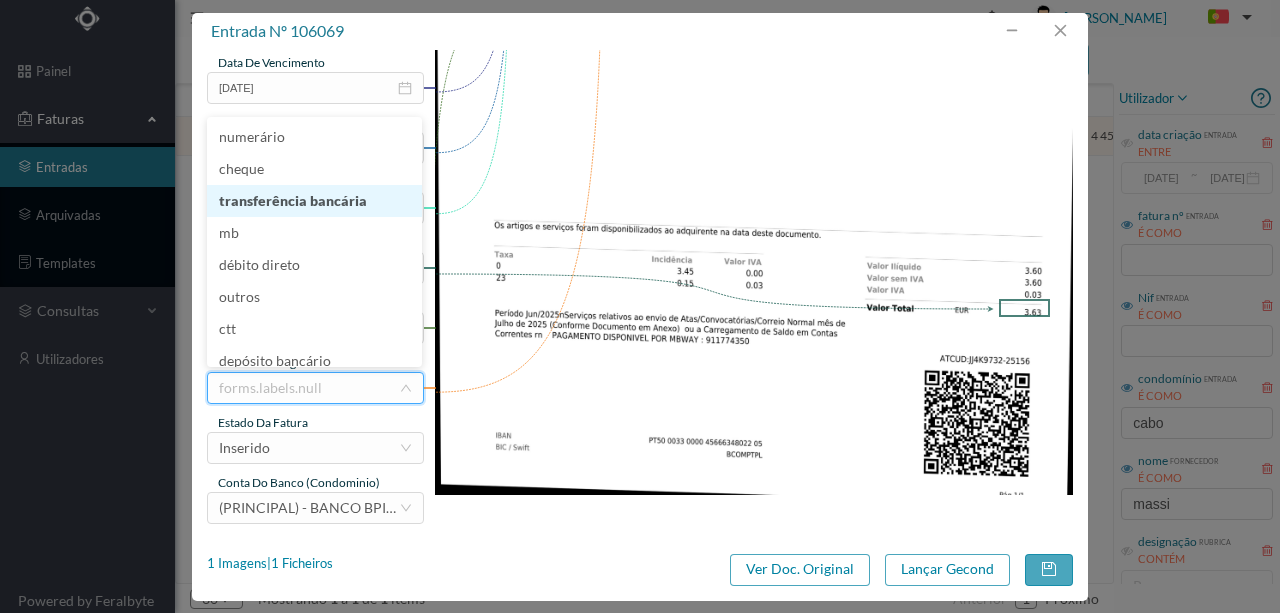 click on "transferência bancária" at bounding box center [314, 201] 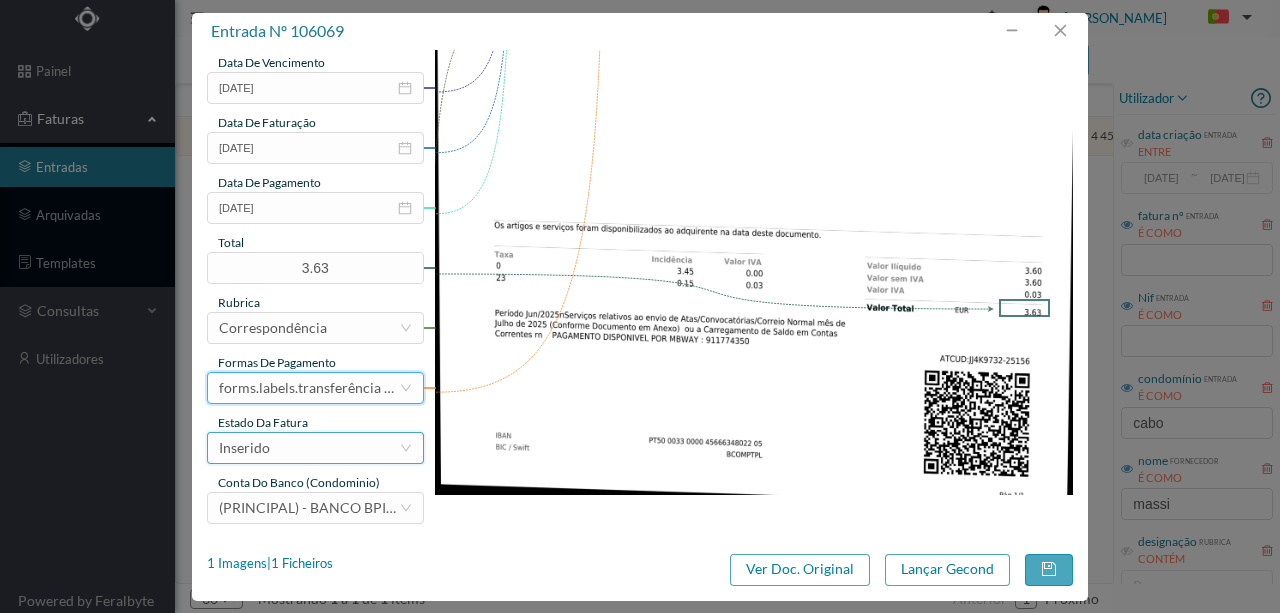 click on "Inserido" at bounding box center (309, 448) 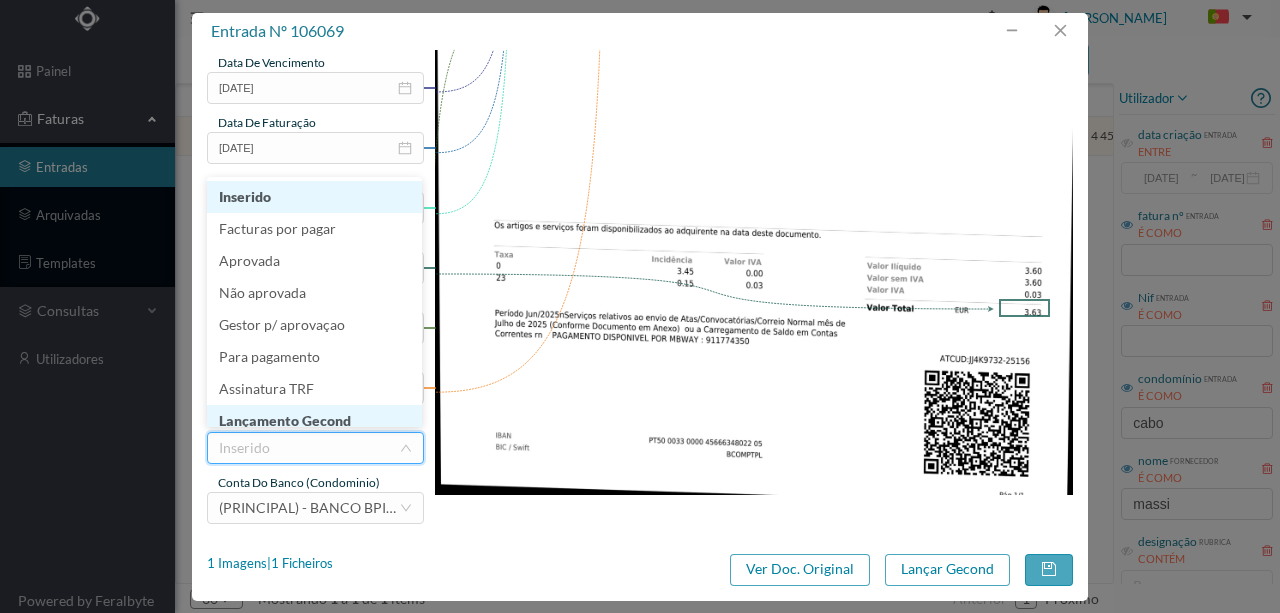 scroll, scrollTop: 10, scrollLeft: 0, axis: vertical 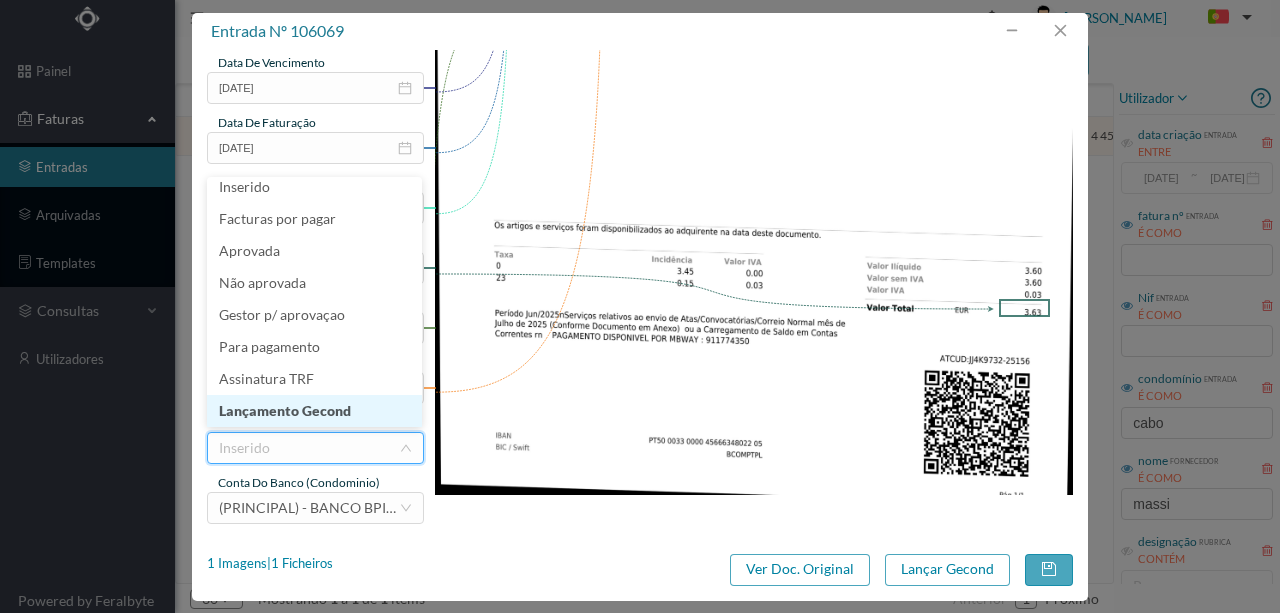 click on "Lançamento Gecond" at bounding box center (314, 411) 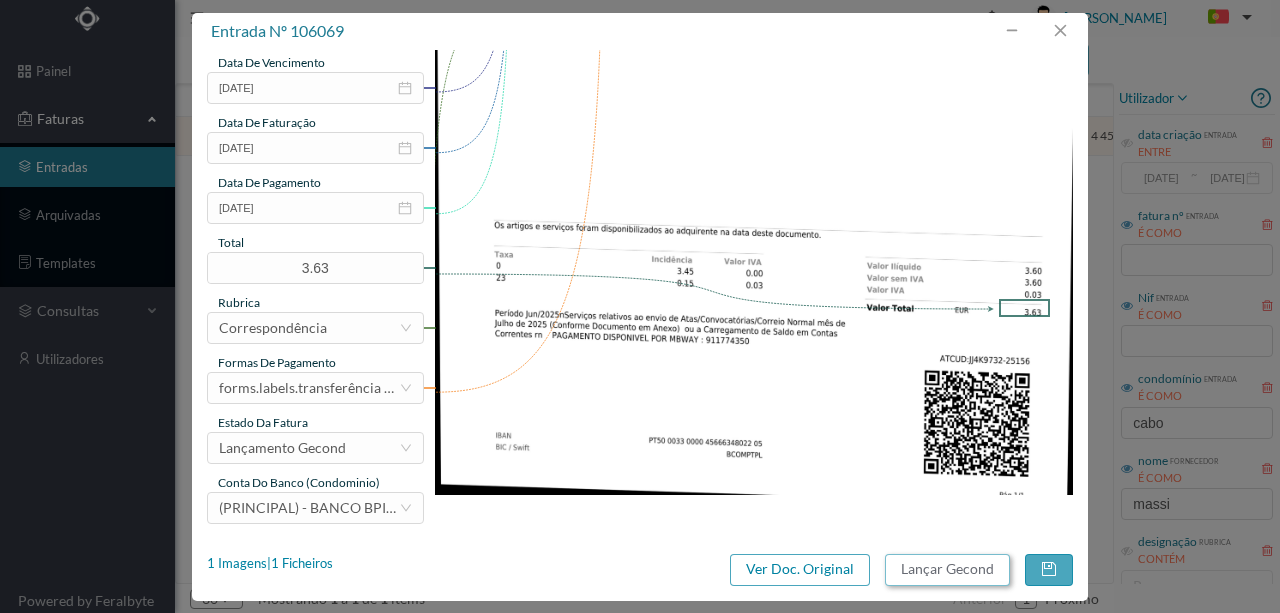 click on "Lançar Gecond" at bounding box center (947, 570) 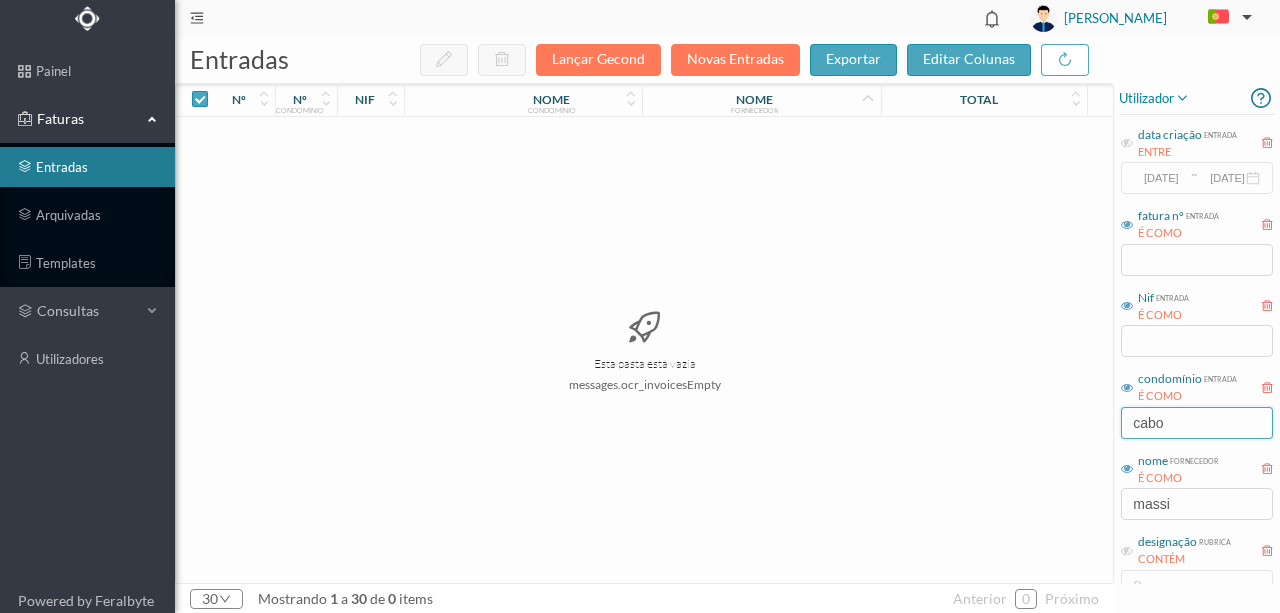 drag, startPoint x: 1183, startPoint y: 420, endPoint x: 987, endPoint y: 450, distance: 198.28262 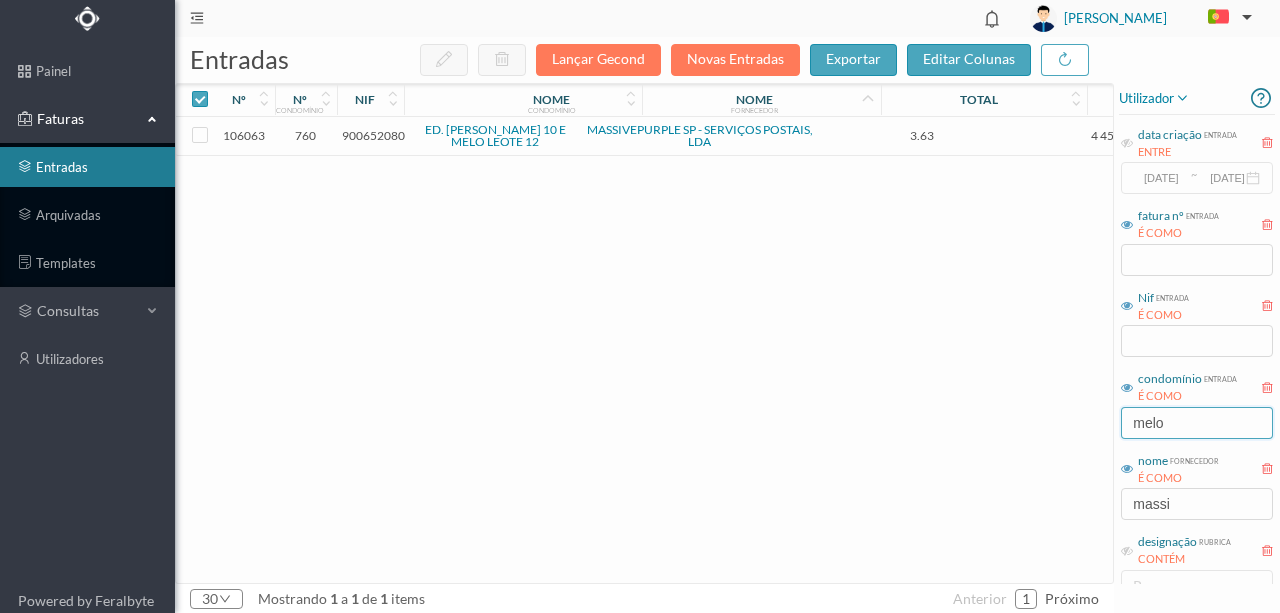 type on "melo" 